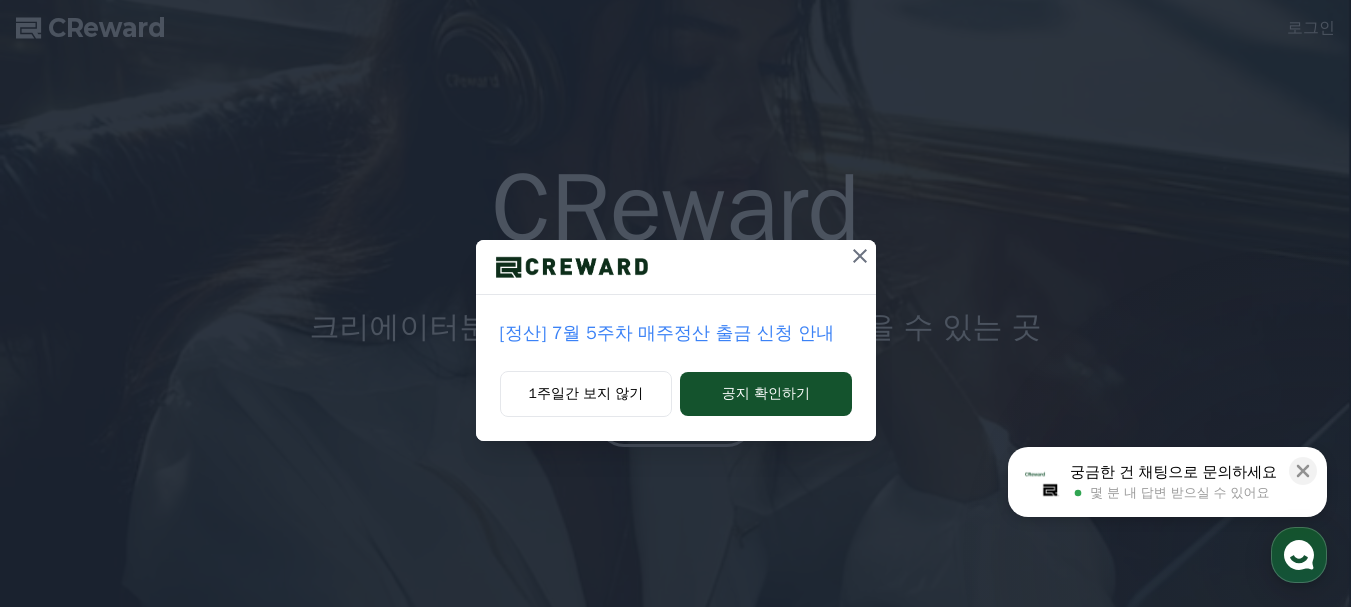 scroll, scrollTop: 0, scrollLeft: 0, axis: both 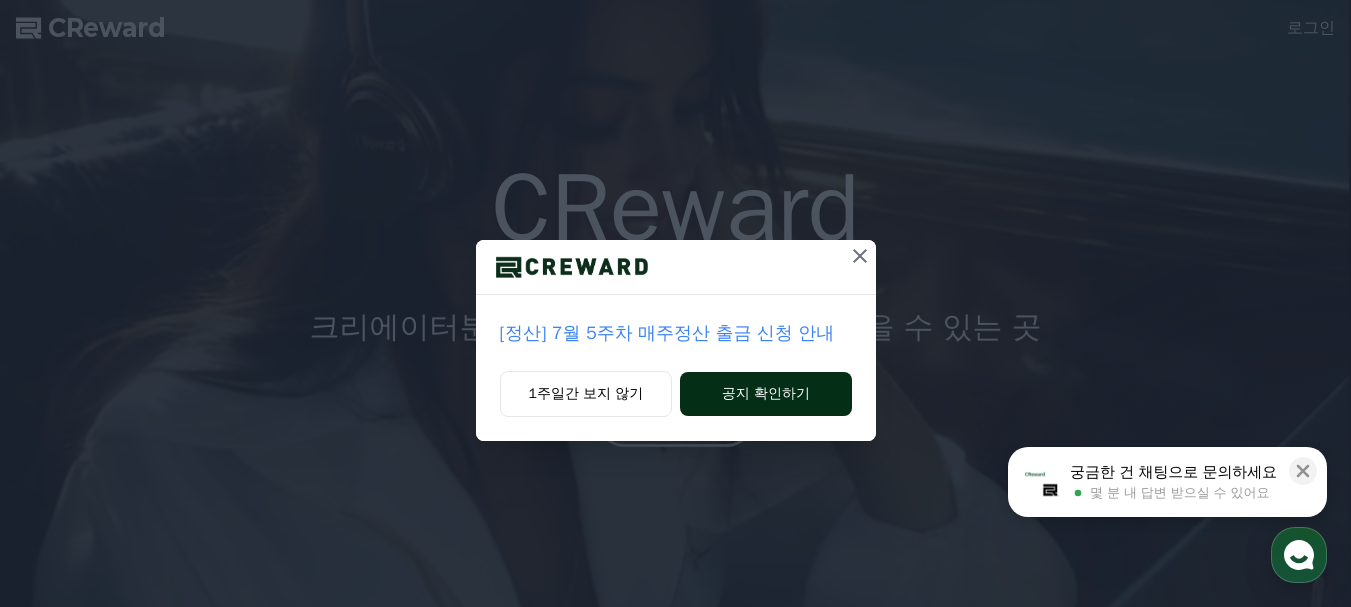click on "공지 확인하기" at bounding box center [765, 394] 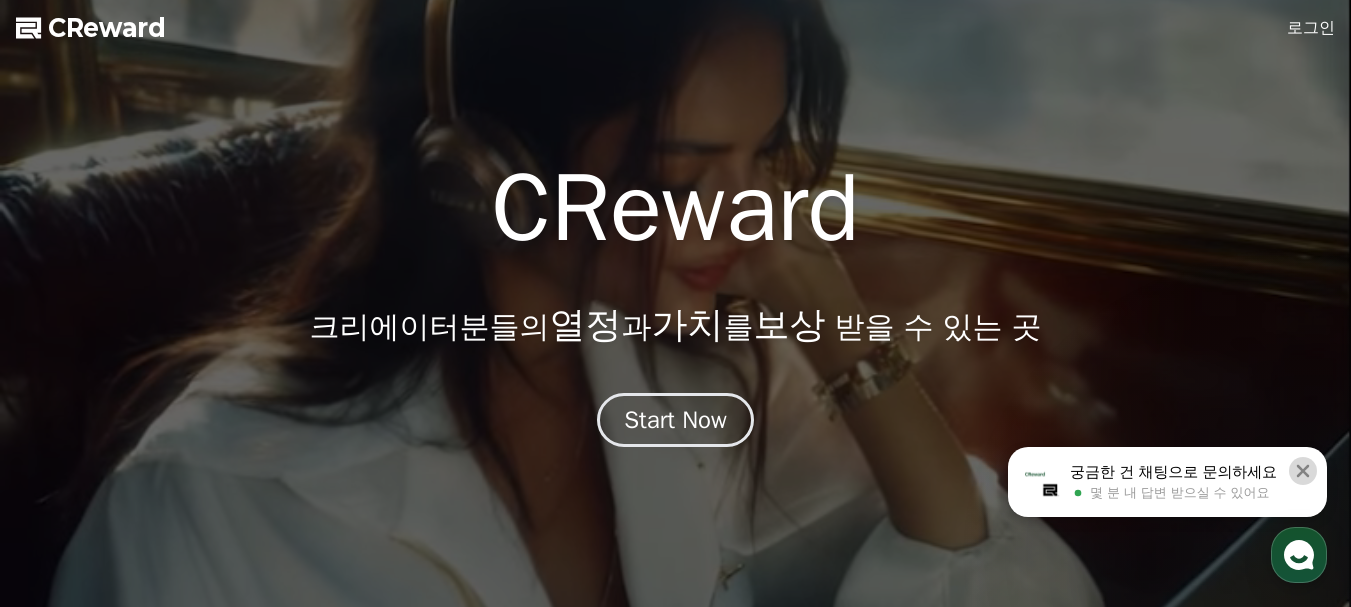 click 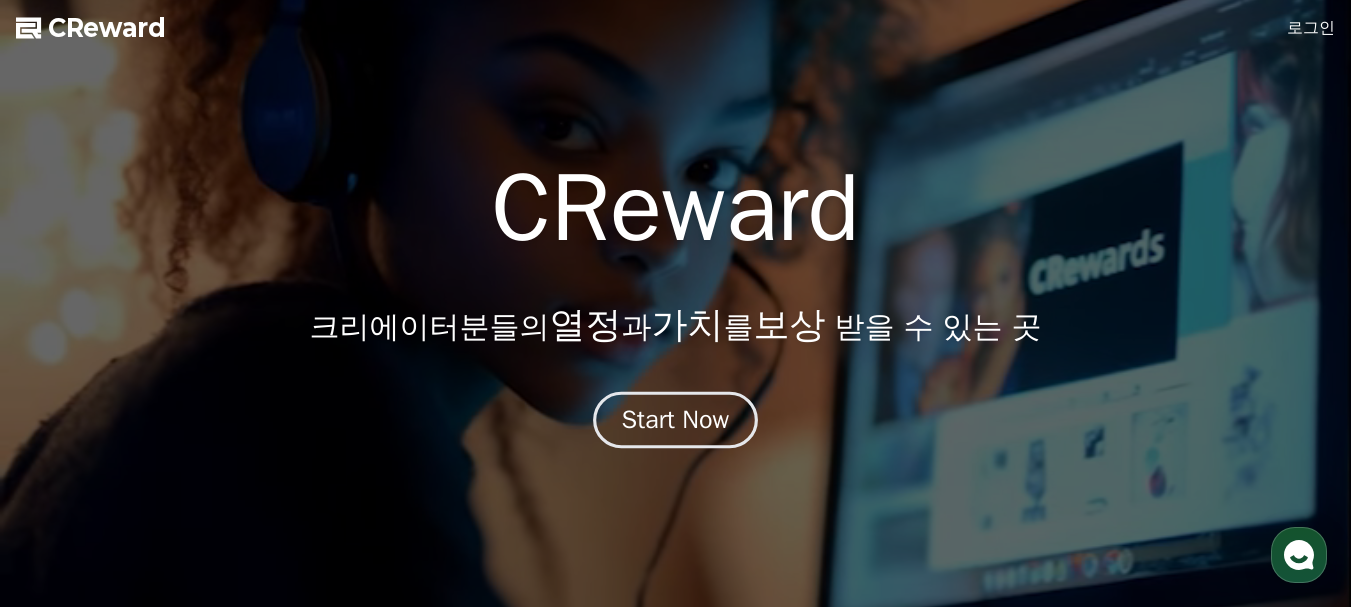 click on "Start Now" at bounding box center [676, 420] 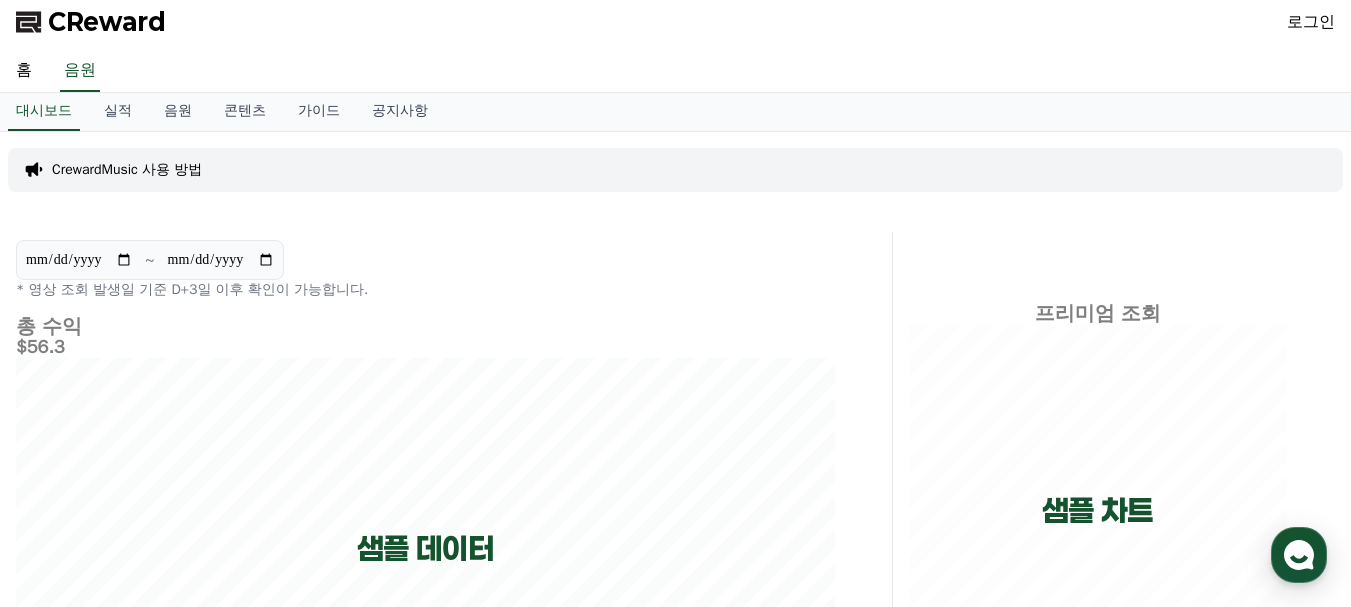 scroll, scrollTop: 0, scrollLeft: 0, axis: both 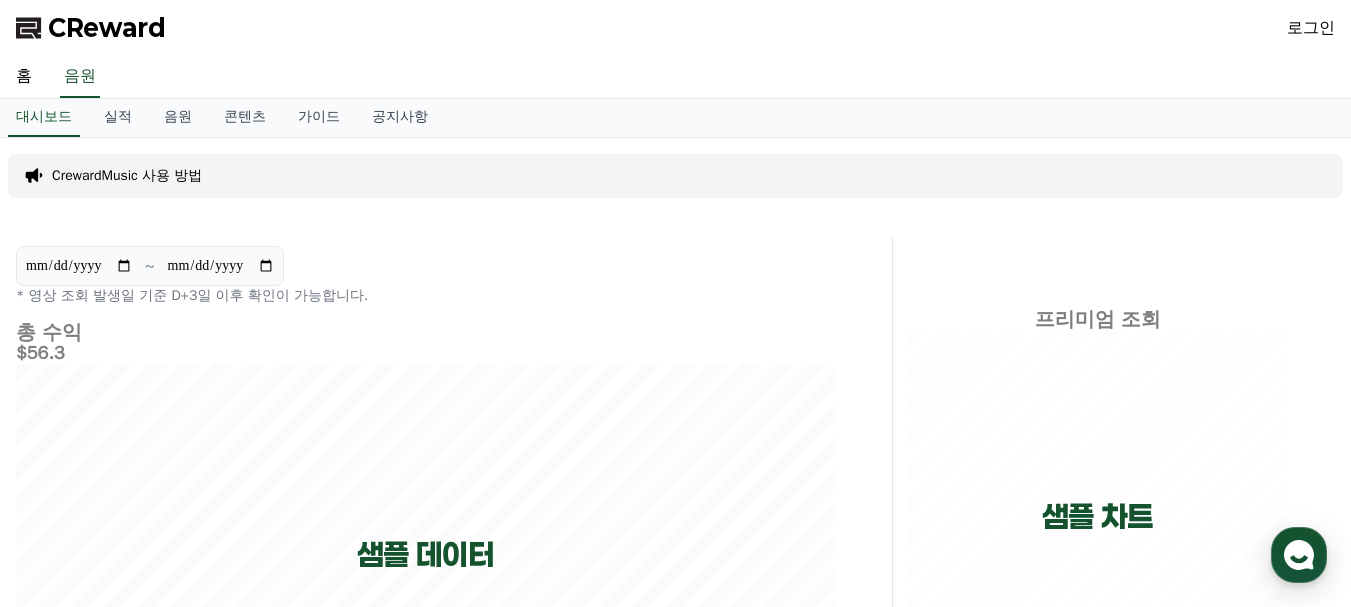 click on "CrewardMusic 사용 방법" at bounding box center [127, 176] 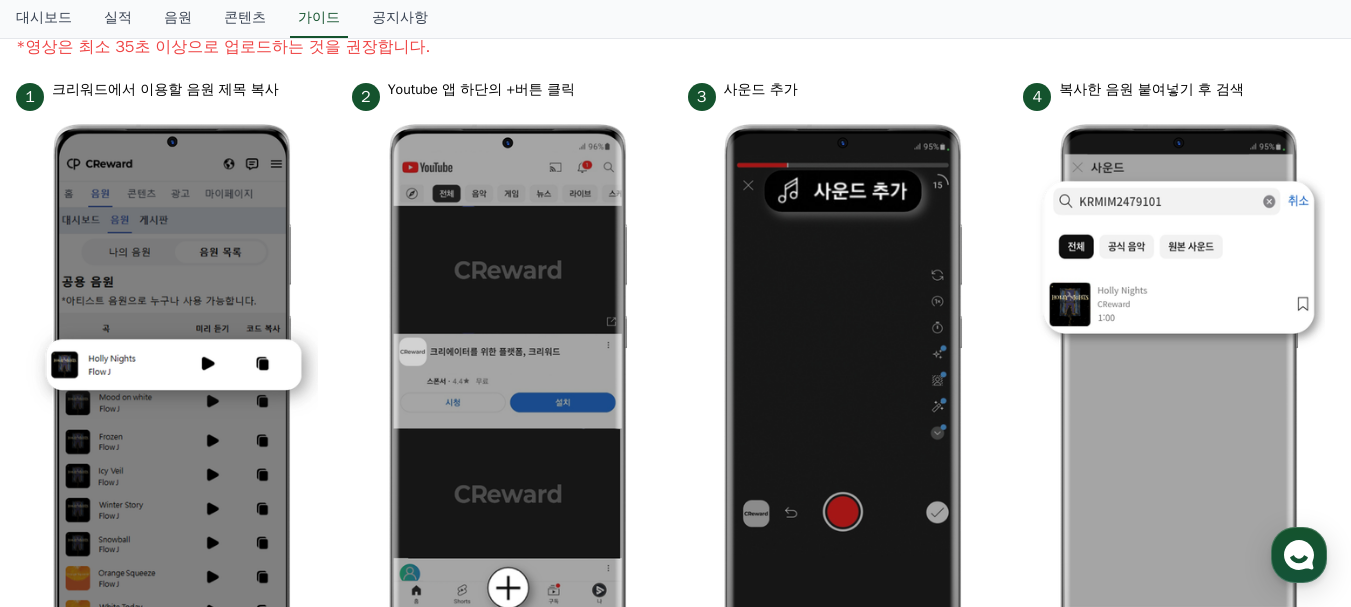 scroll, scrollTop: 200, scrollLeft: 0, axis: vertical 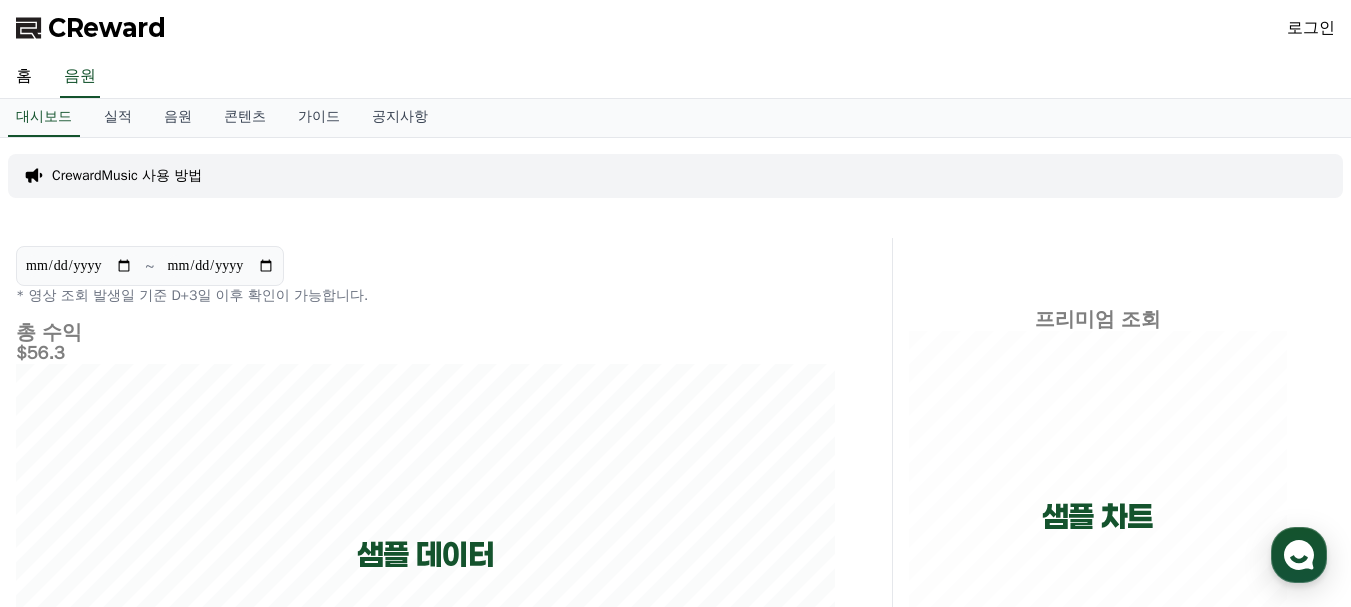 click on "로그인" at bounding box center [1311, 28] 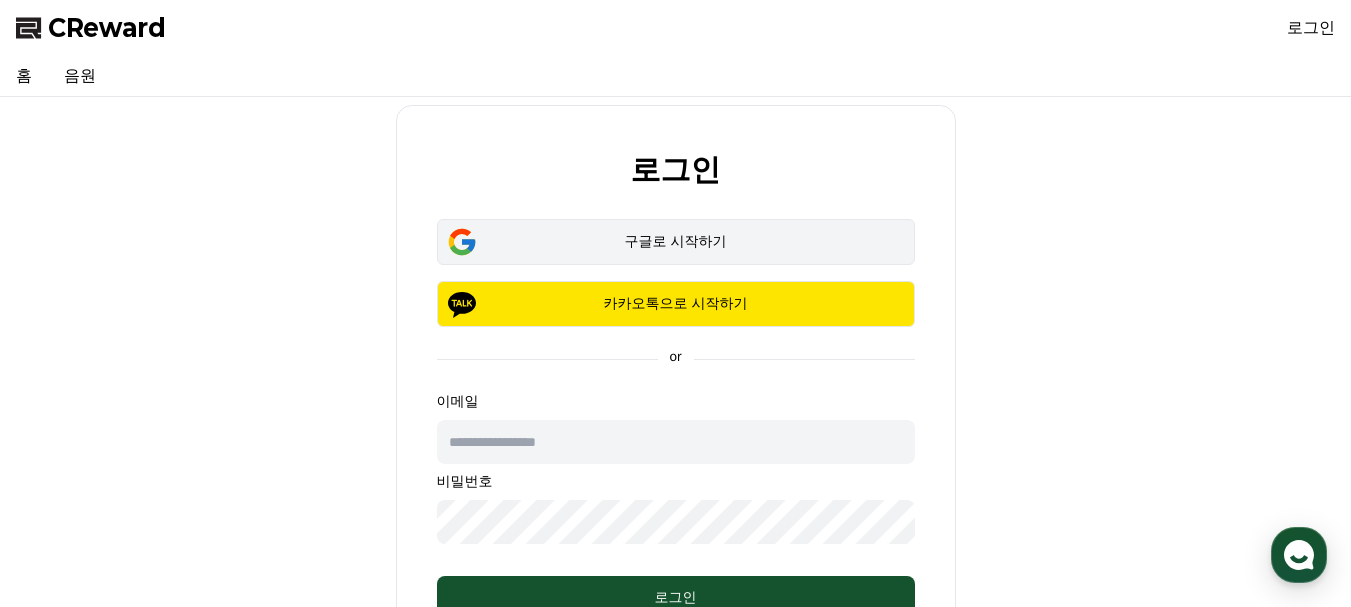 click on "구글로 시작하기" at bounding box center (676, 242) 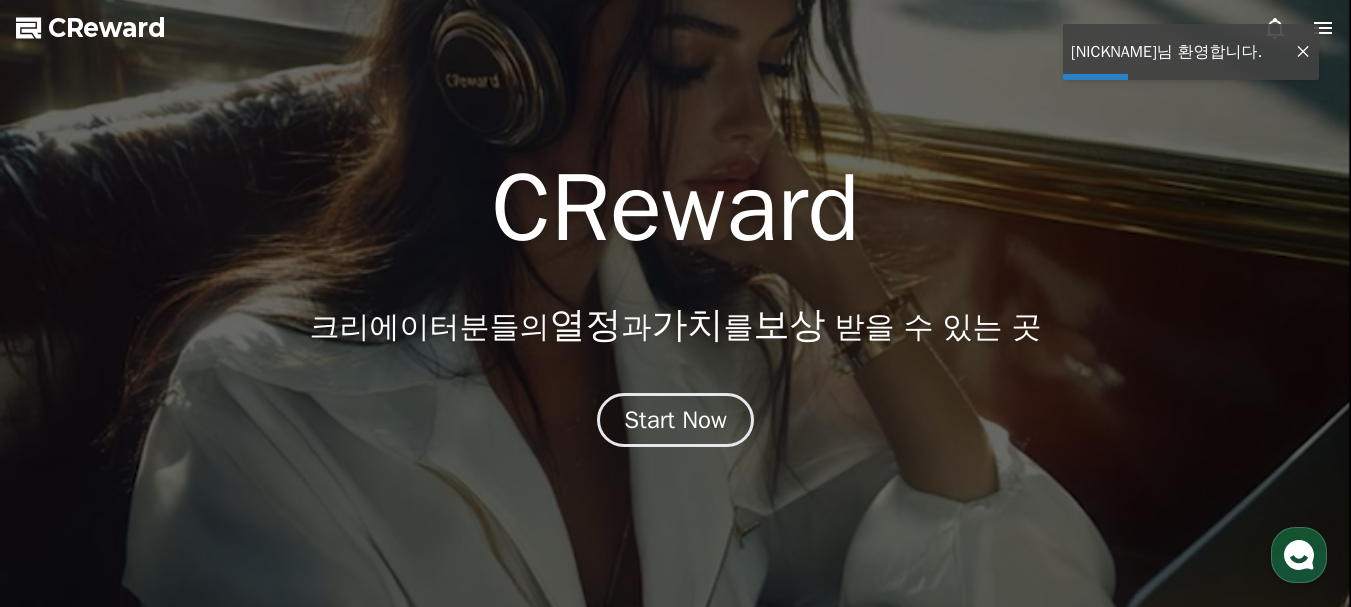 scroll, scrollTop: 0, scrollLeft: 0, axis: both 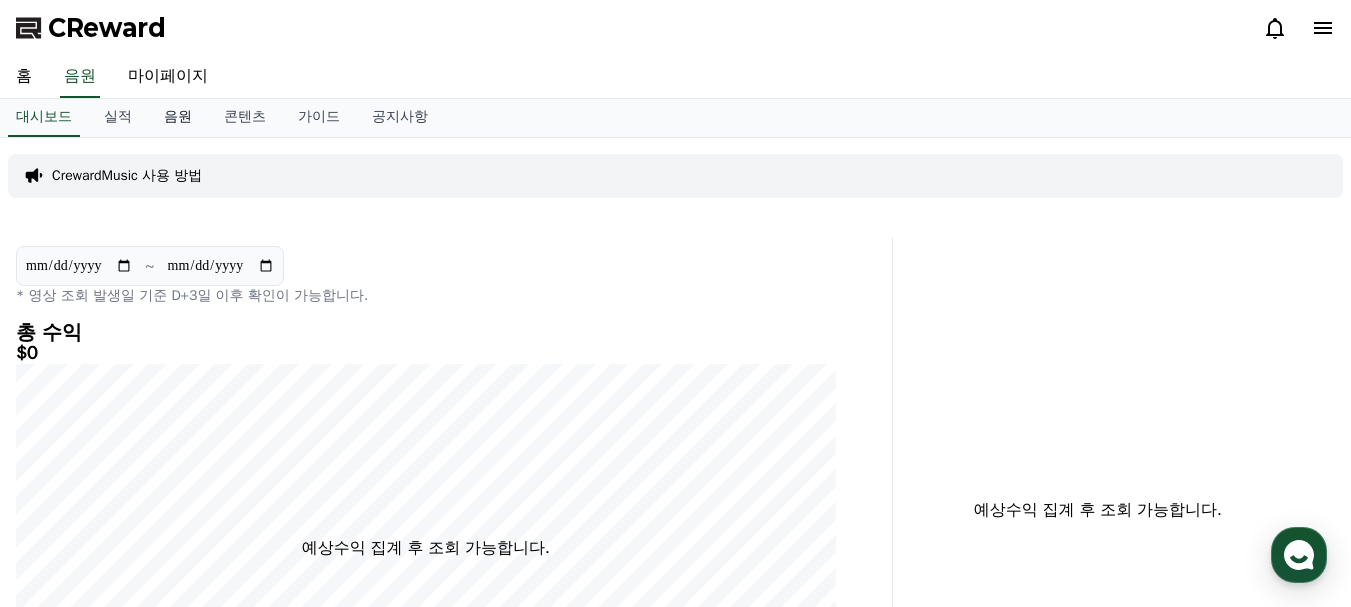 click on "음원" at bounding box center (178, 118) 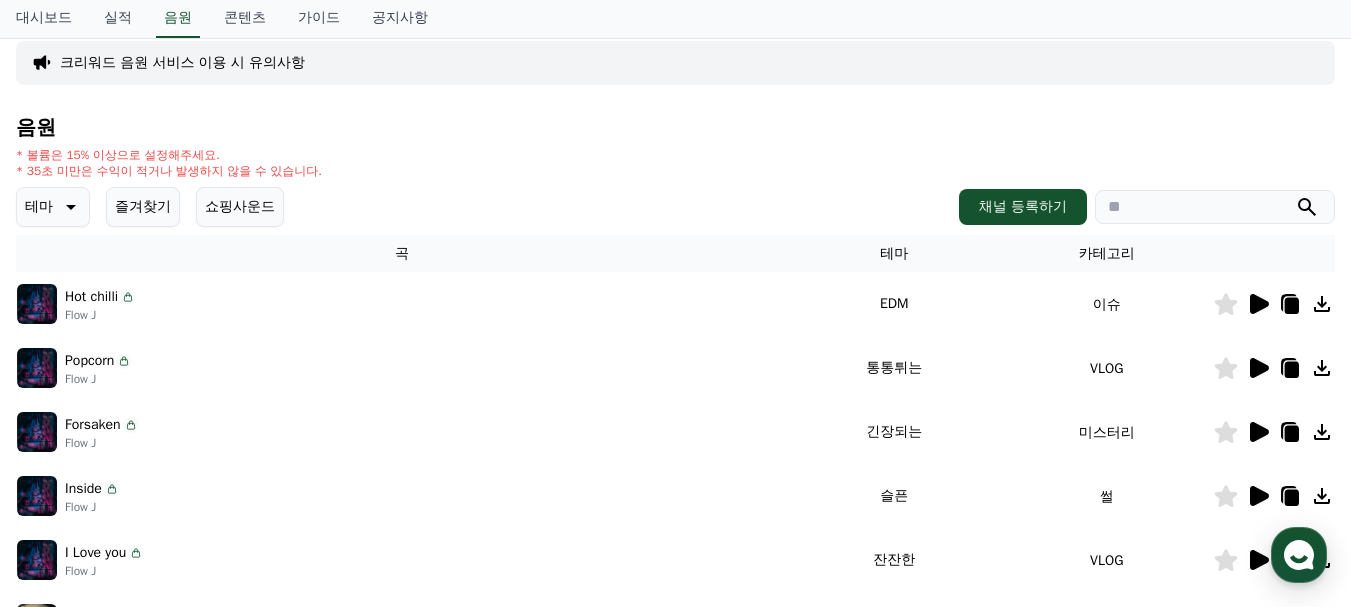 scroll, scrollTop: 200, scrollLeft: 0, axis: vertical 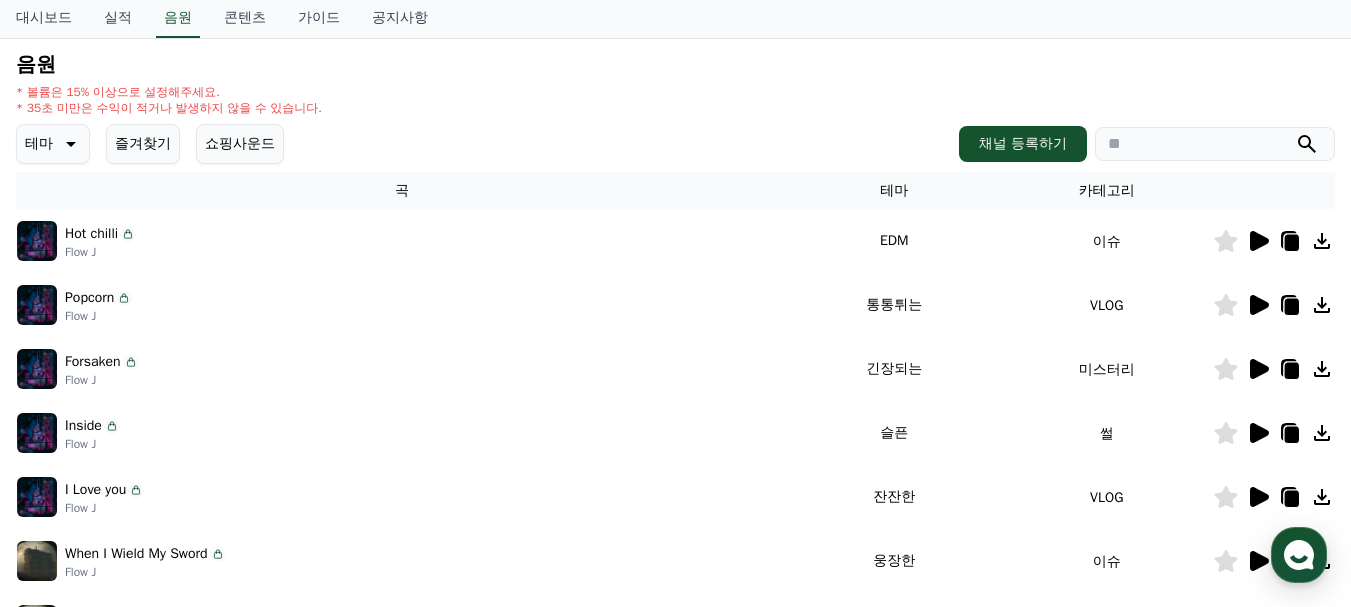 click on "쇼핑사운드" at bounding box center [240, 144] 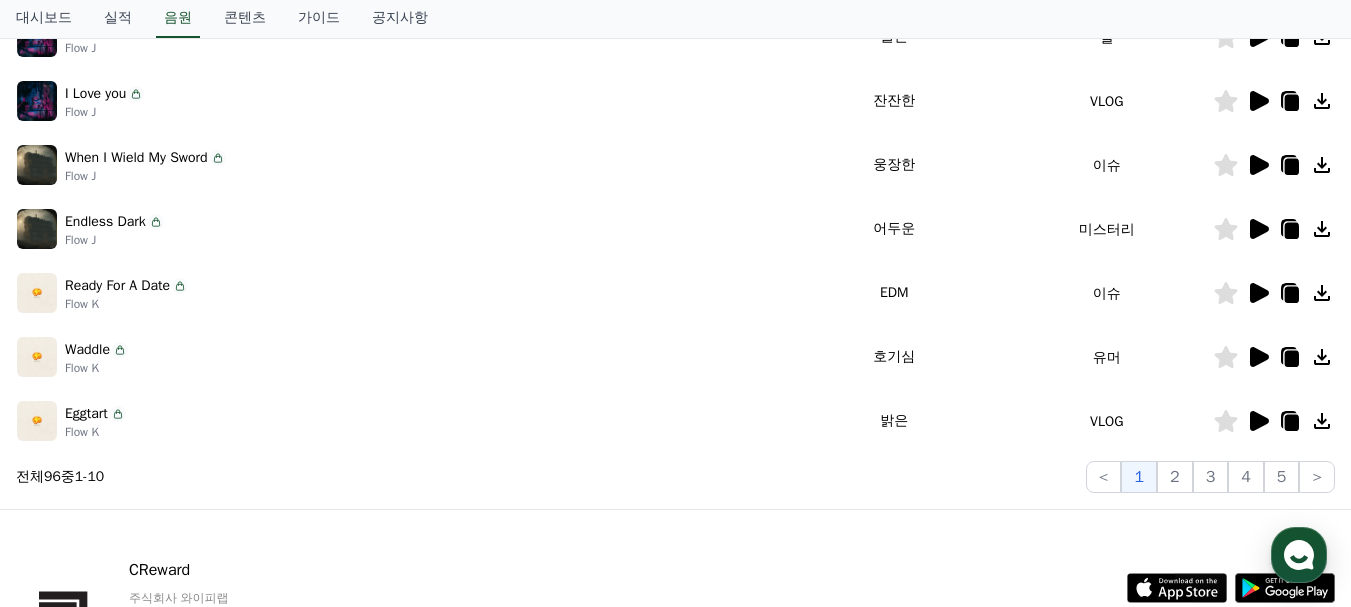 scroll, scrollTop: 600, scrollLeft: 0, axis: vertical 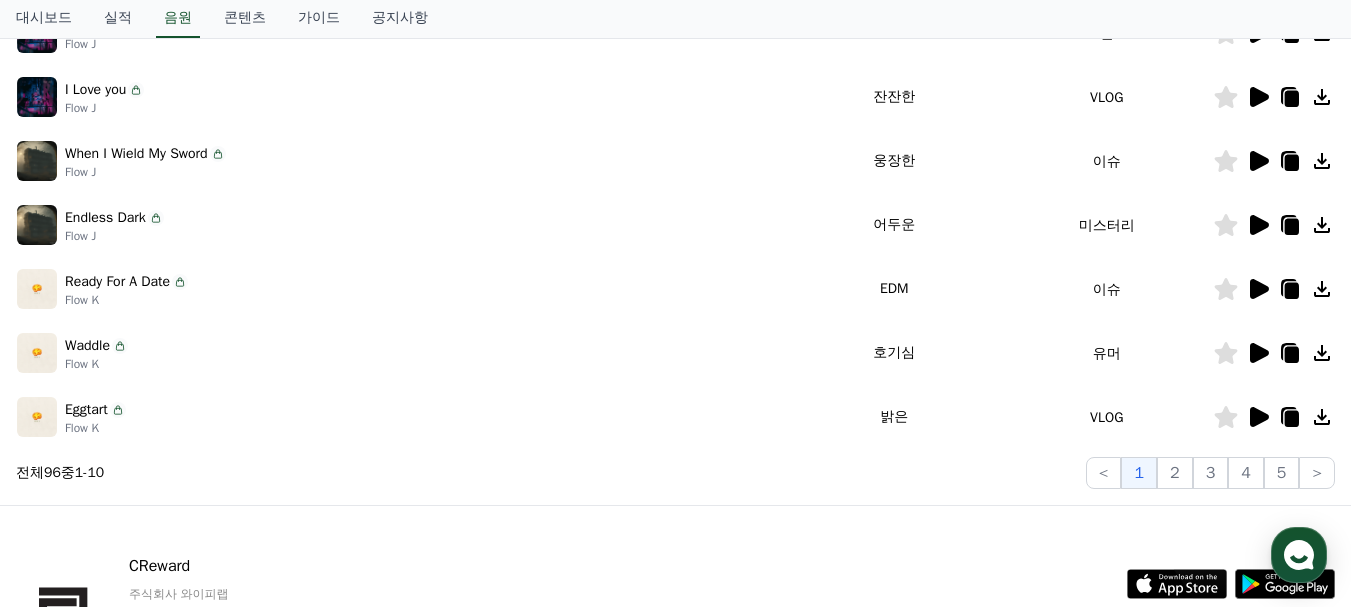 click 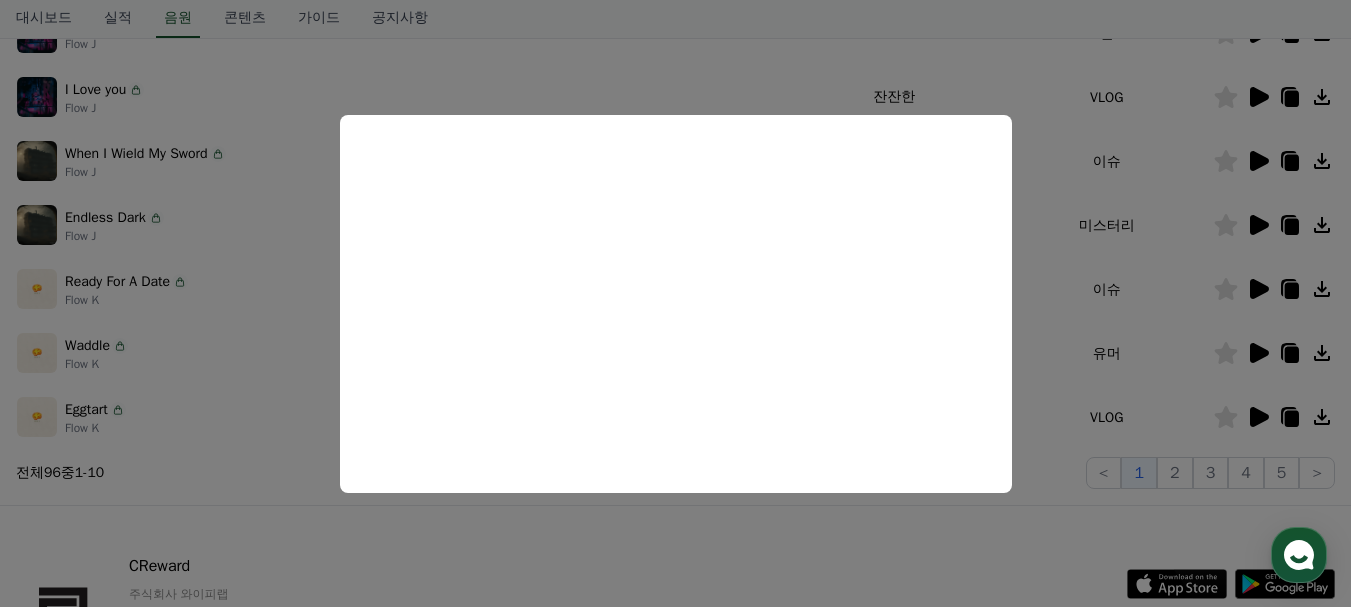 click at bounding box center (675, 303) 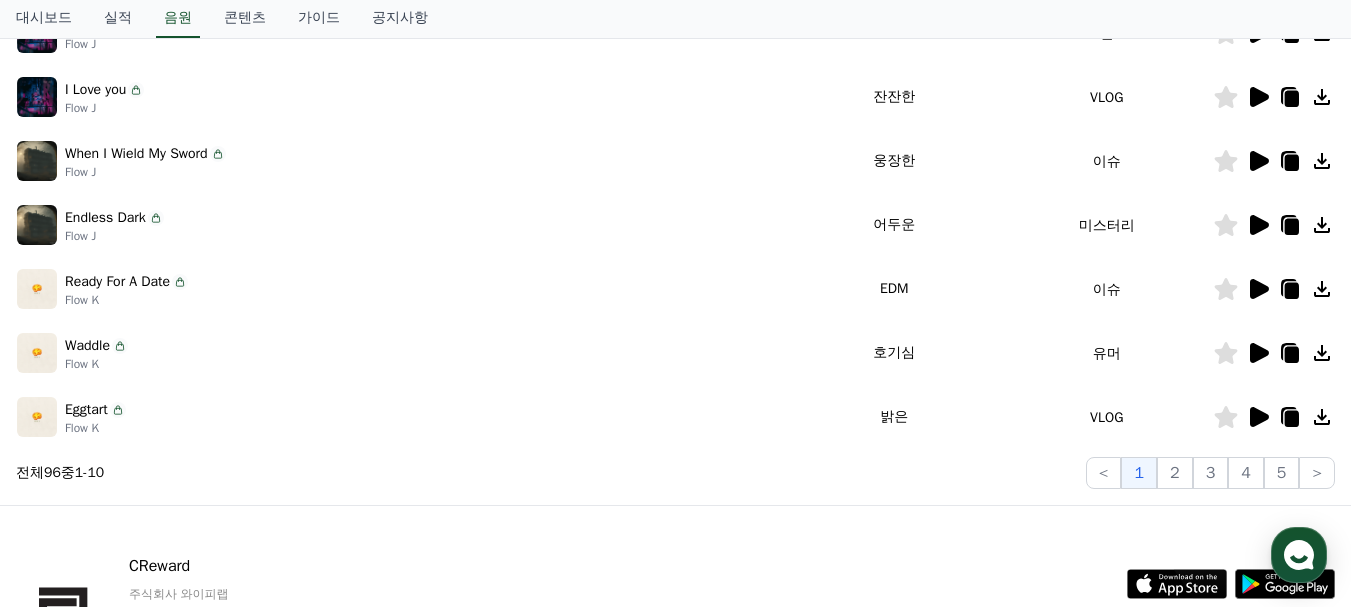 click 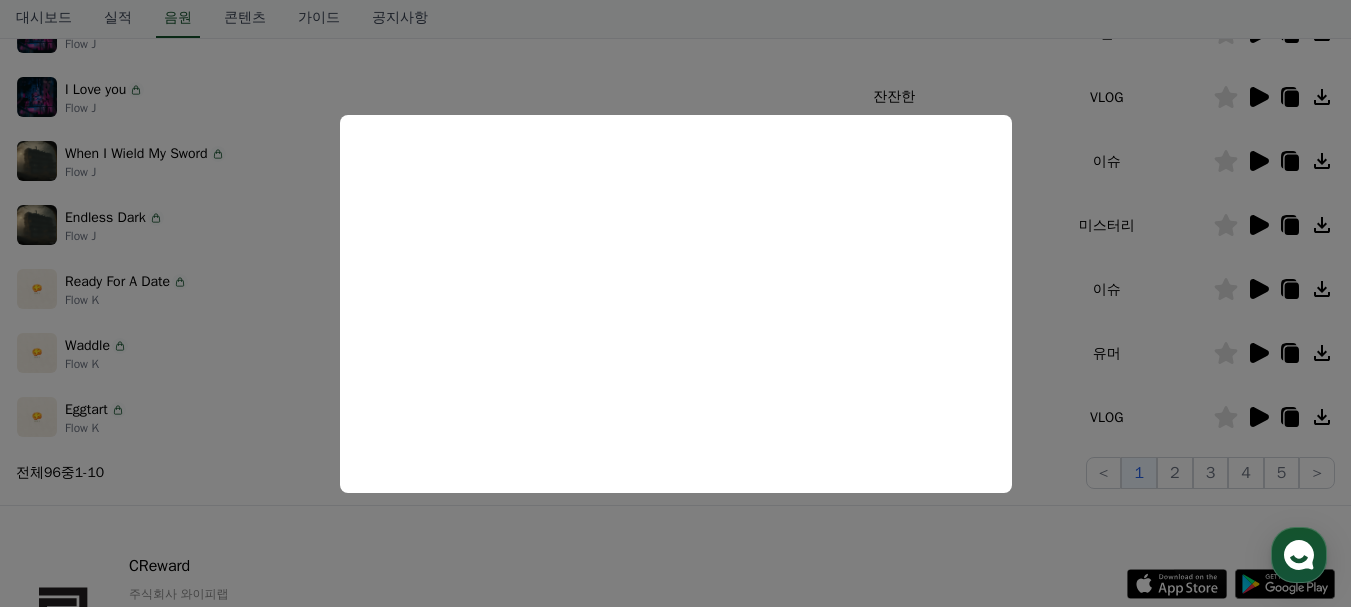 click at bounding box center (675, 303) 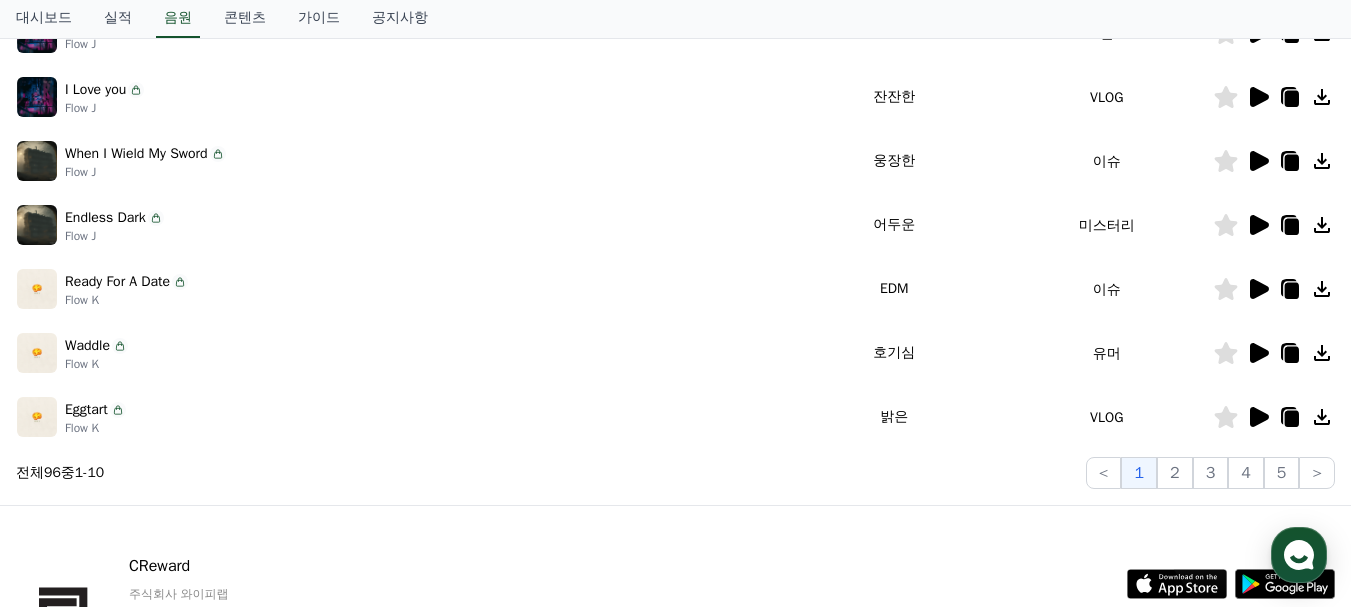 click 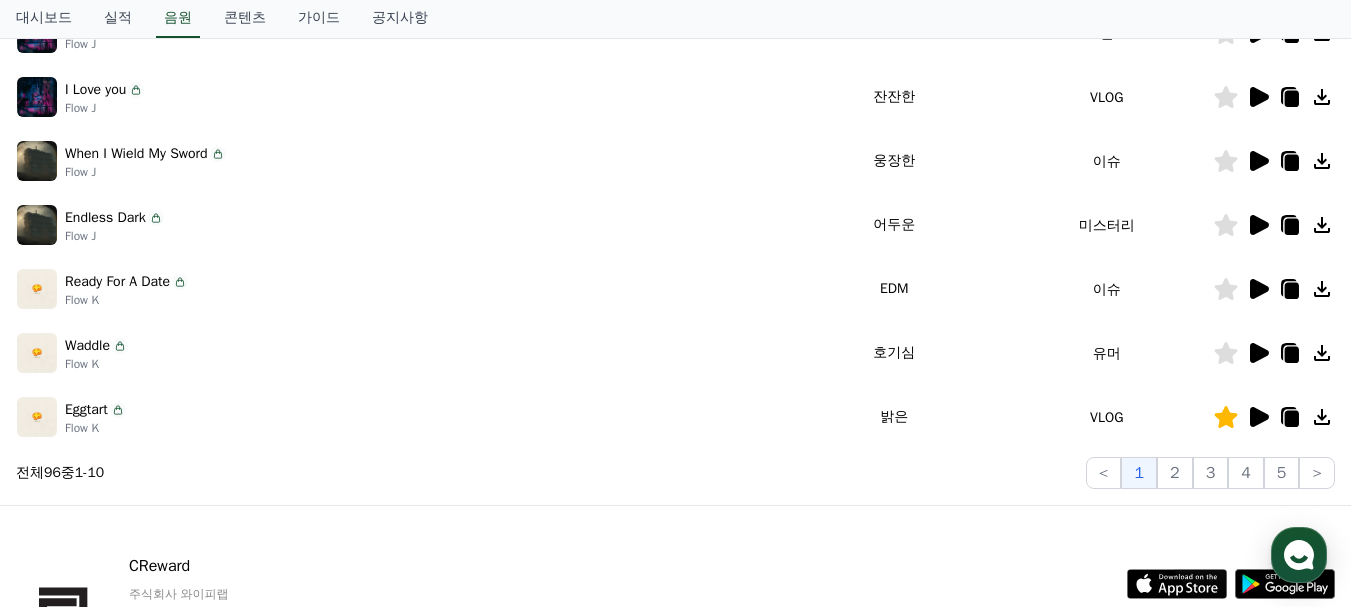 click 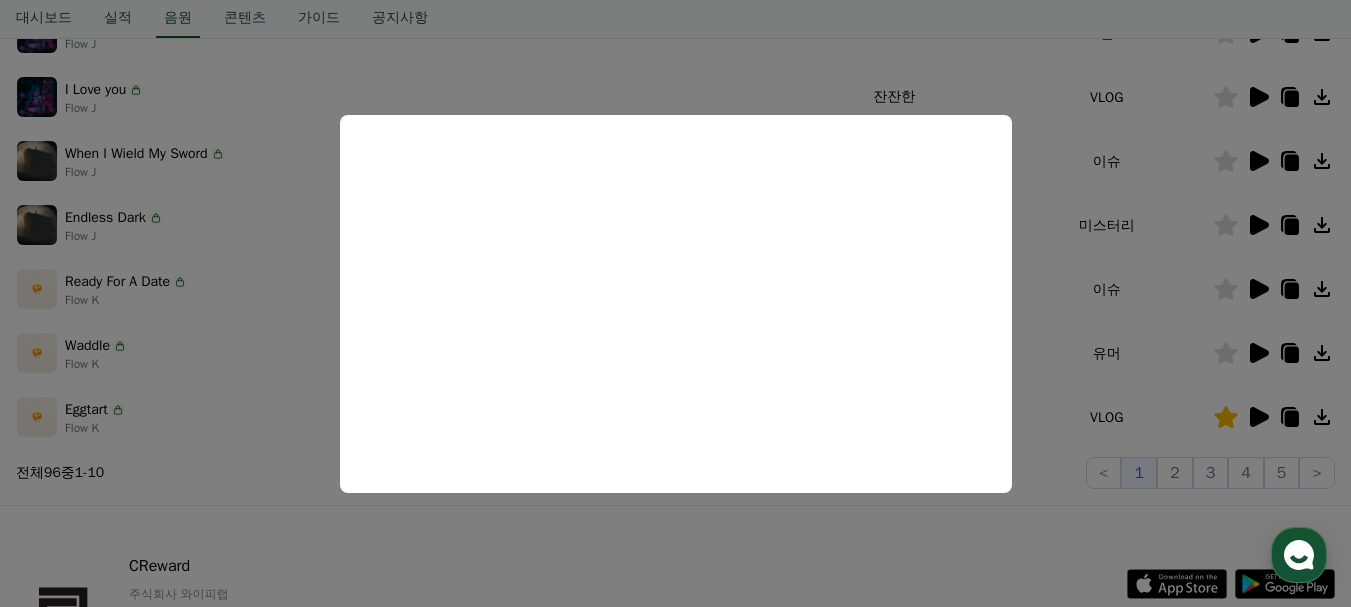 click at bounding box center (675, 303) 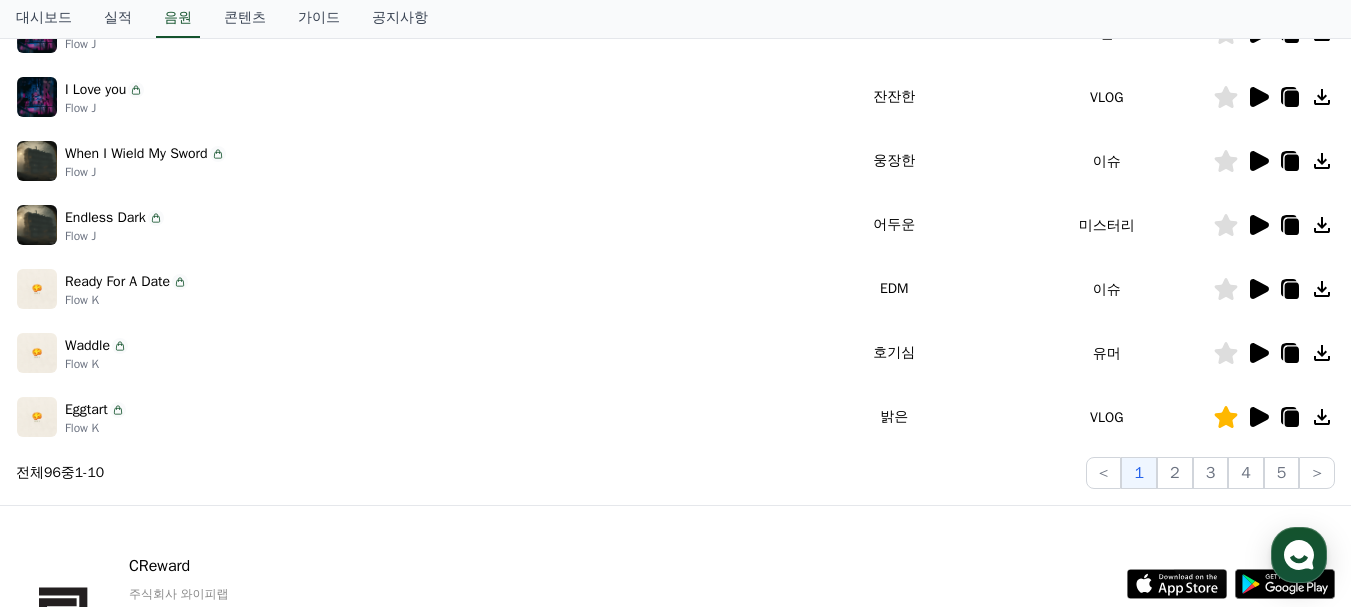 click 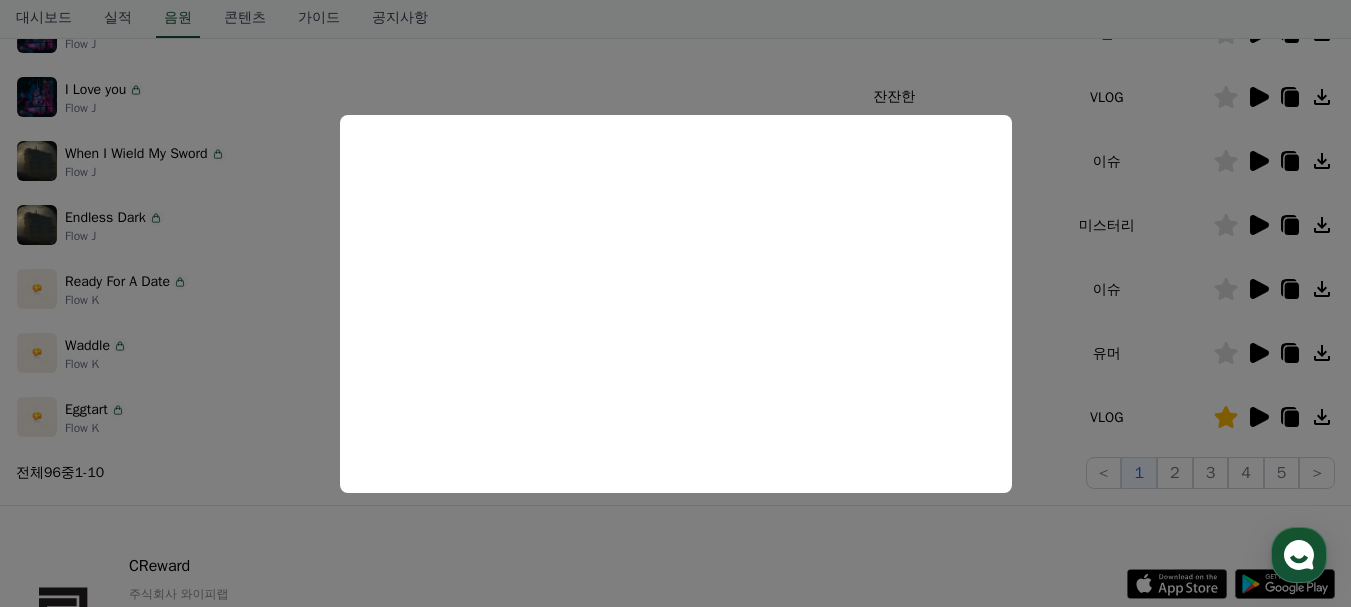 click at bounding box center [675, 303] 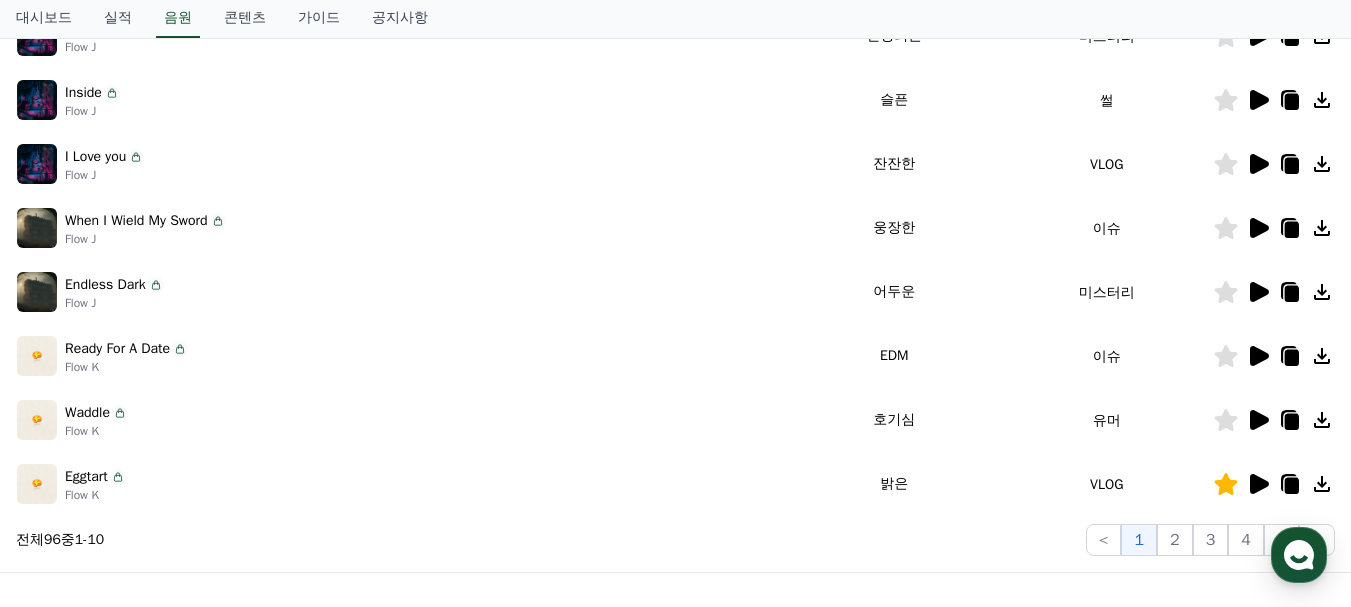 scroll, scrollTop: 500, scrollLeft: 0, axis: vertical 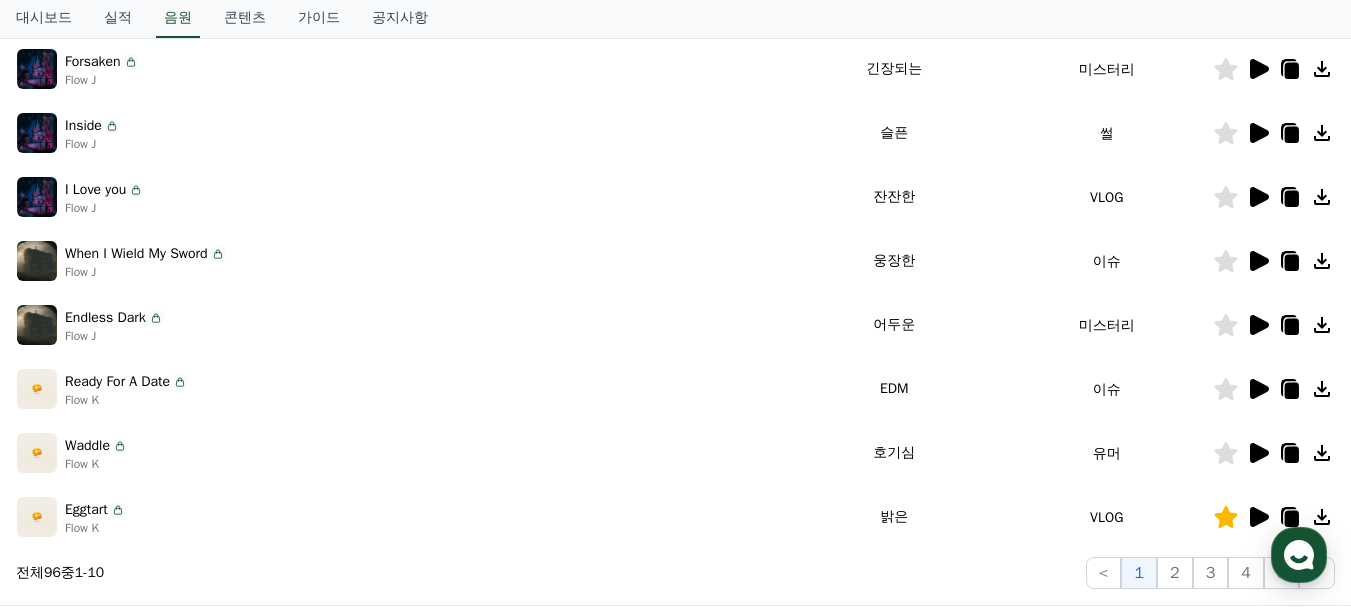 click 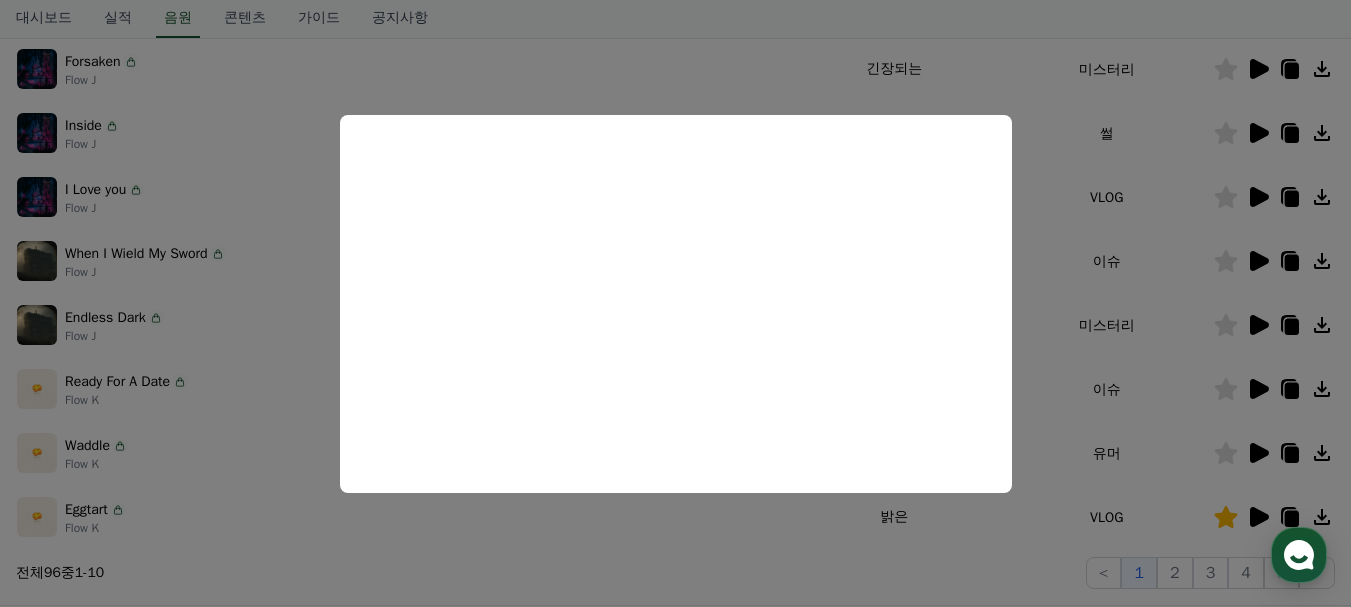 click at bounding box center (675, 303) 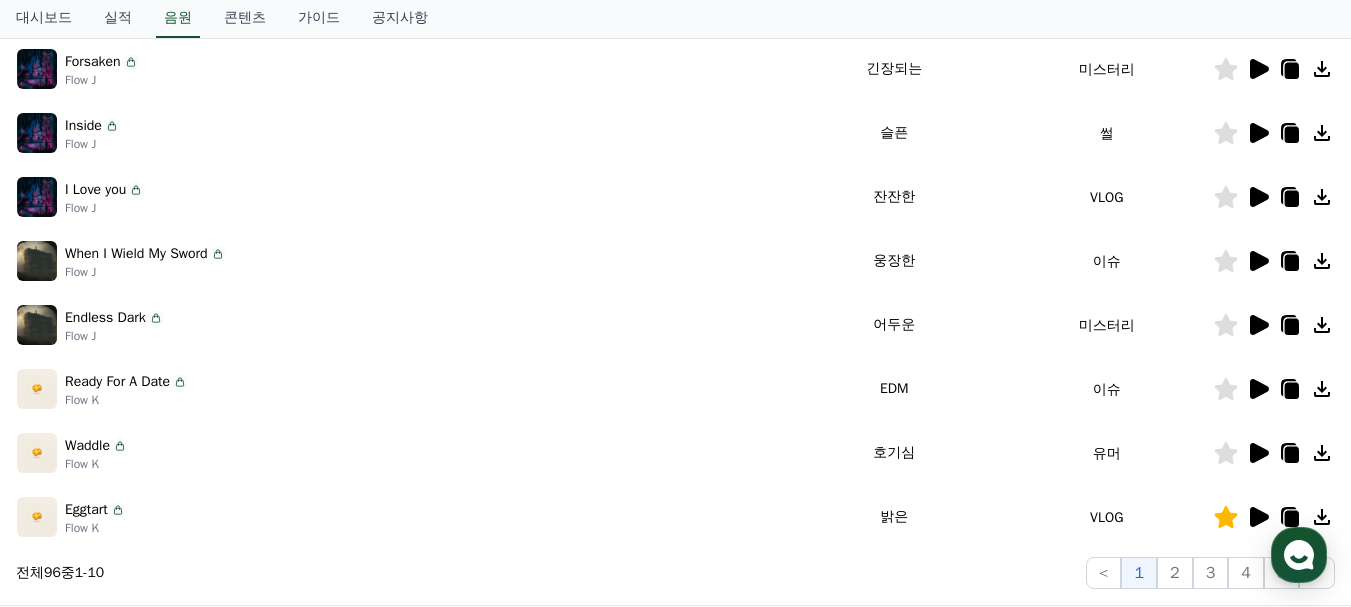 click 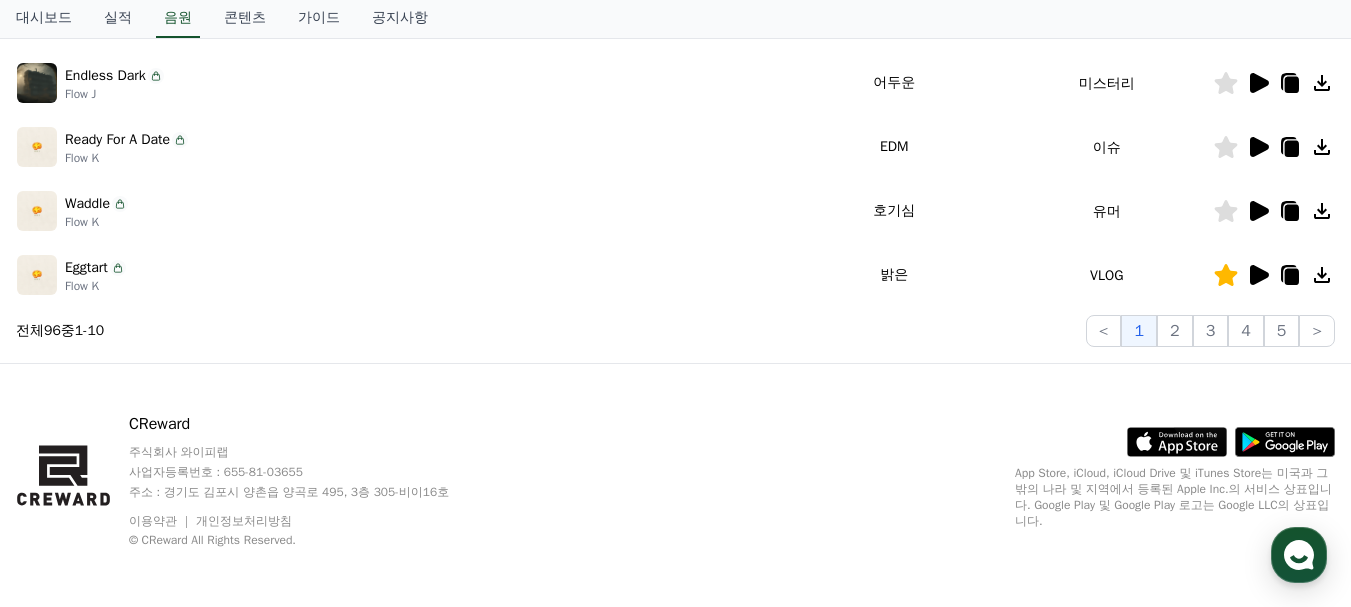 scroll, scrollTop: 747, scrollLeft: 0, axis: vertical 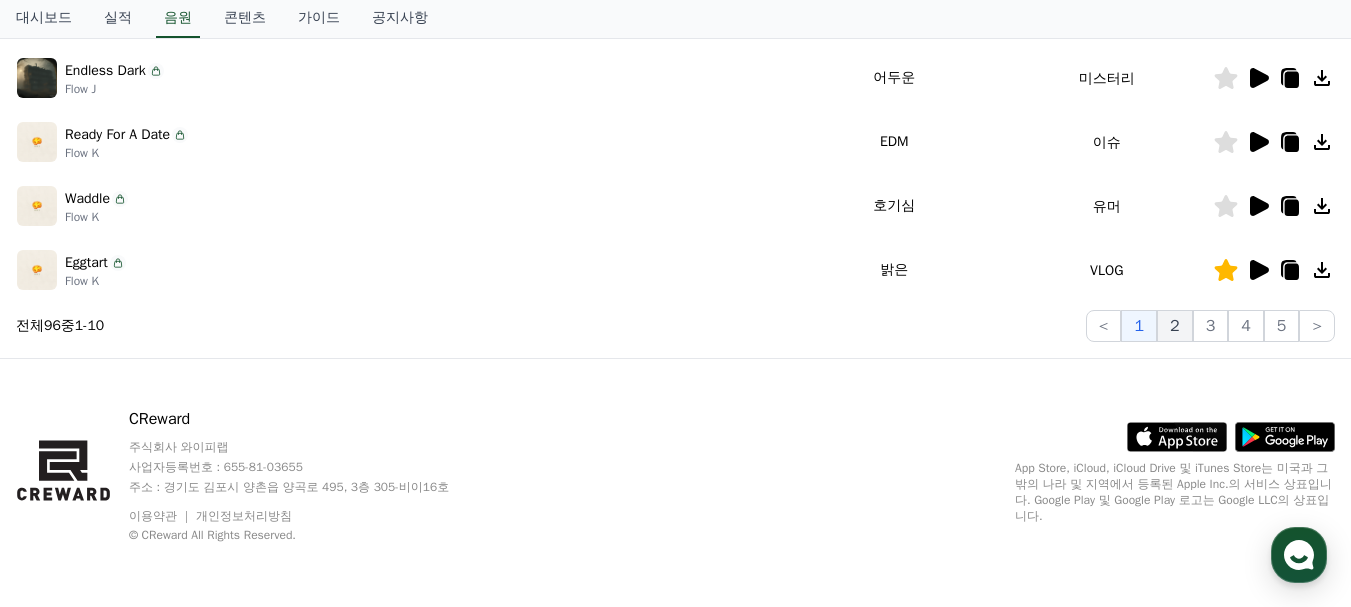 click on "2" 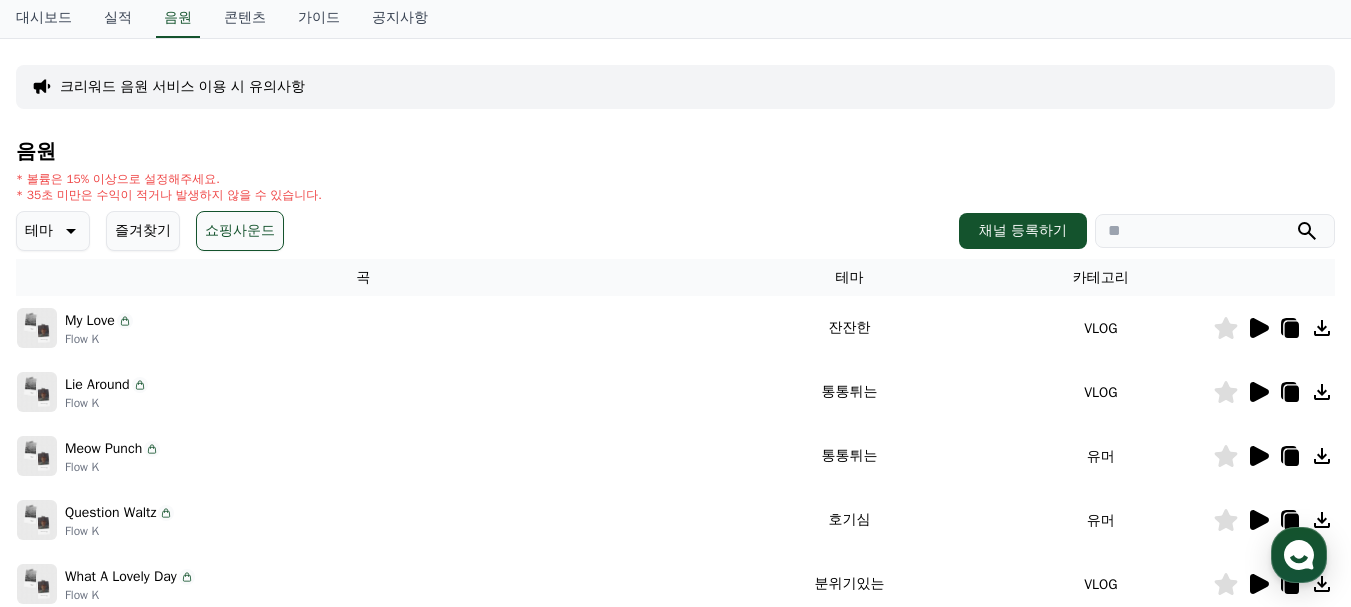 scroll, scrollTop: 147, scrollLeft: 0, axis: vertical 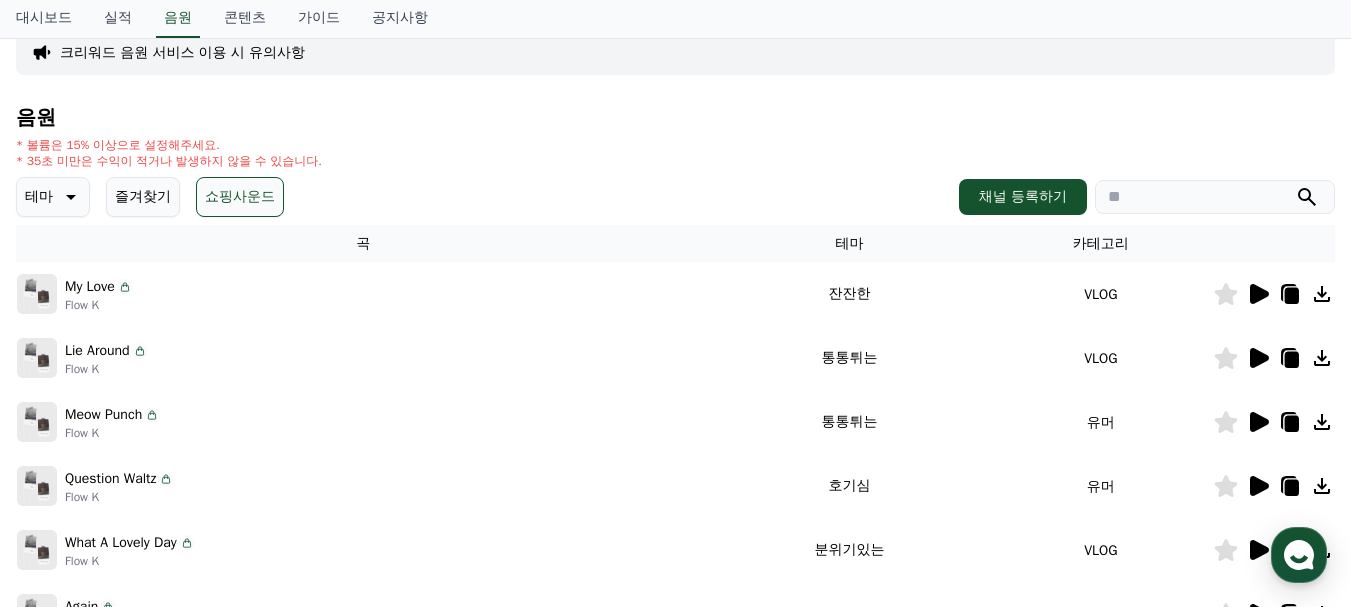 click 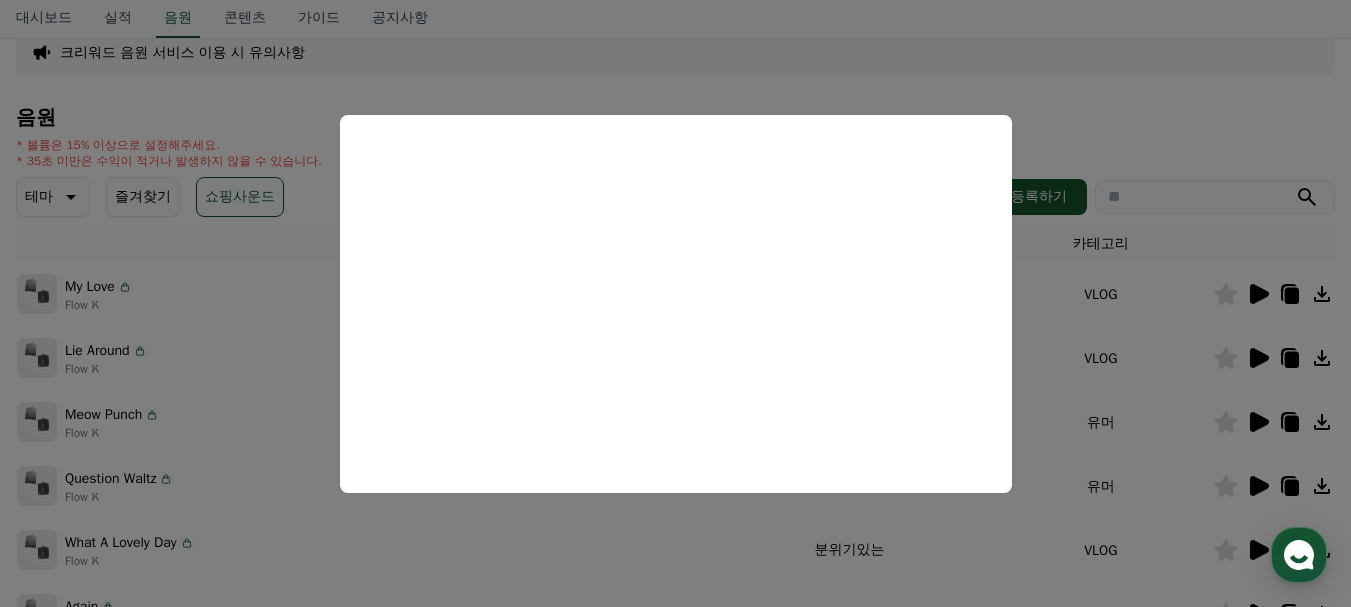 click at bounding box center (675, 303) 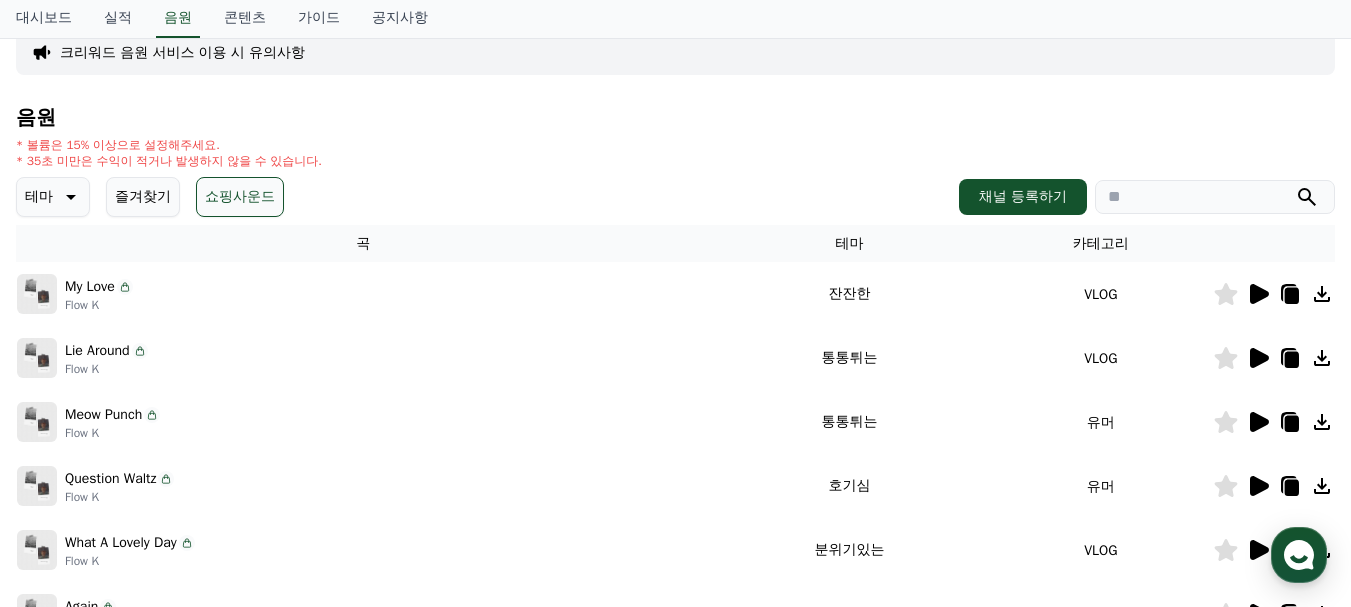 click 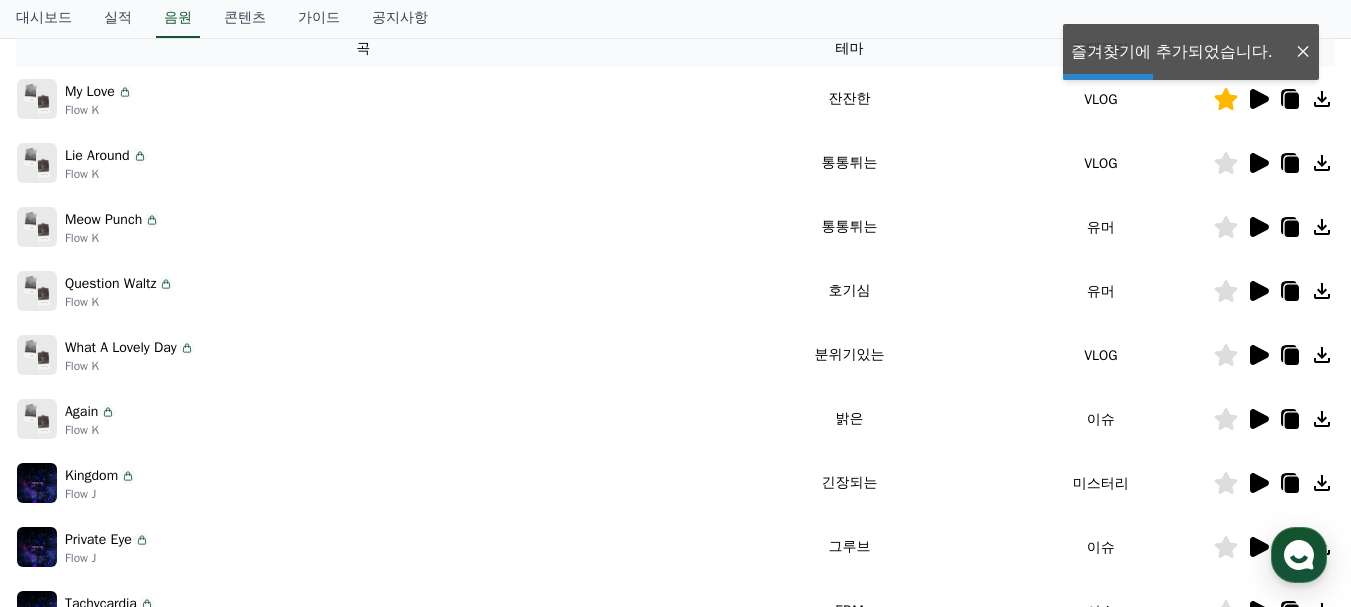 scroll, scrollTop: 347, scrollLeft: 0, axis: vertical 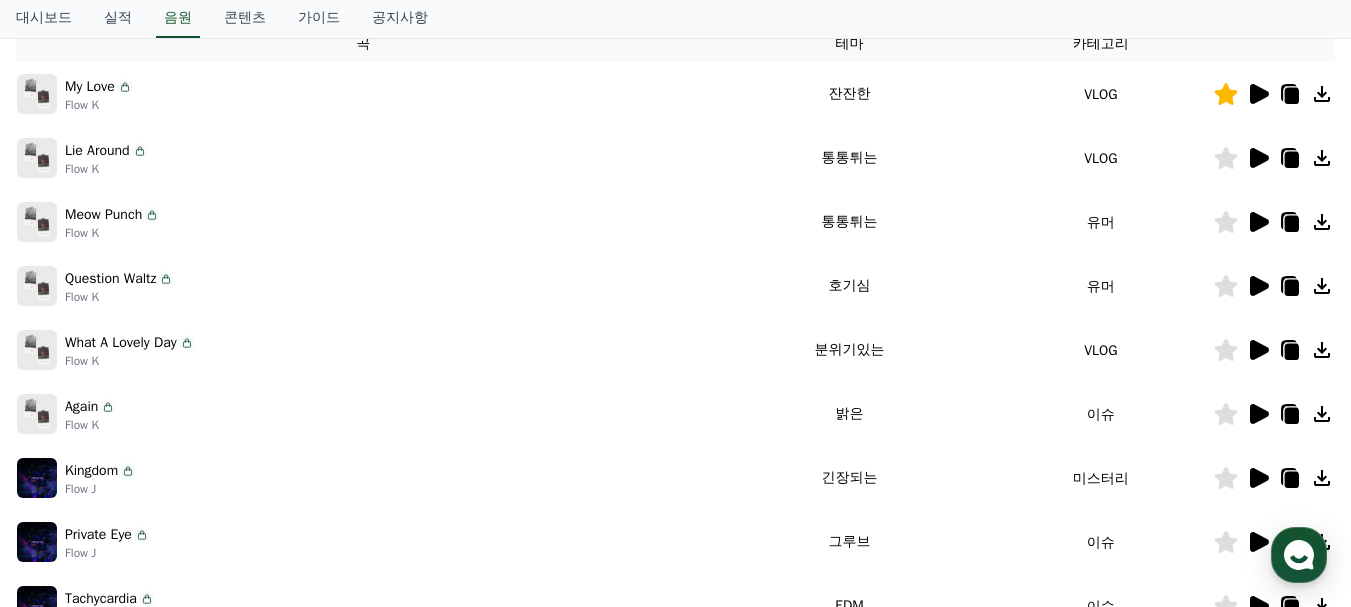 click 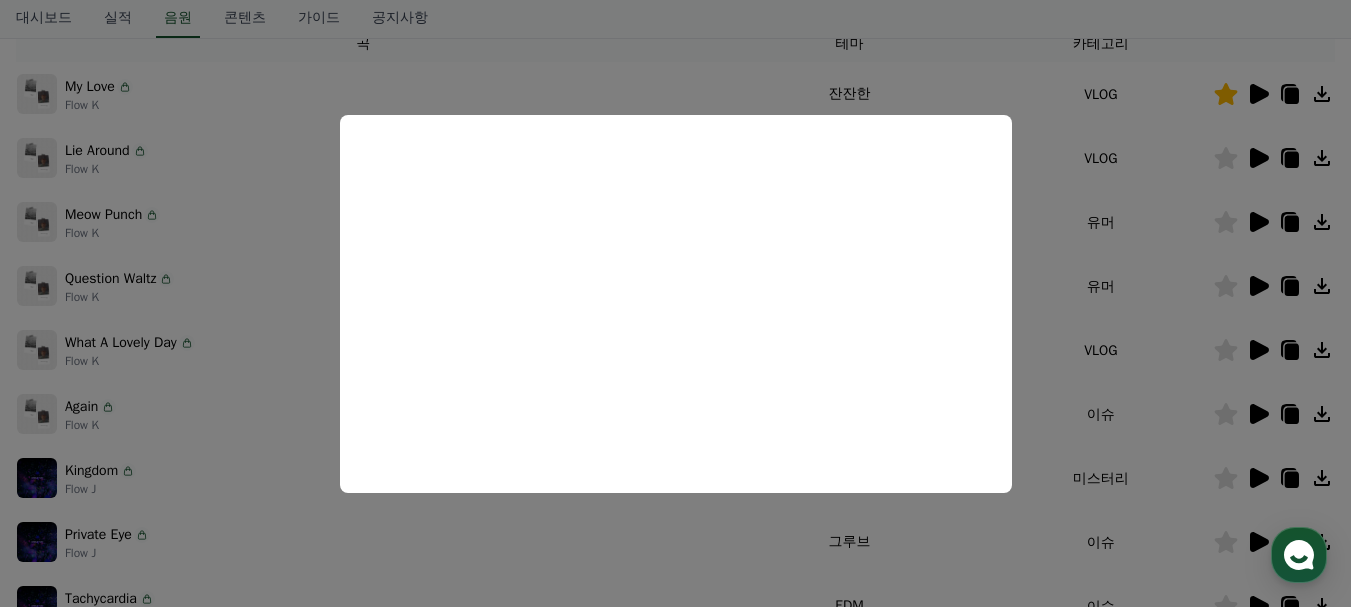 click at bounding box center [675, 303] 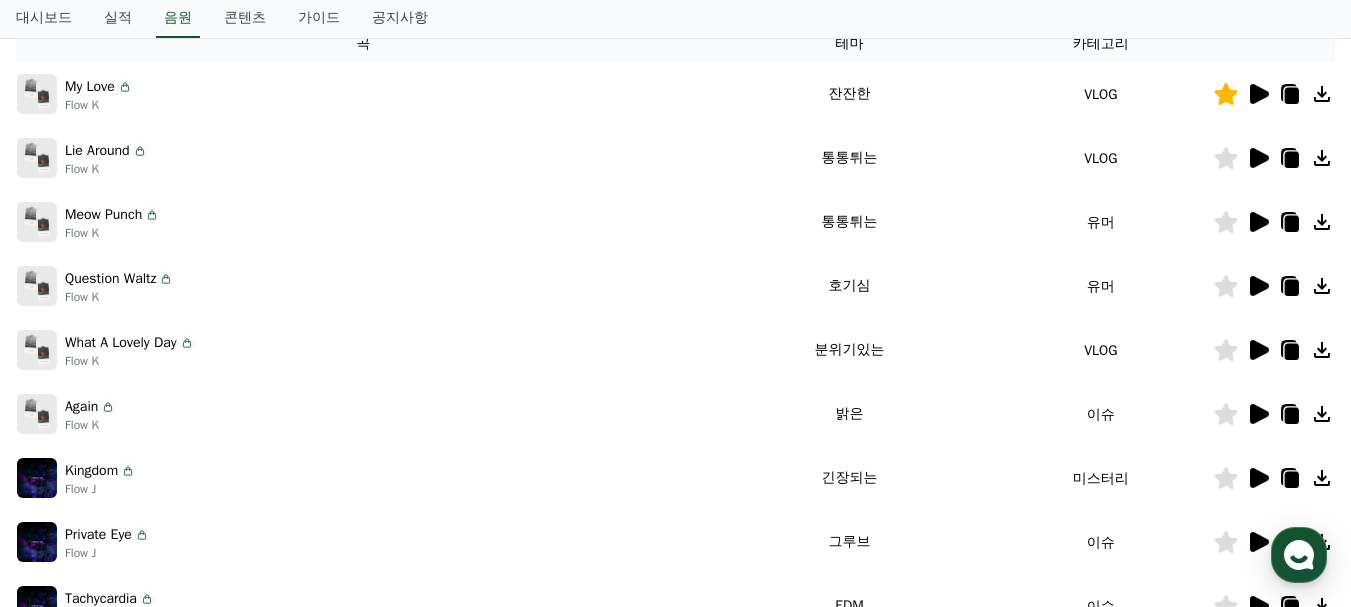 click 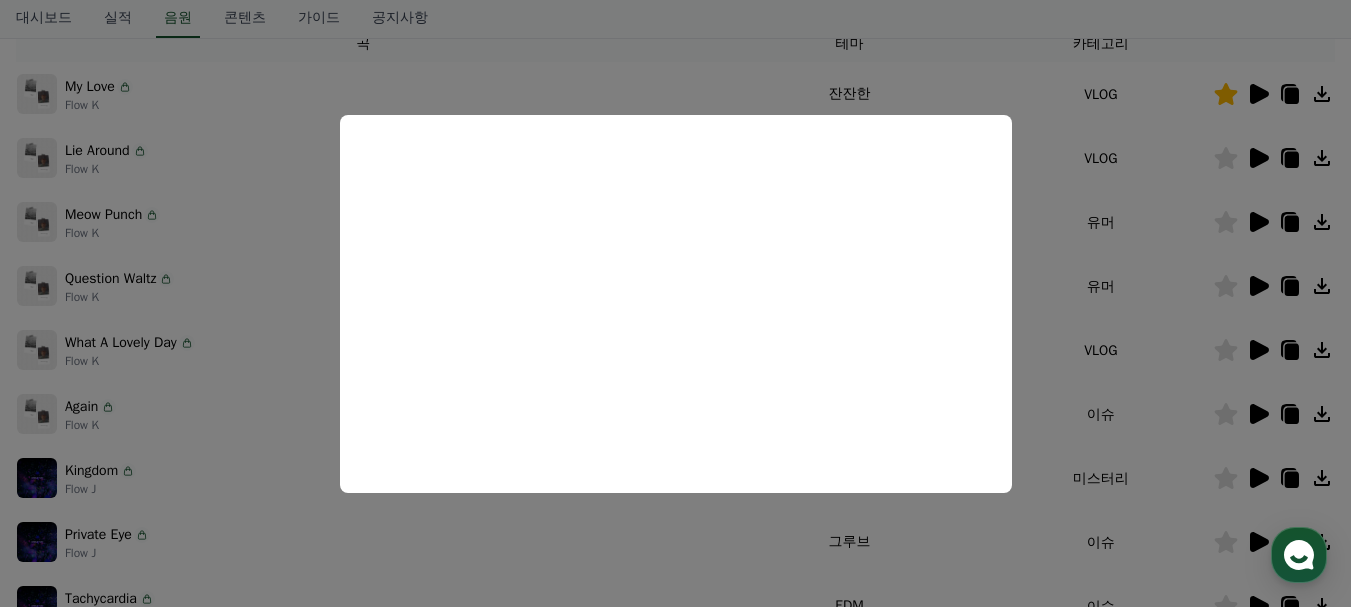 click at bounding box center [675, 303] 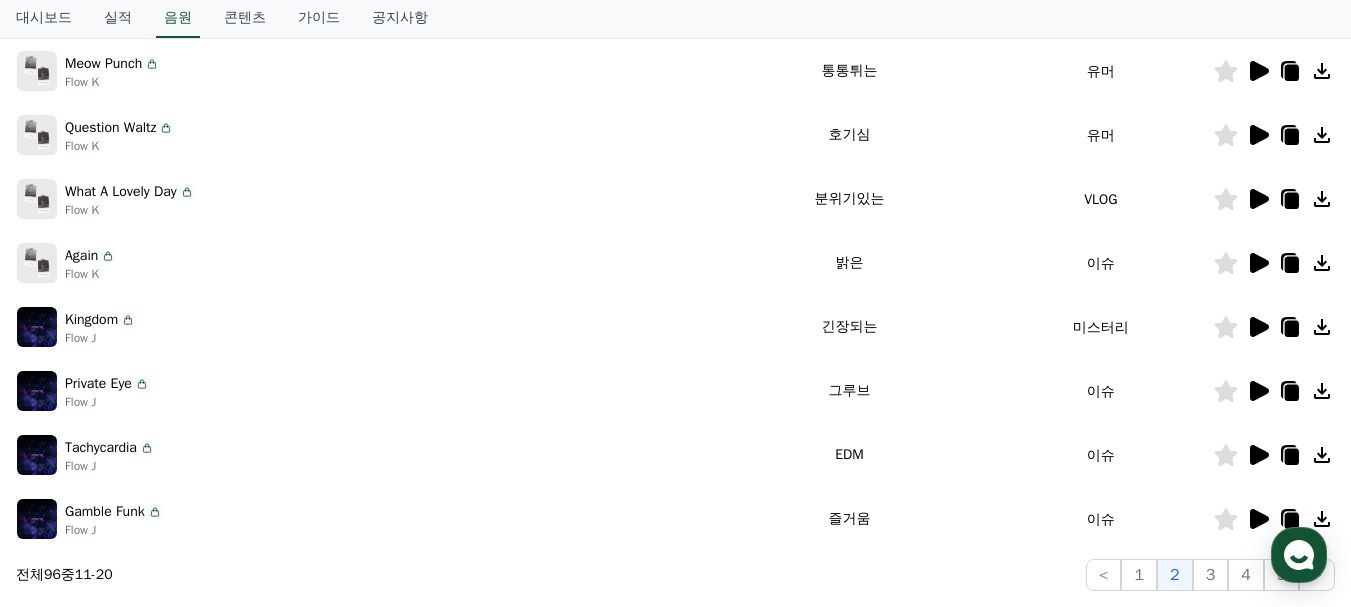 scroll, scrollTop: 547, scrollLeft: 0, axis: vertical 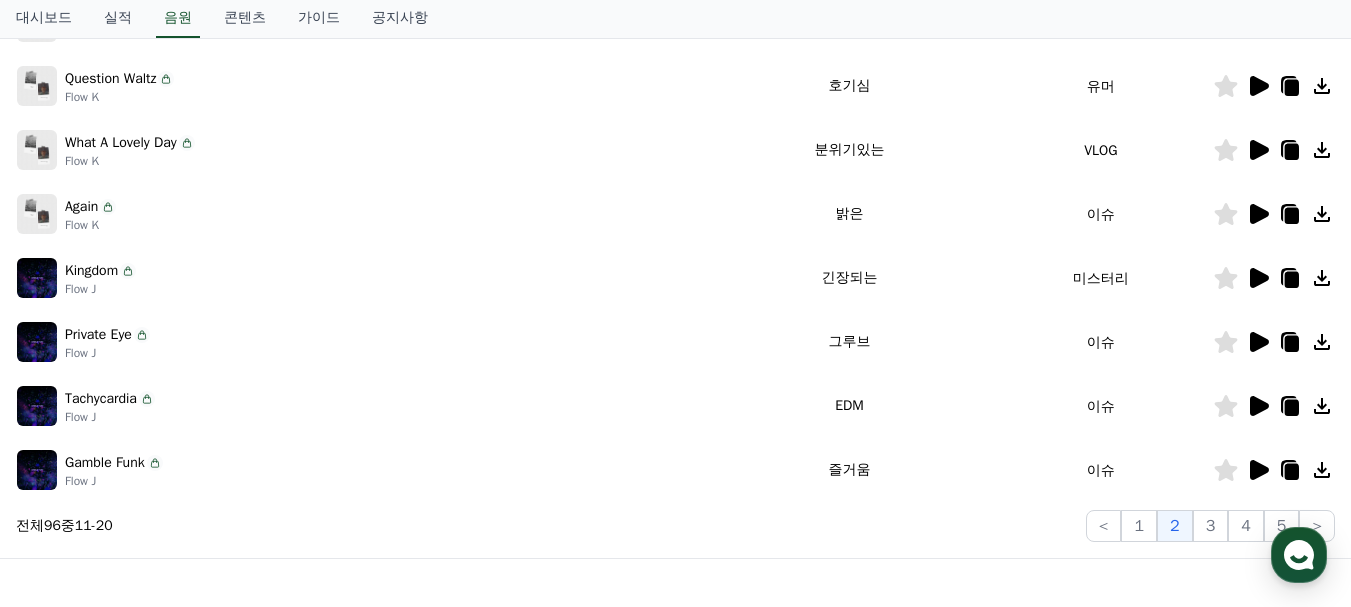 click 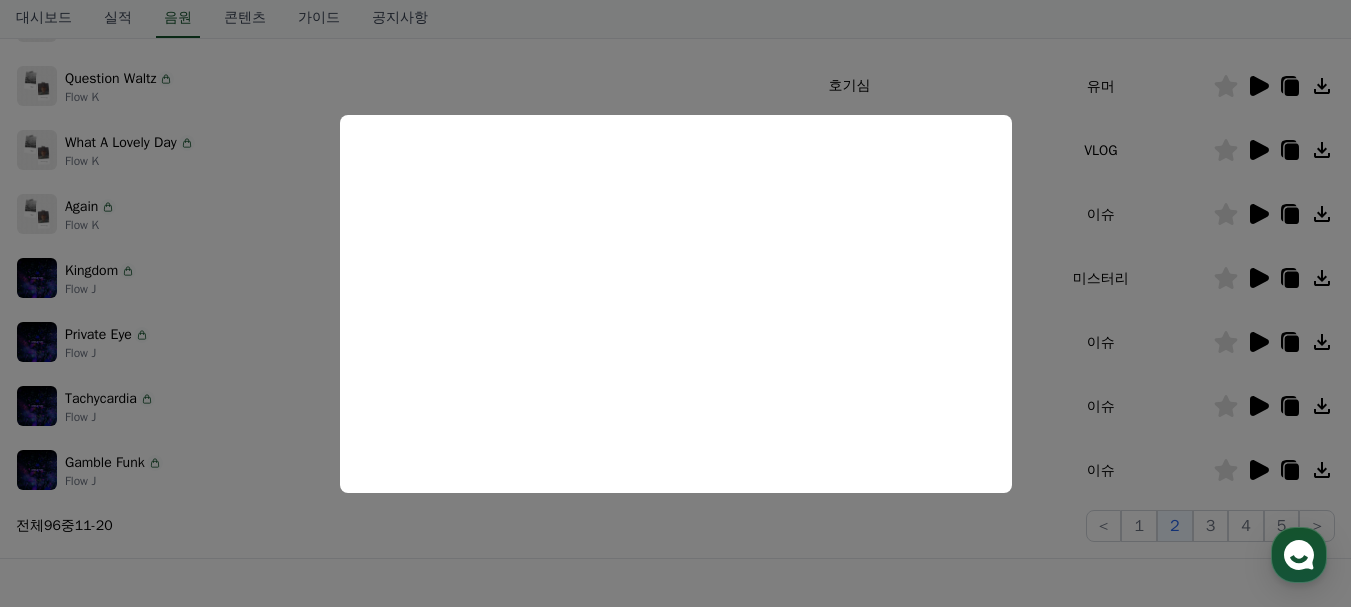click at bounding box center (675, 303) 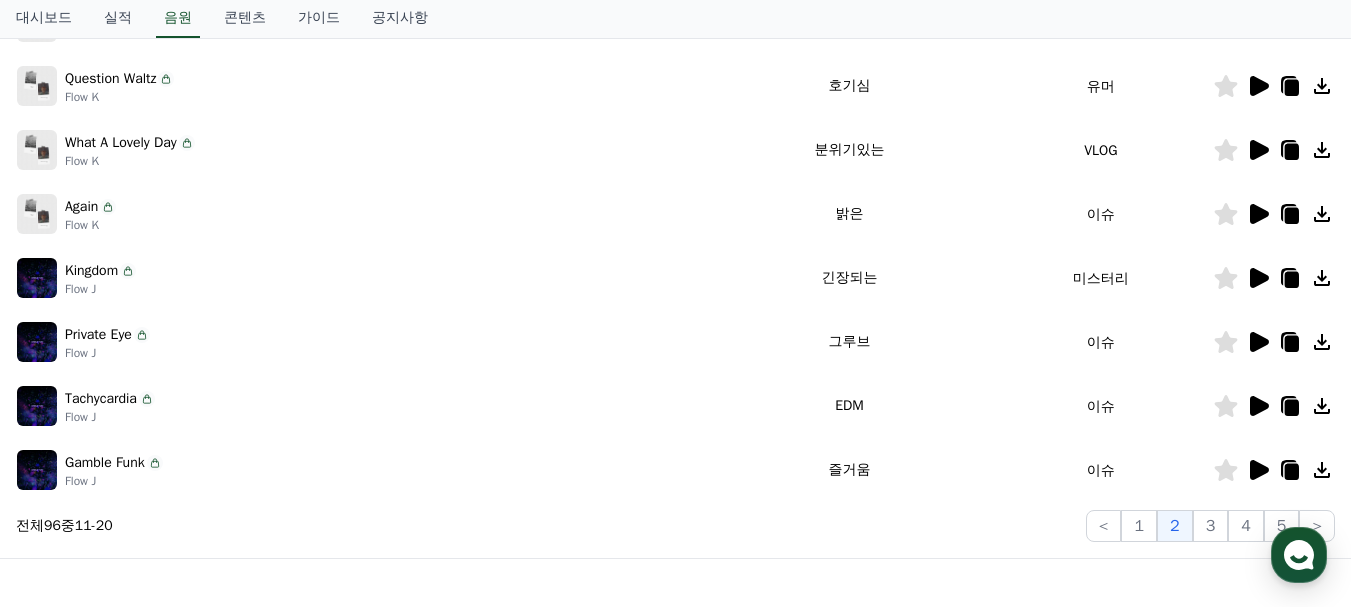 click 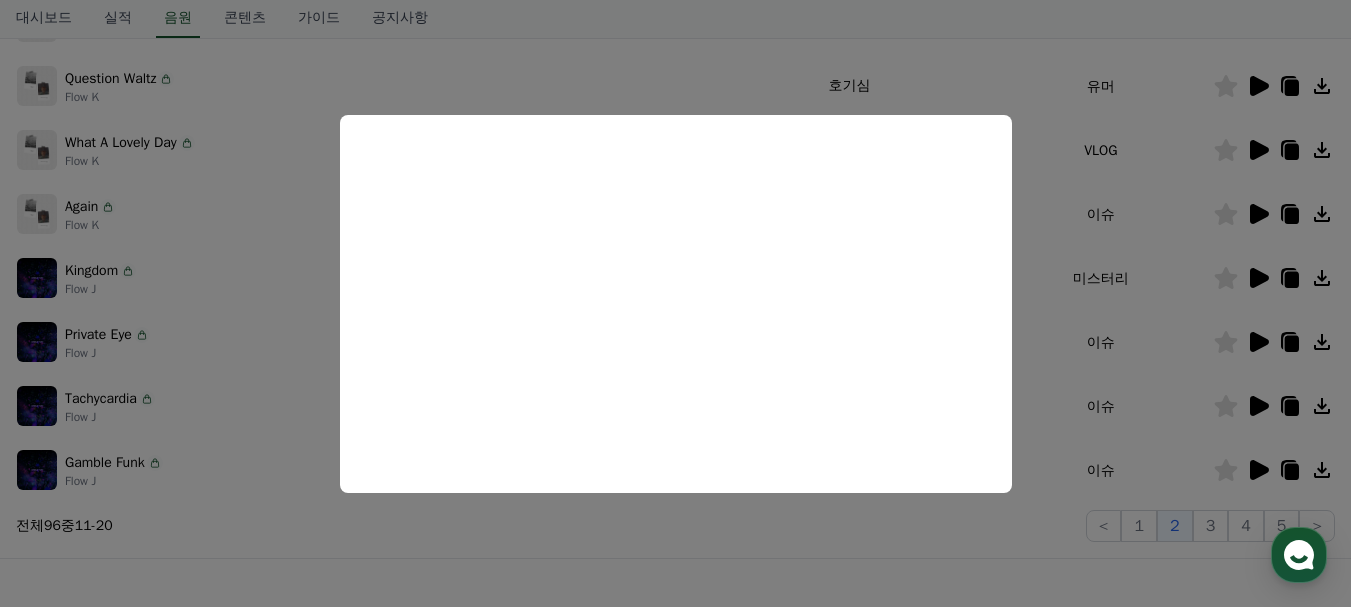 click at bounding box center (675, 303) 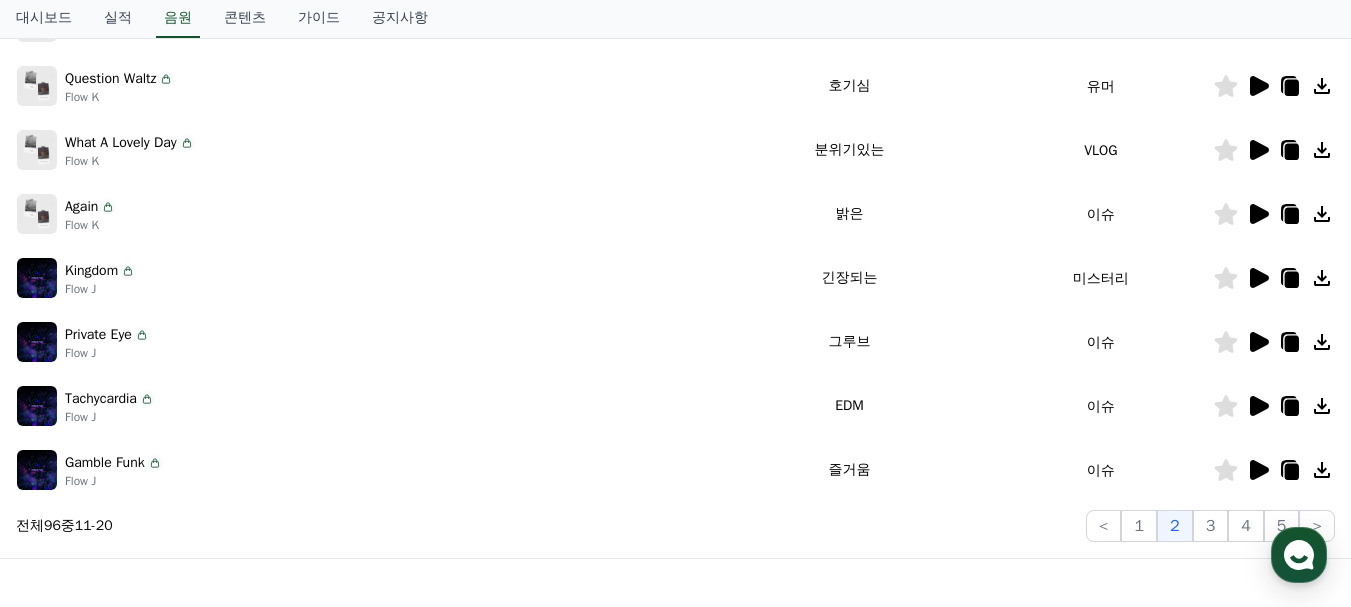 click 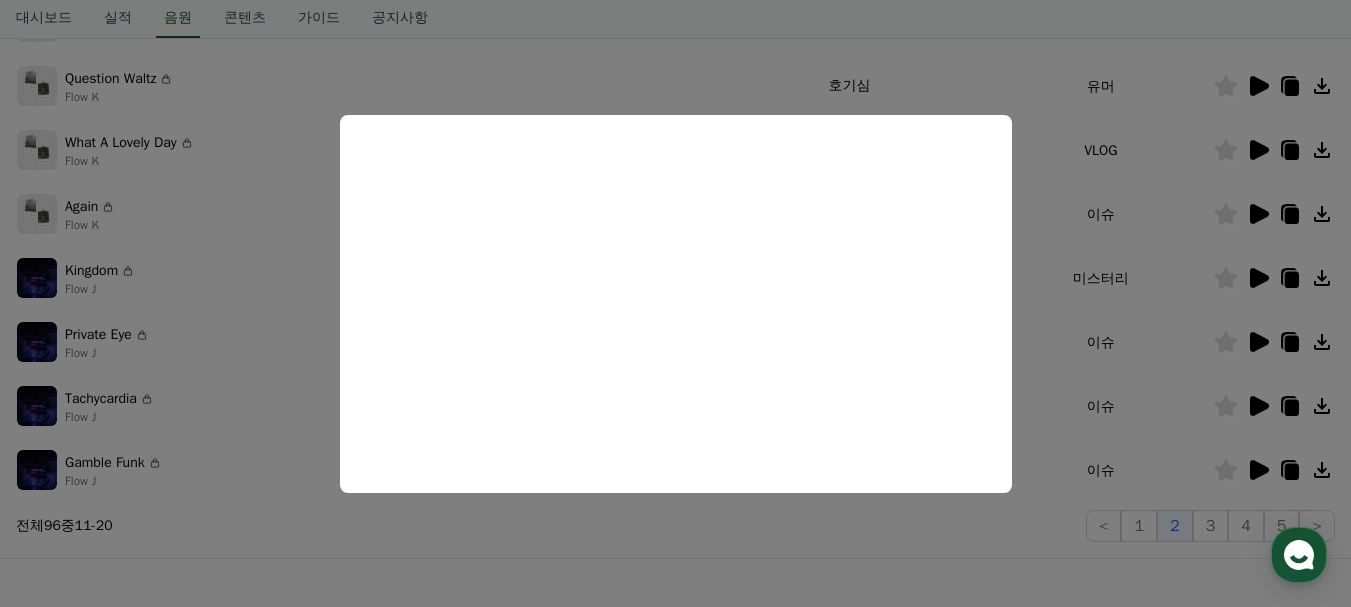 click at bounding box center [675, 303] 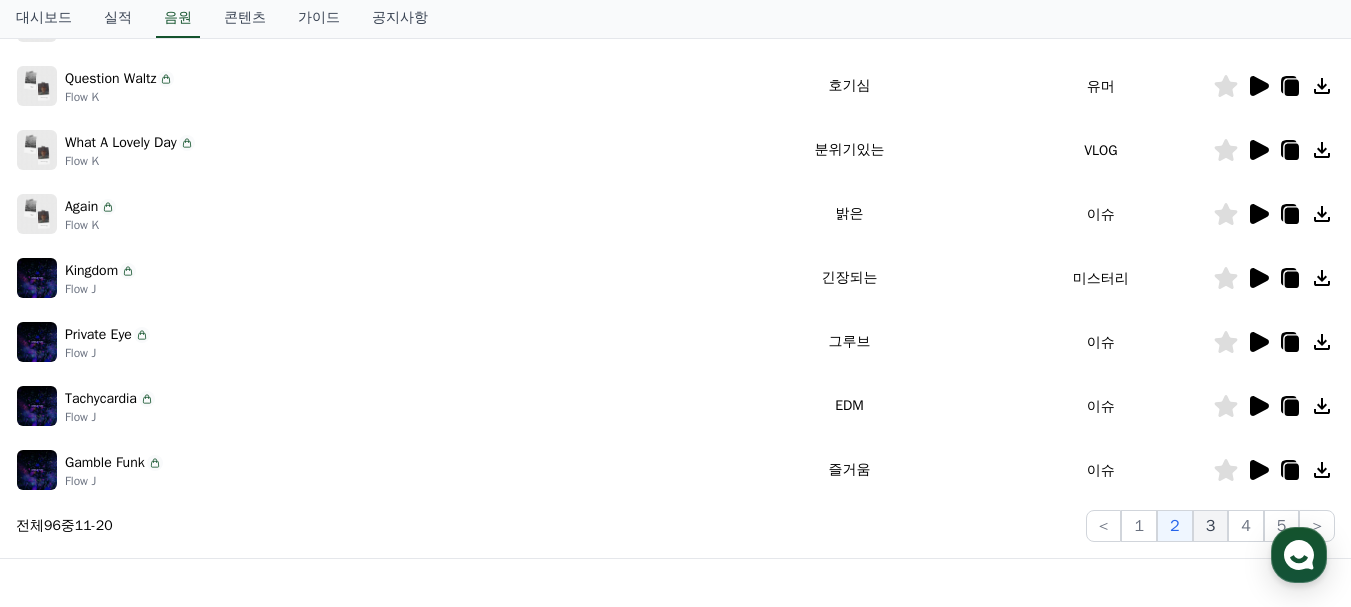 click on "3" 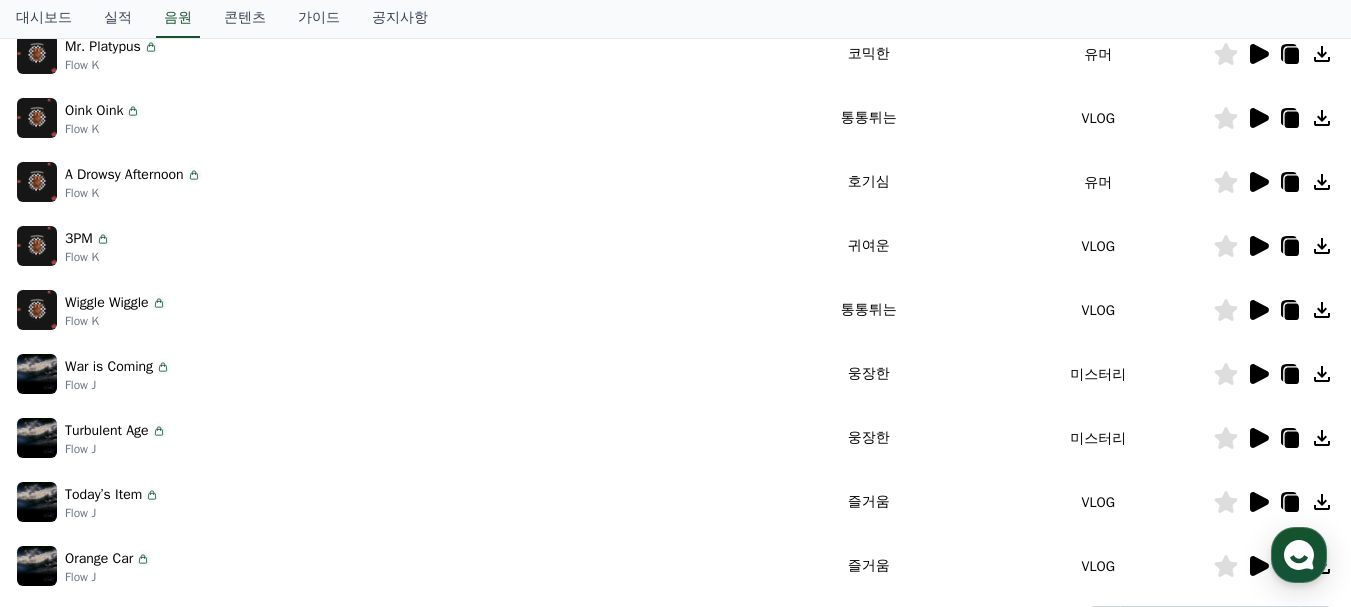 scroll, scrollTop: 247, scrollLeft: 0, axis: vertical 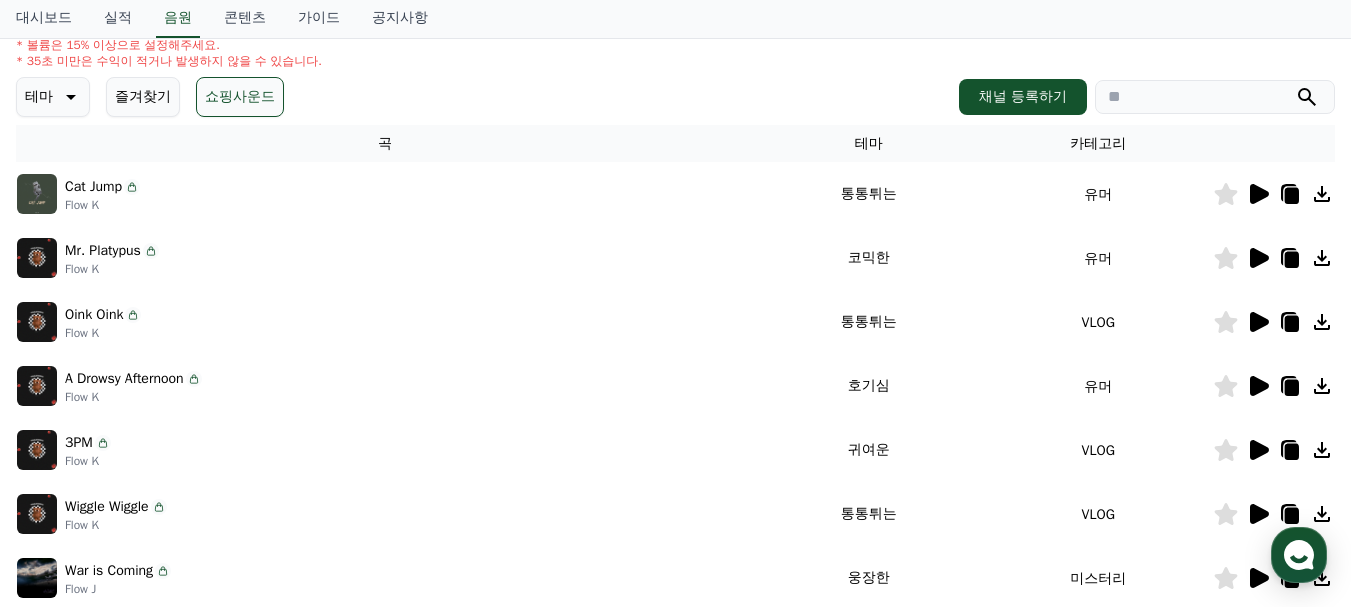 click 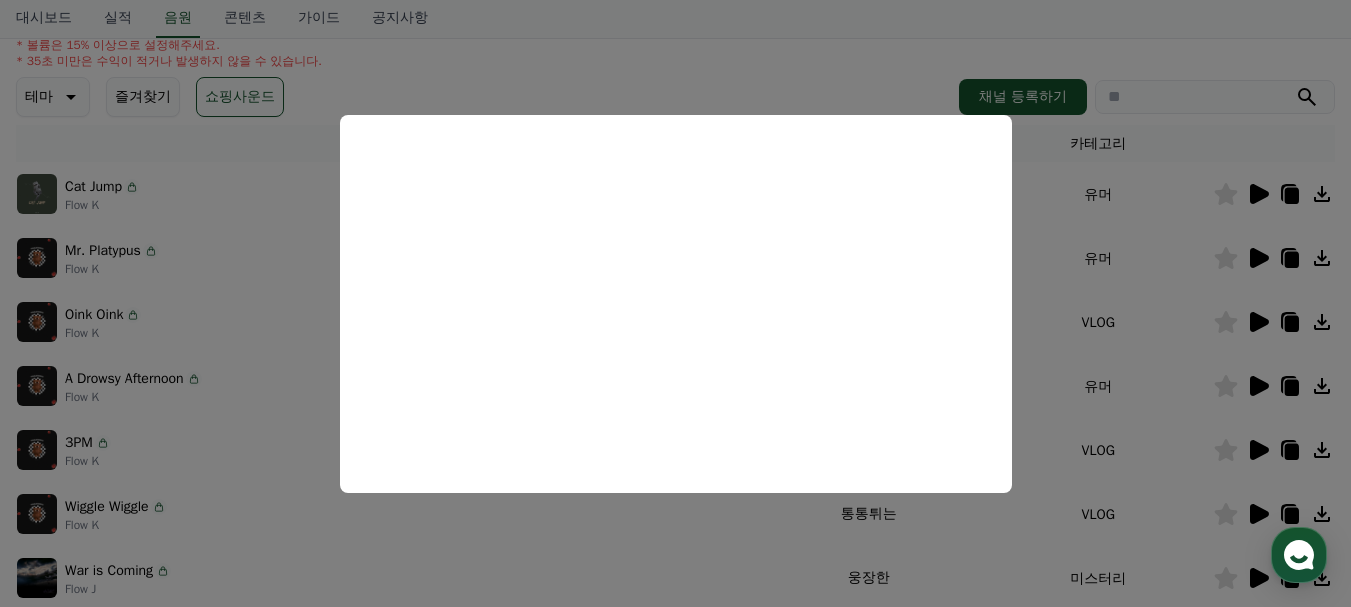 click at bounding box center (675, 303) 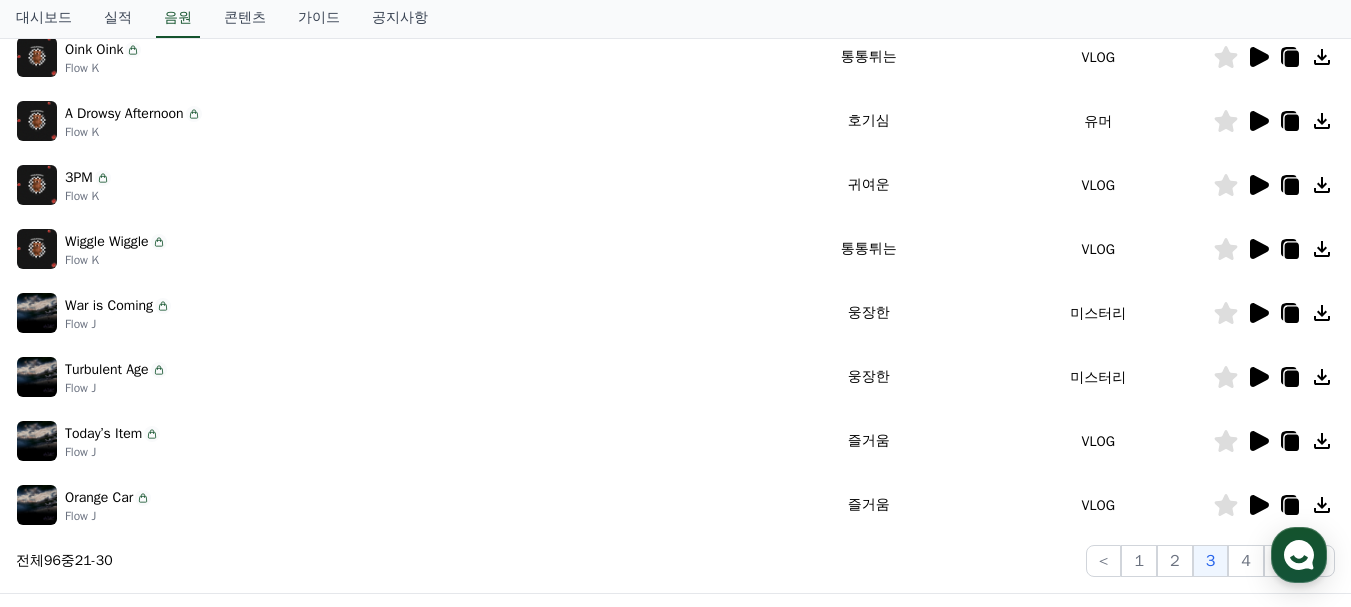 scroll, scrollTop: 547, scrollLeft: 0, axis: vertical 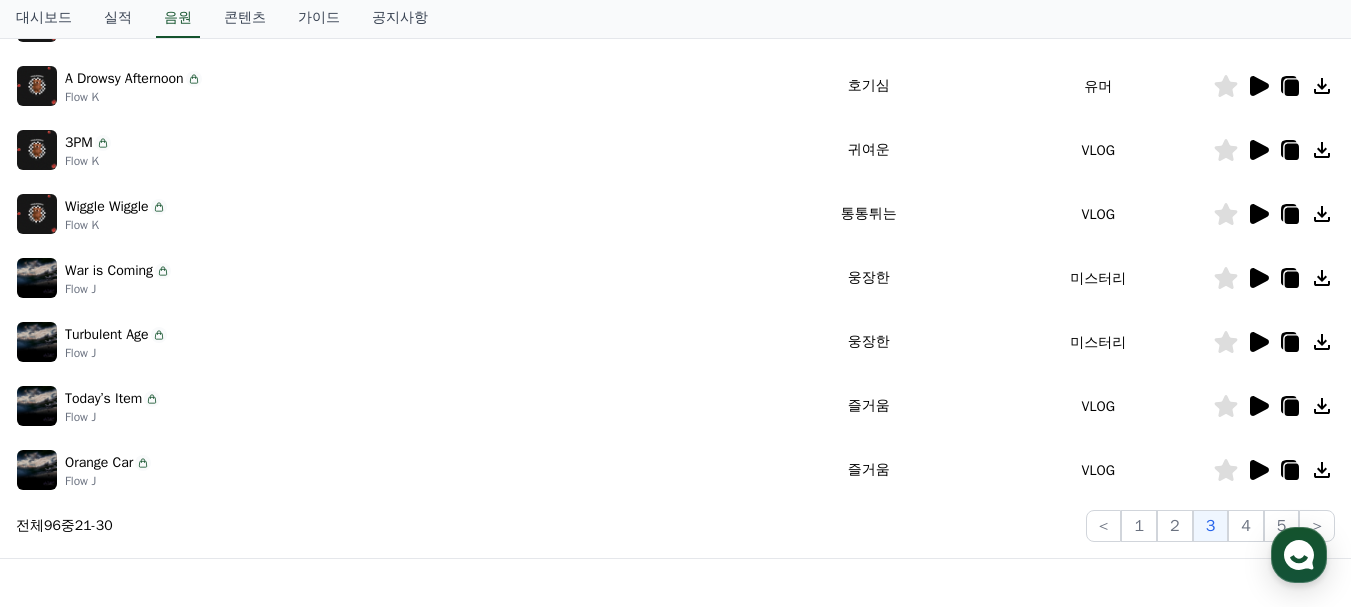 click 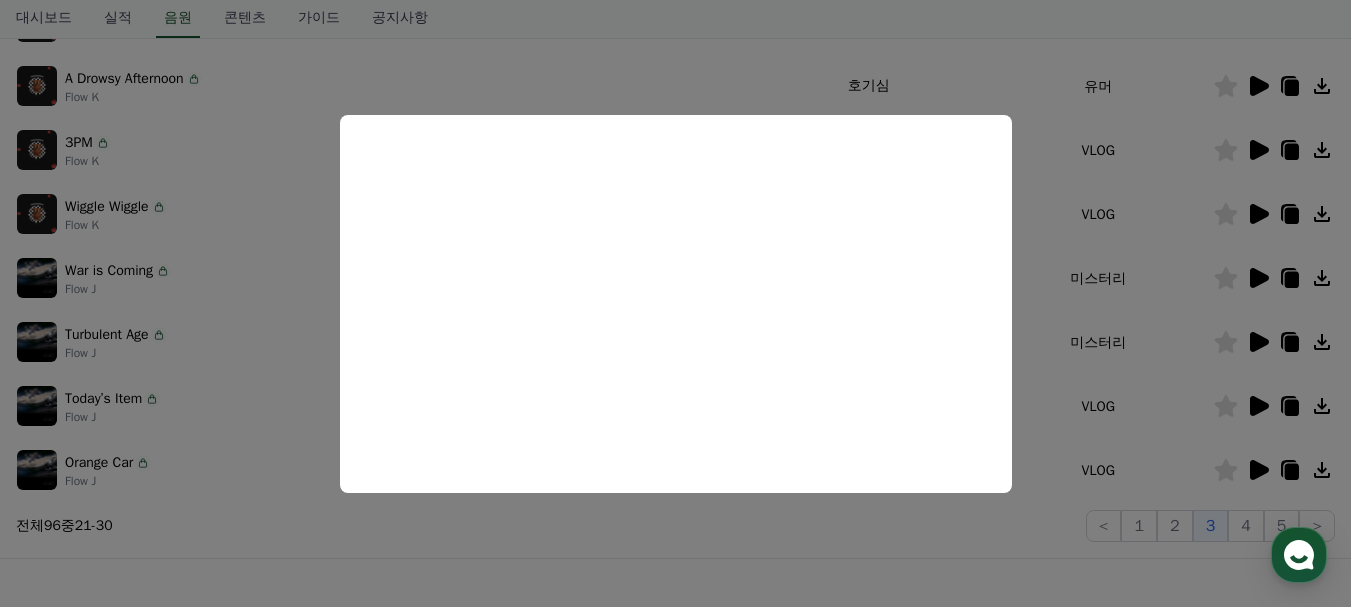 click at bounding box center [675, 303] 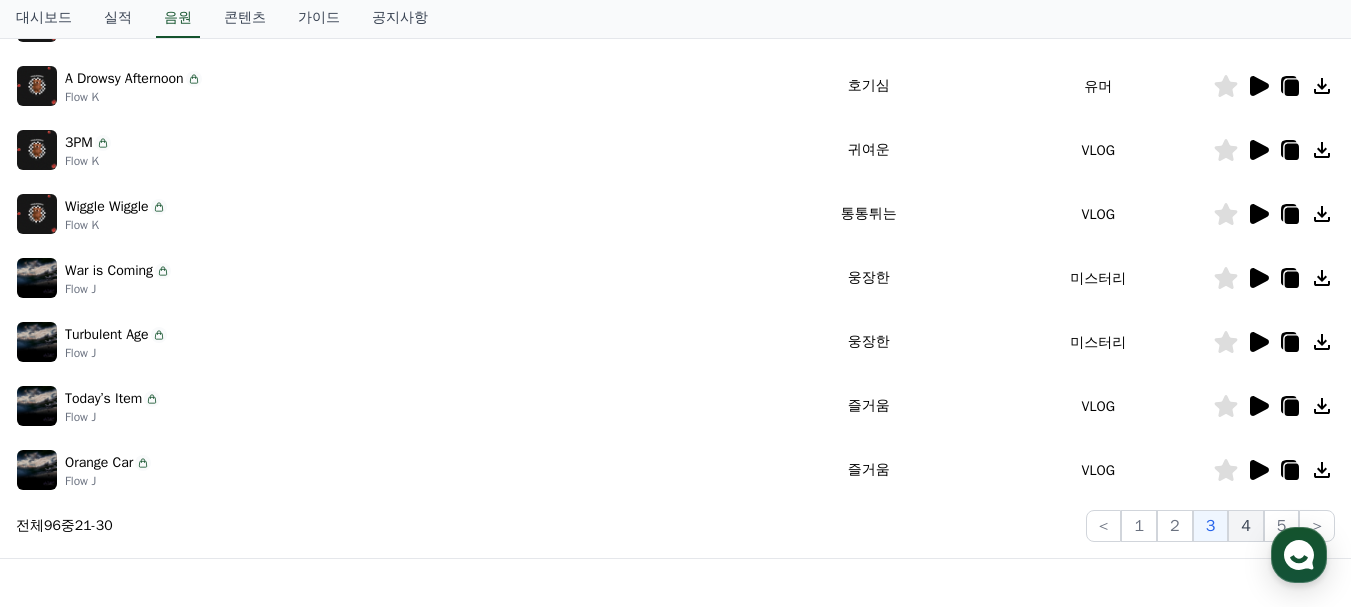 click on "4" 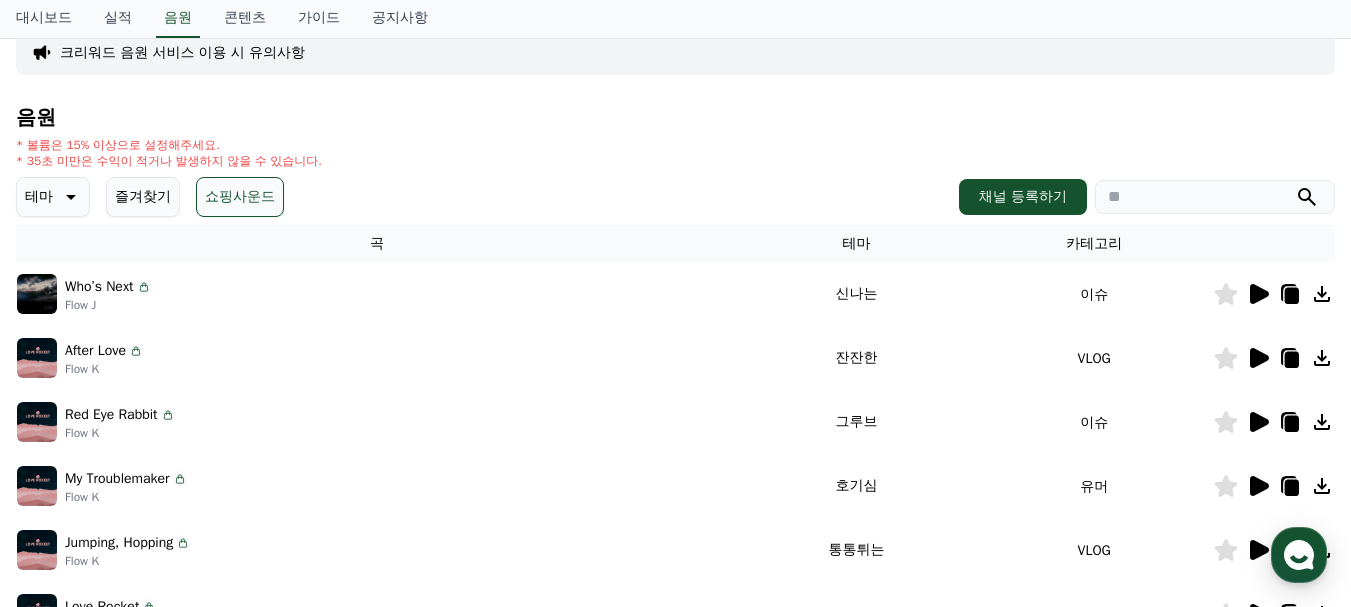 scroll, scrollTop: 247, scrollLeft: 0, axis: vertical 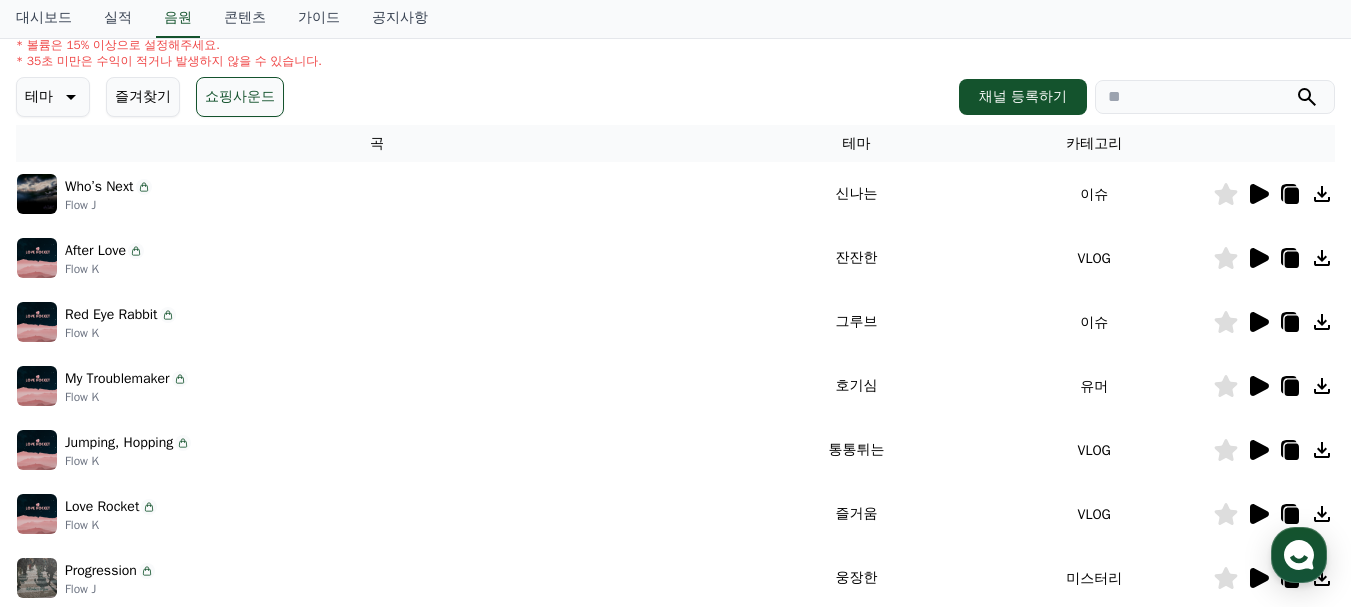 click 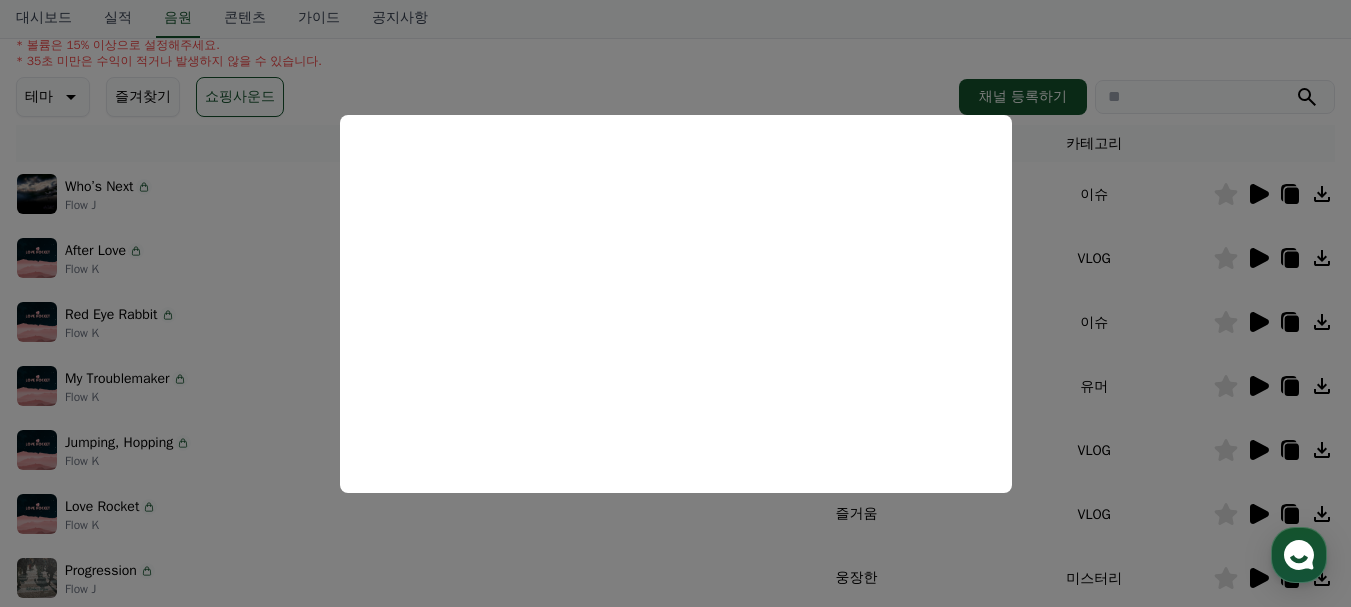 click at bounding box center (675, 303) 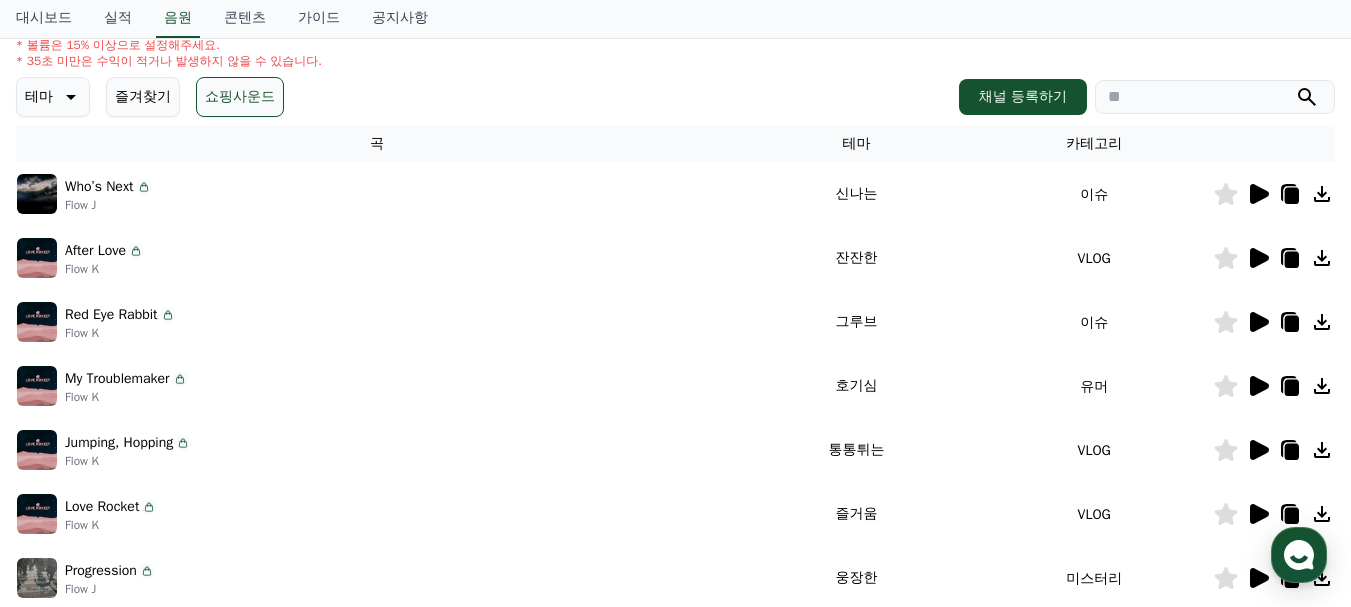 click 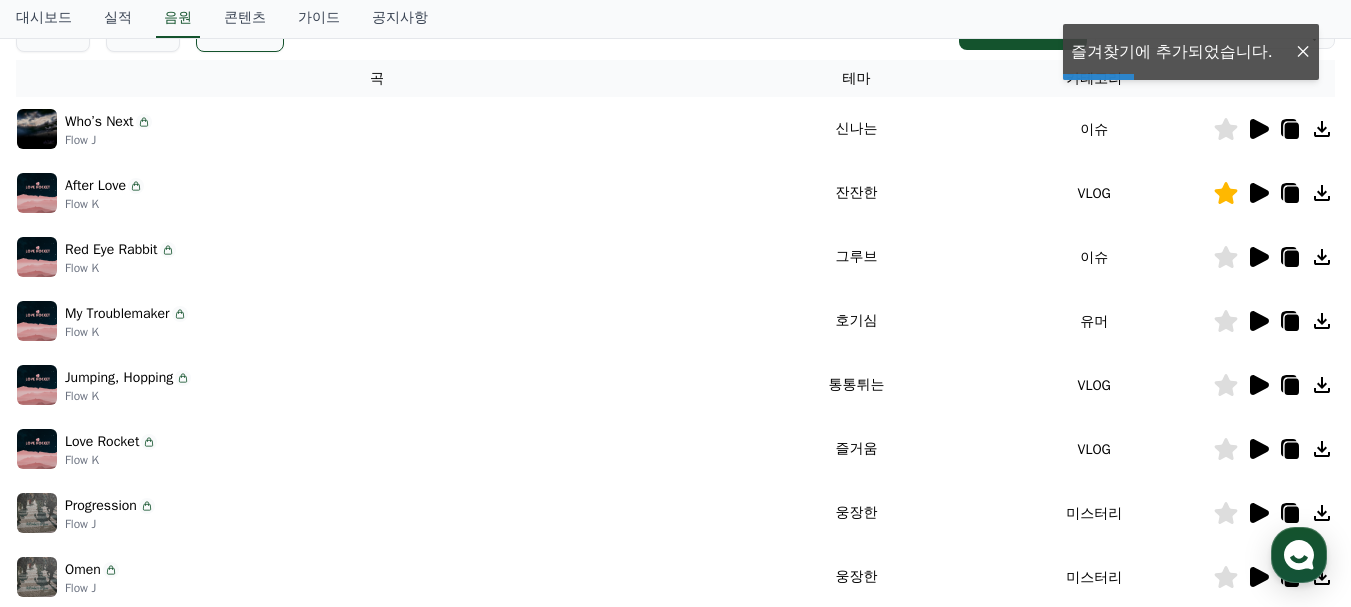 scroll, scrollTop: 347, scrollLeft: 0, axis: vertical 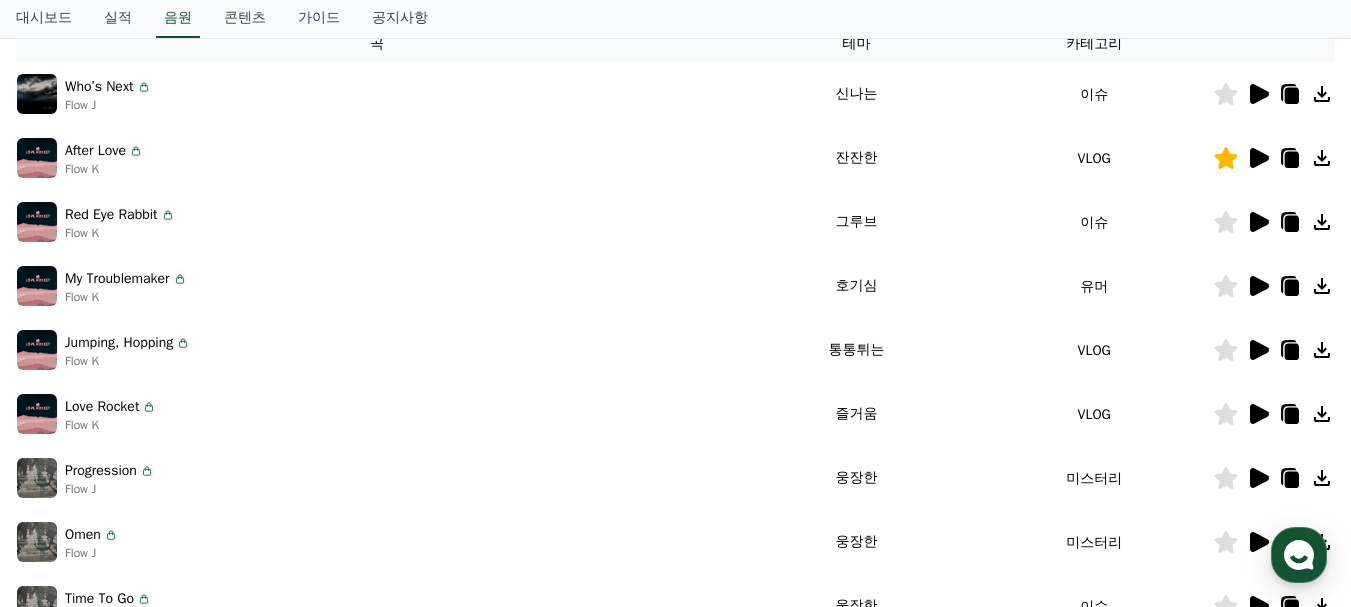 click 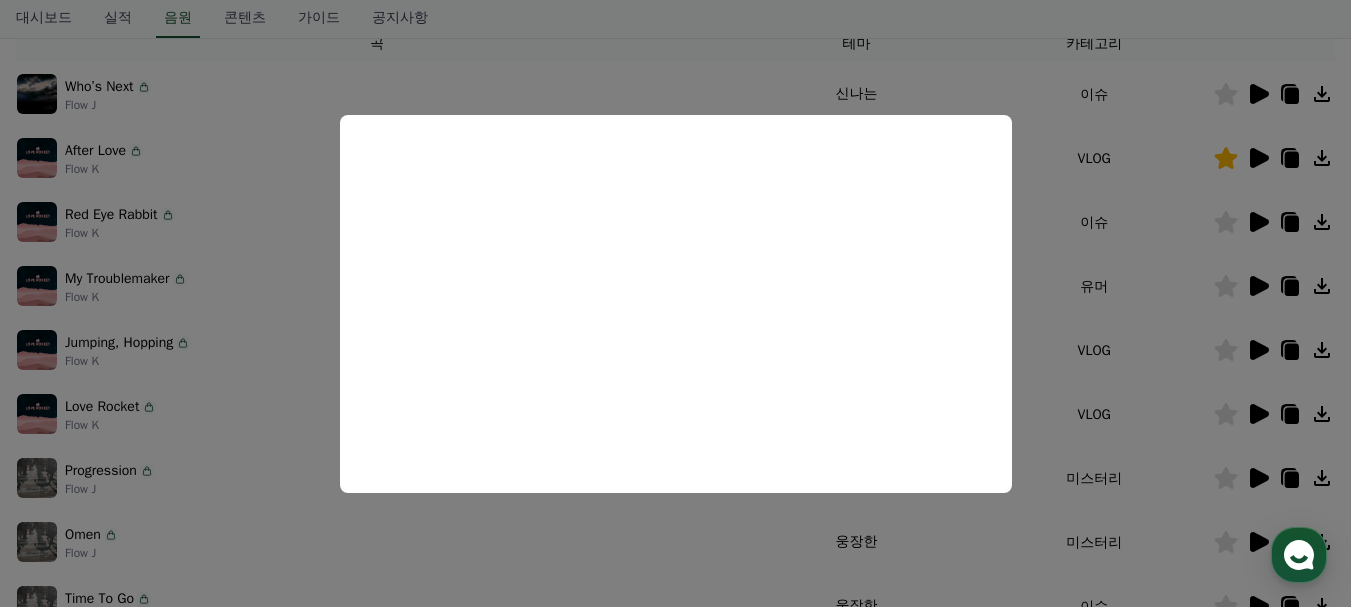 click at bounding box center [675, 303] 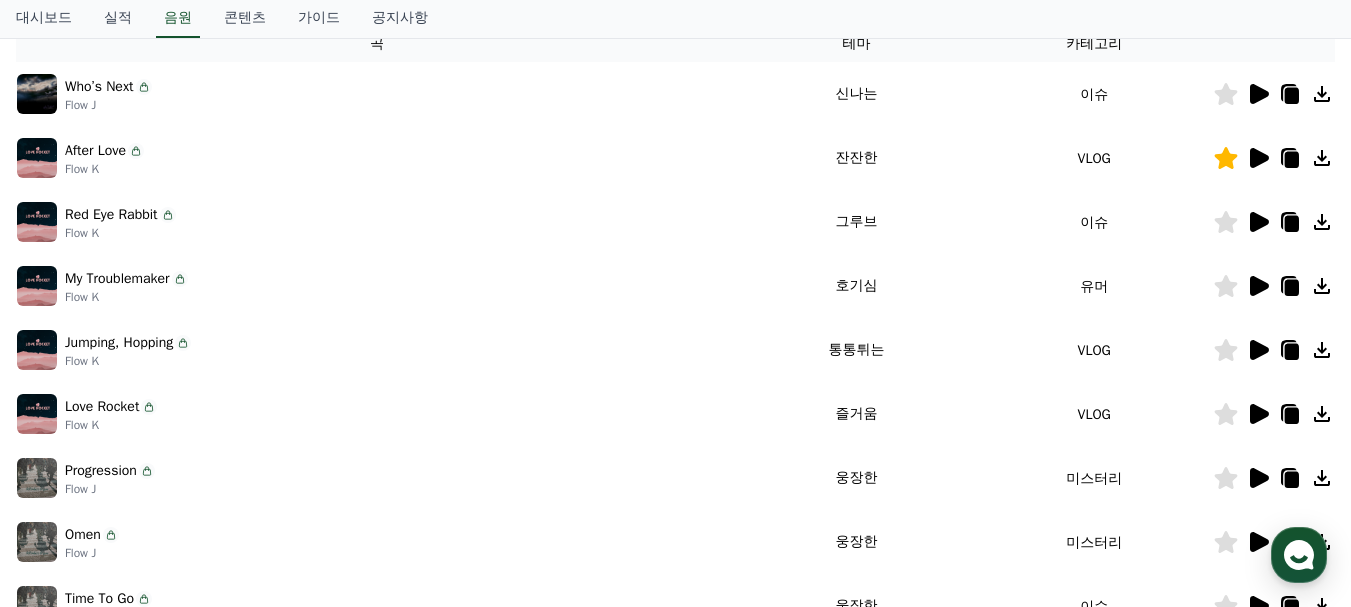 scroll, scrollTop: 447, scrollLeft: 0, axis: vertical 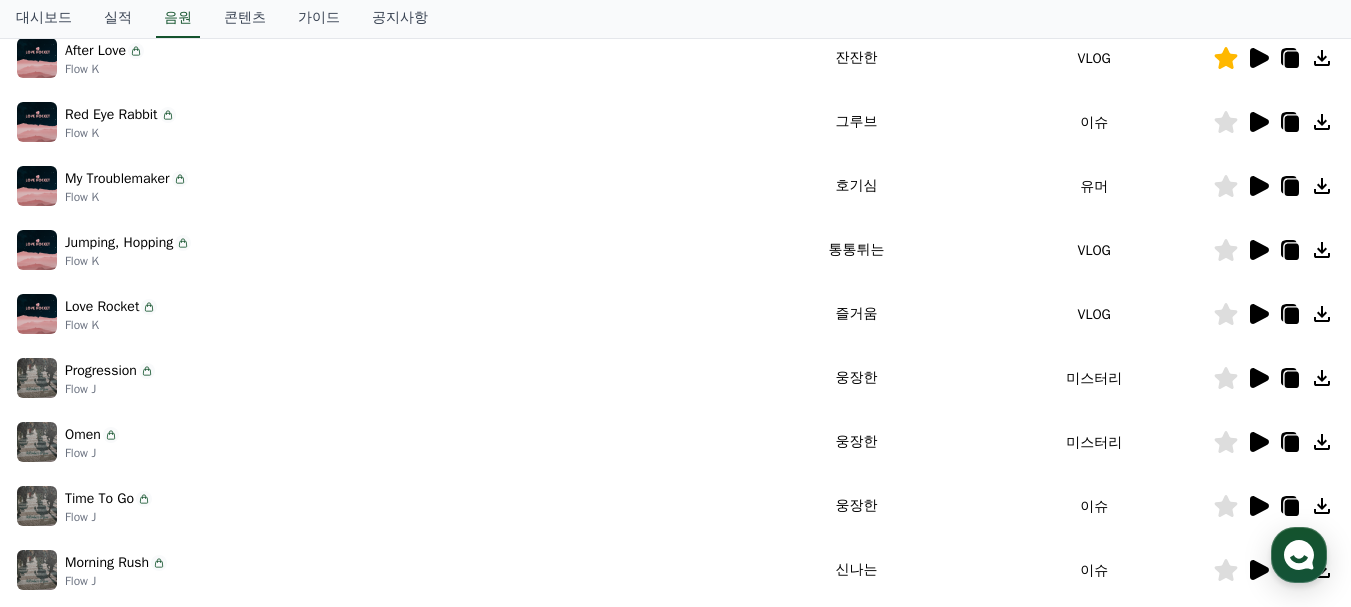 click 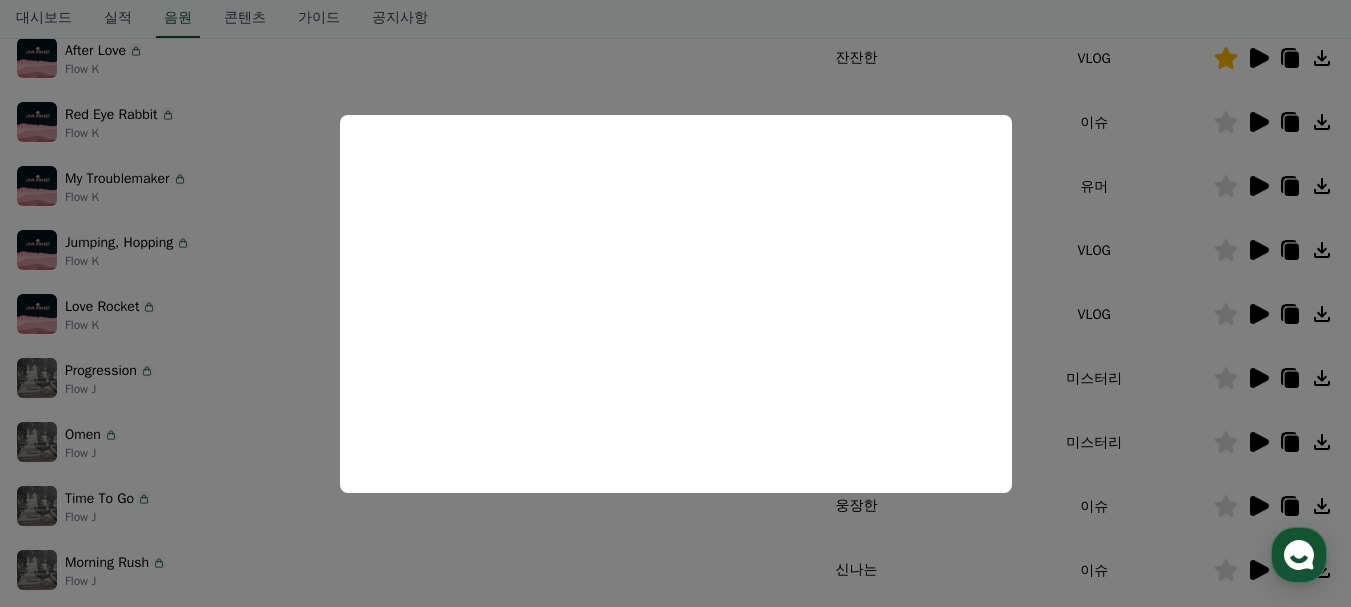 click at bounding box center (675, 303) 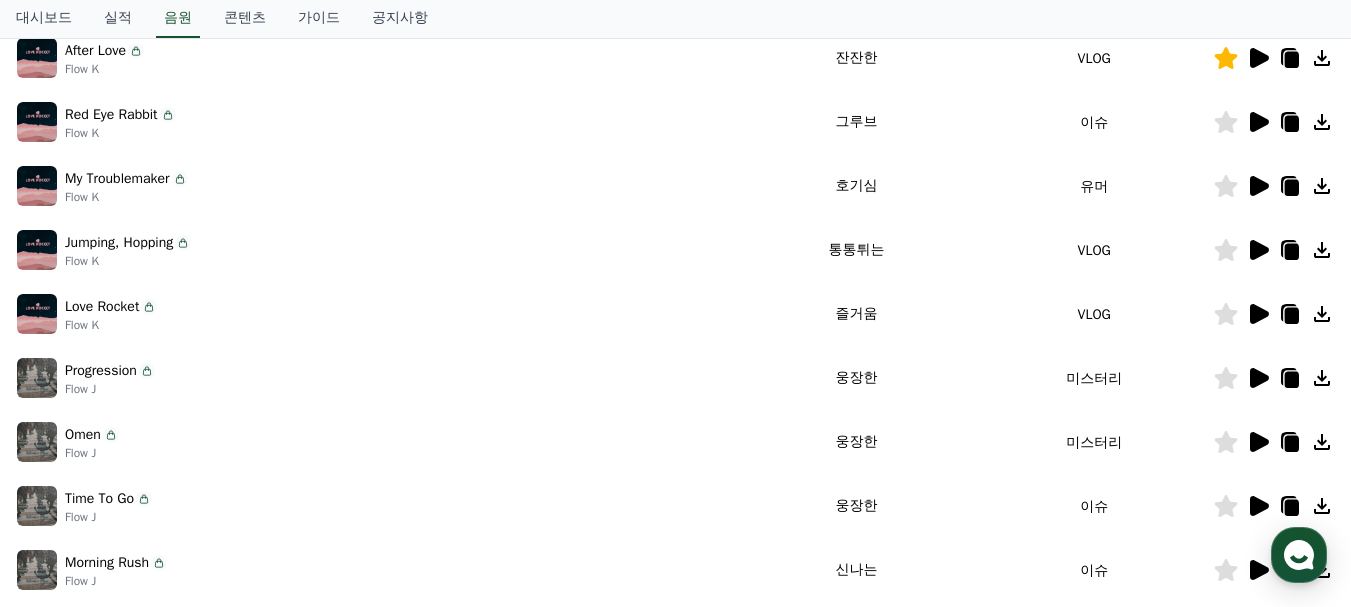 scroll, scrollTop: 547, scrollLeft: 0, axis: vertical 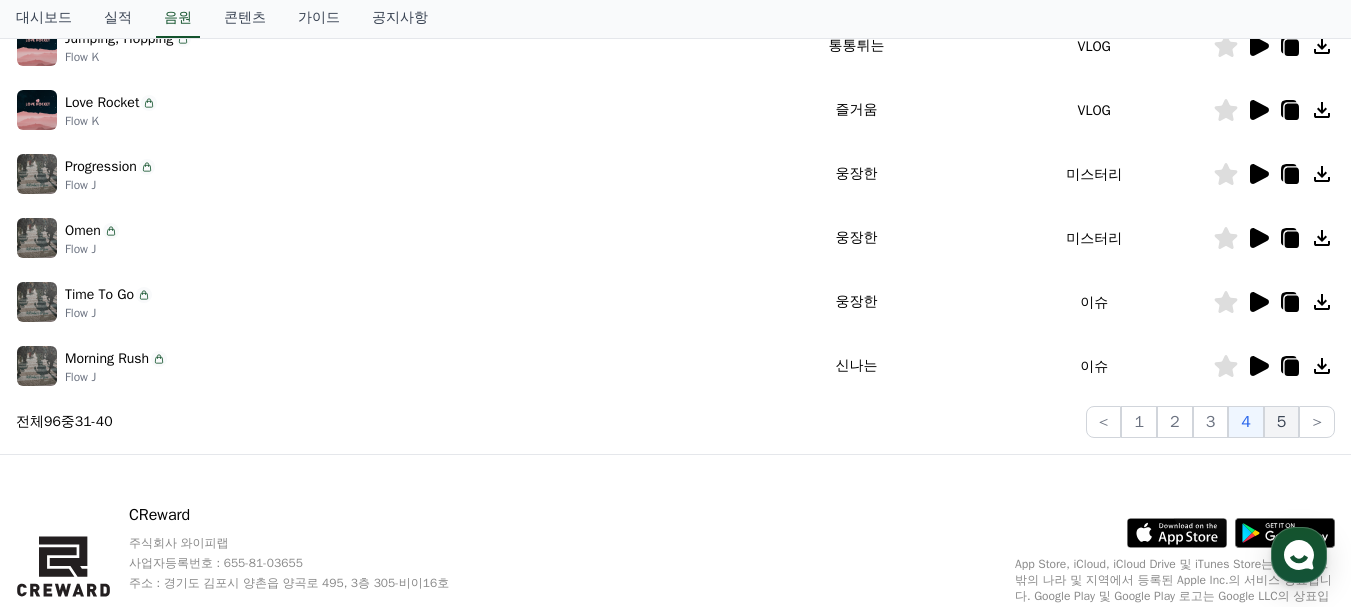 click on "5" 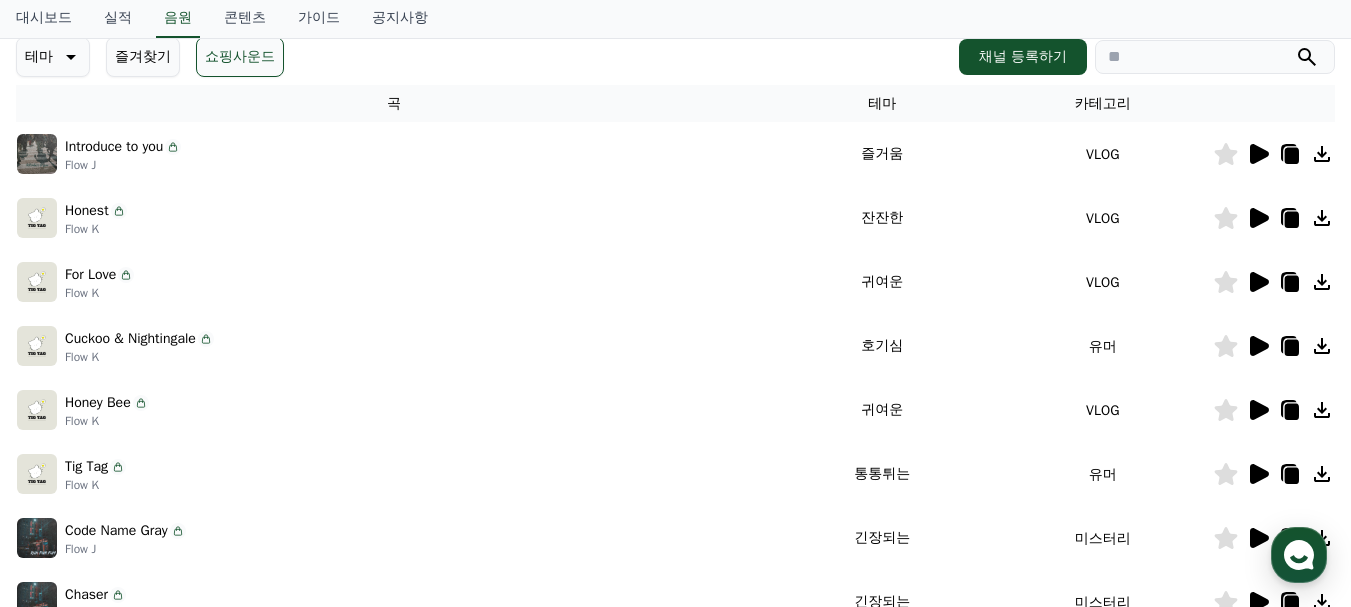 scroll, scrollTop: 251, scrollLeft: 0, axis: vertical 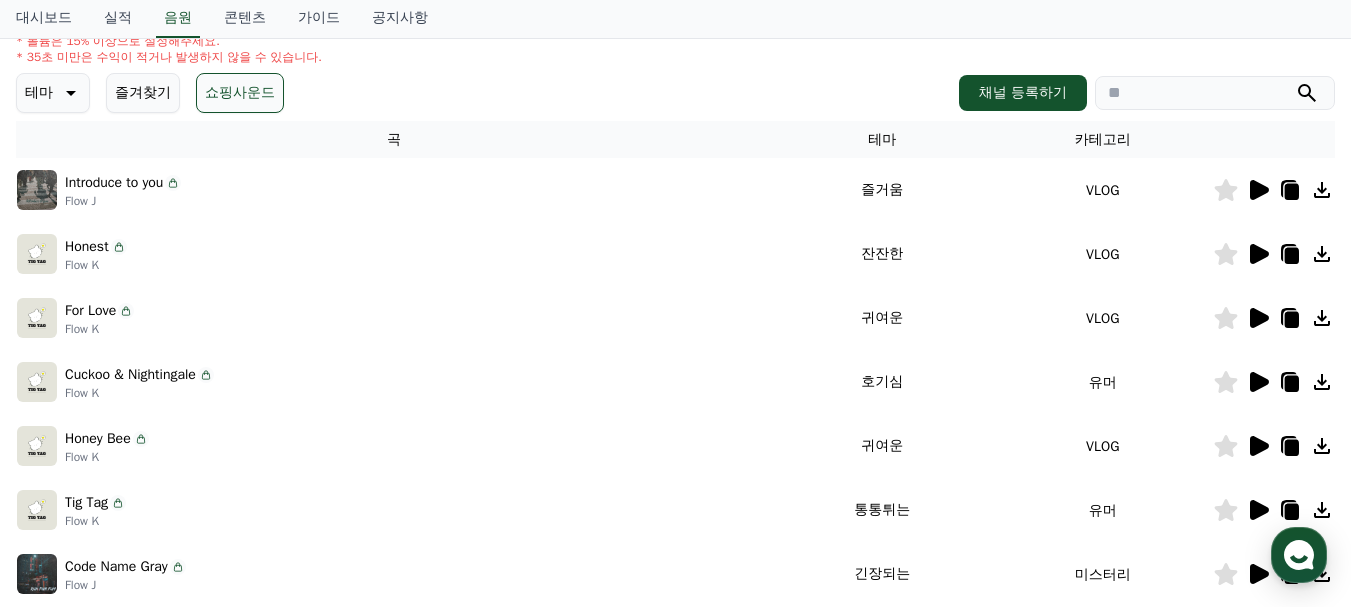 click 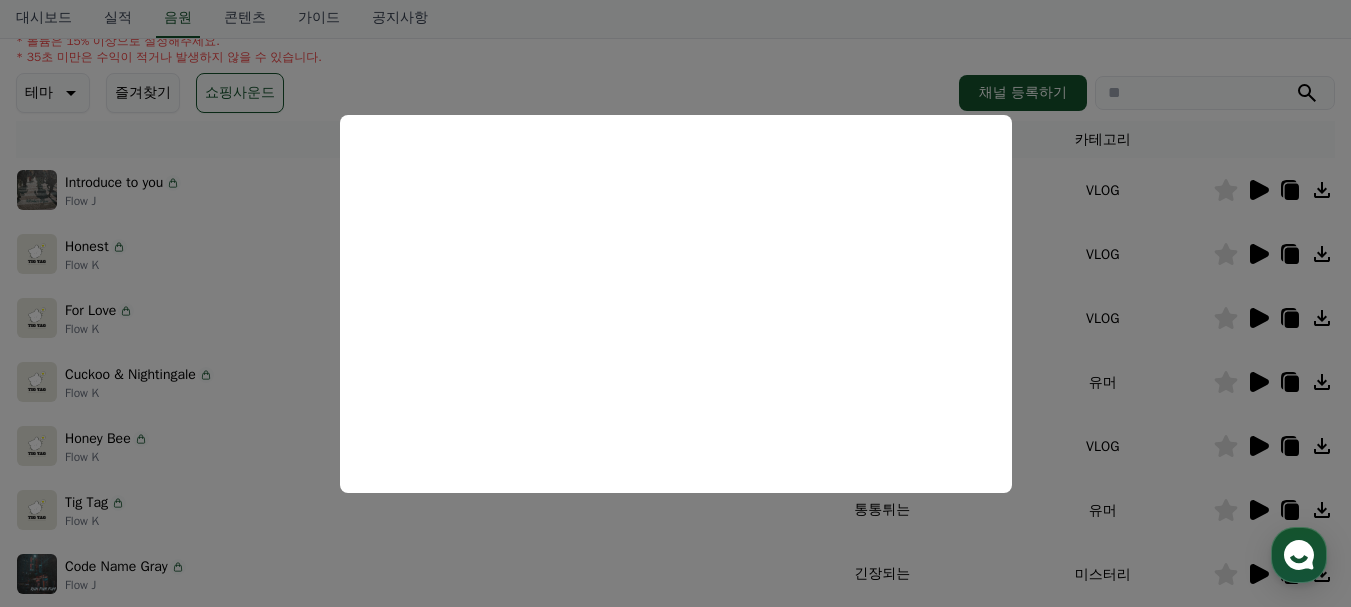 click at bounding box center [675, 303] 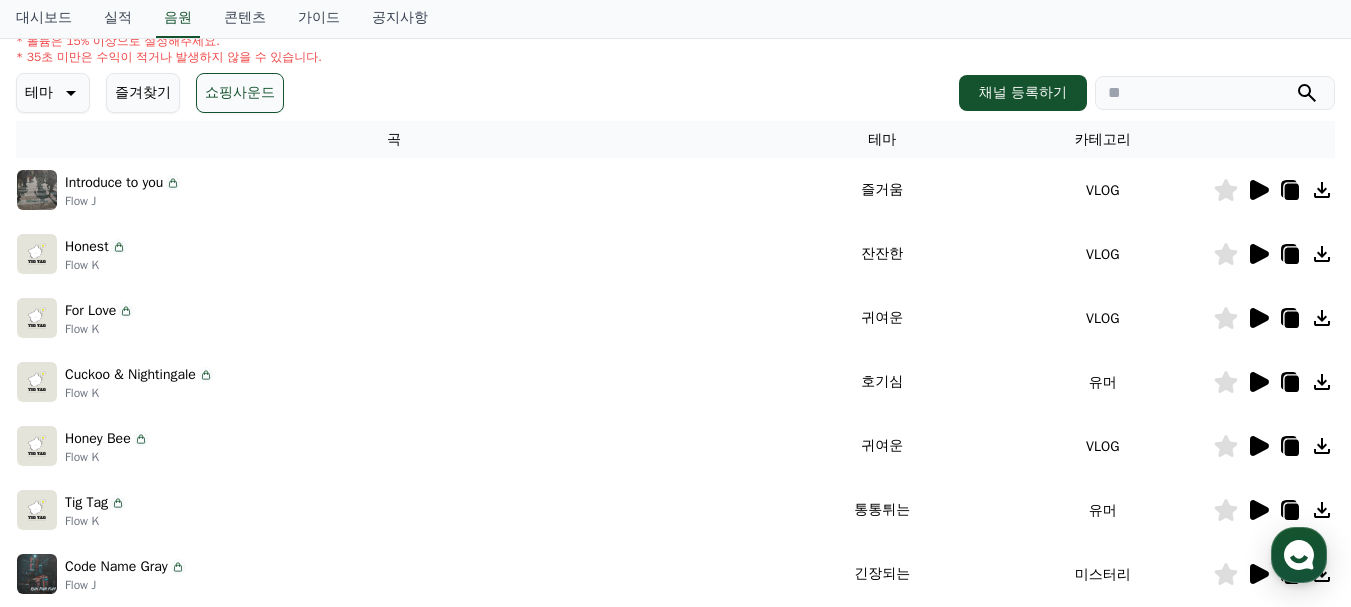 click 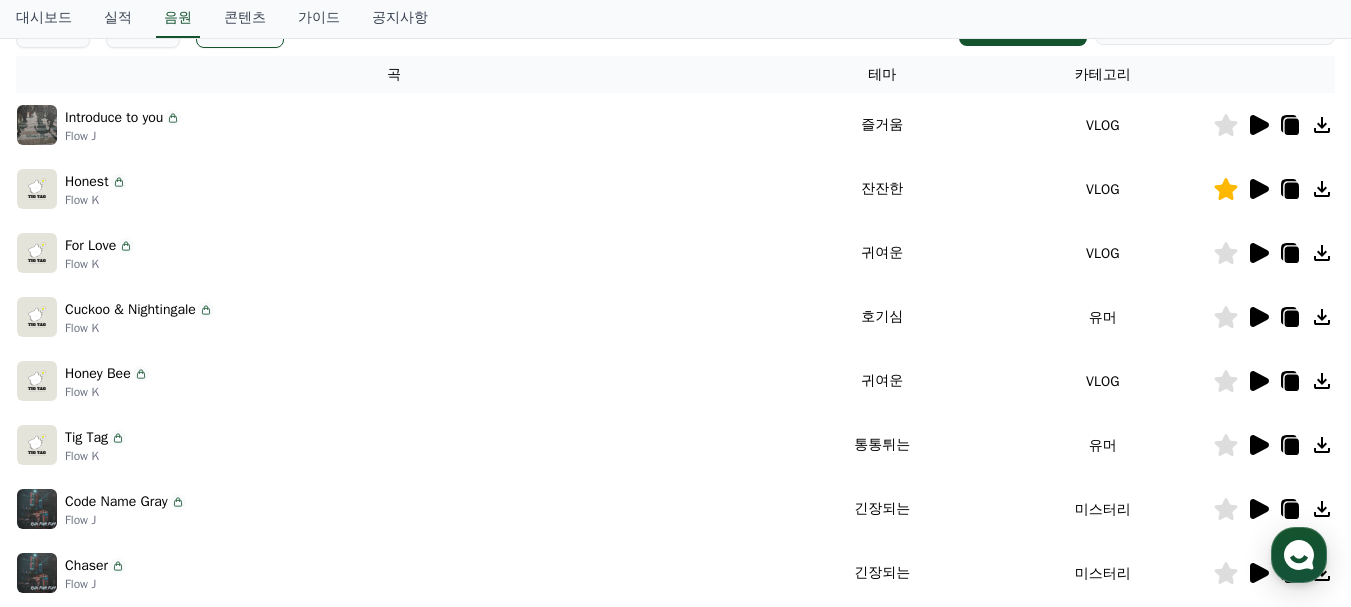 scroll, scrollTop: 351, scrollLeft: 0, axis: vertical 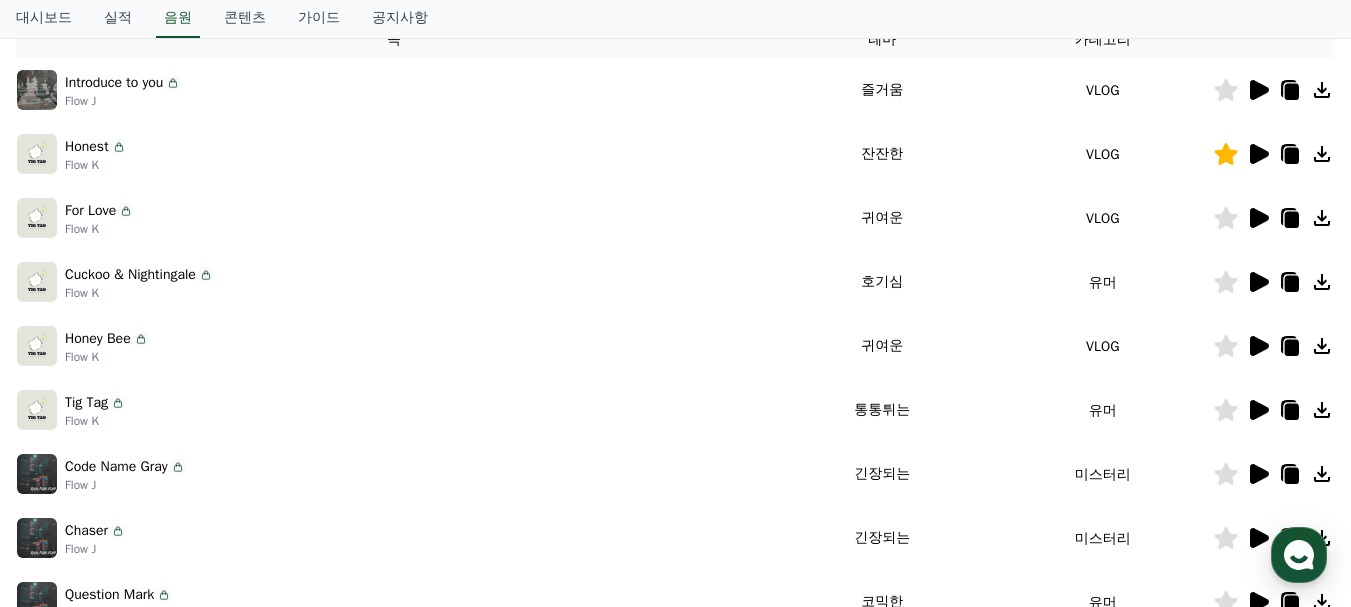 click 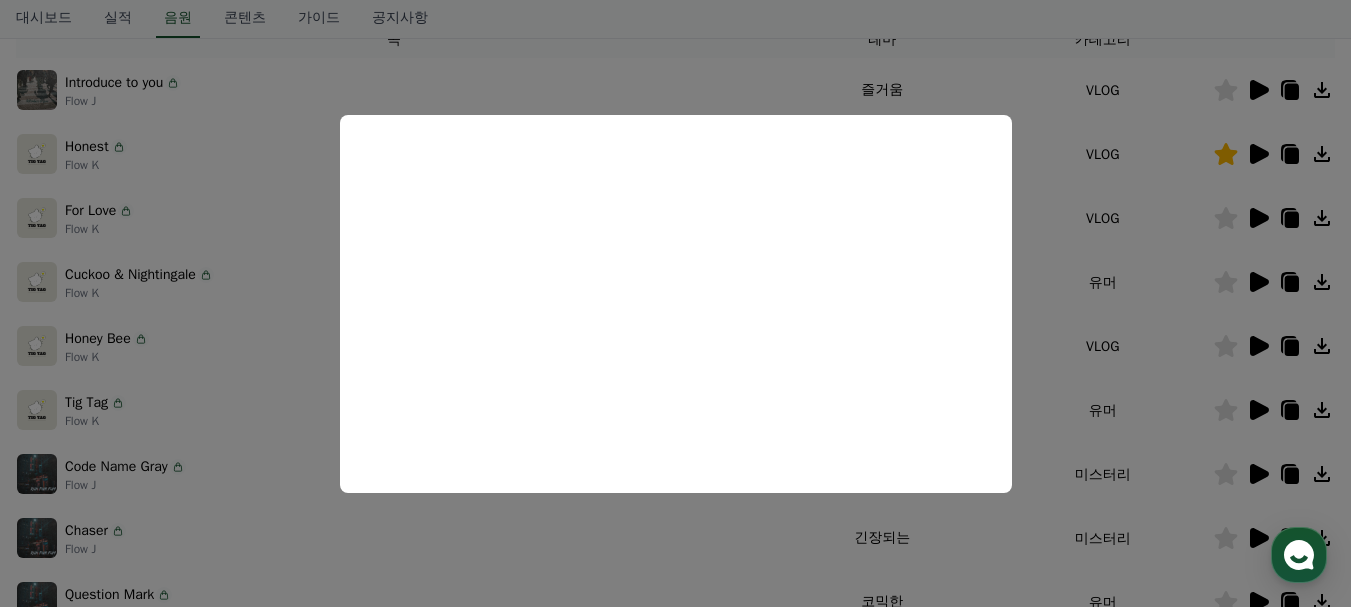 click at bounding box center [675, 303] 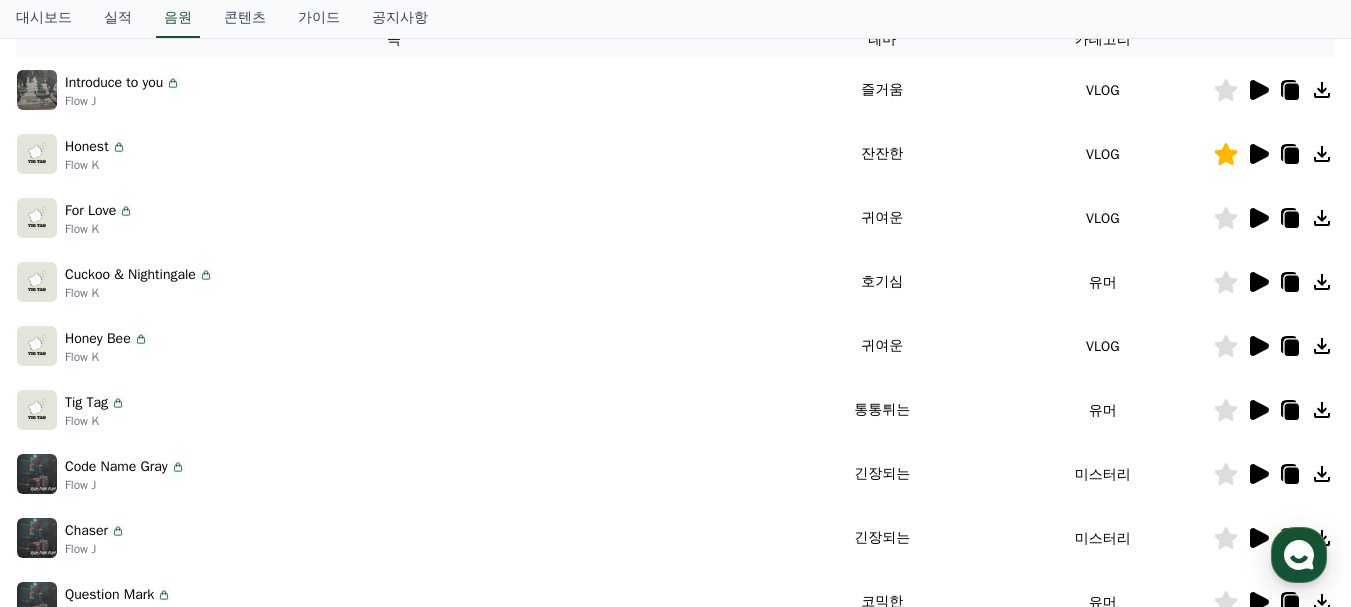 click 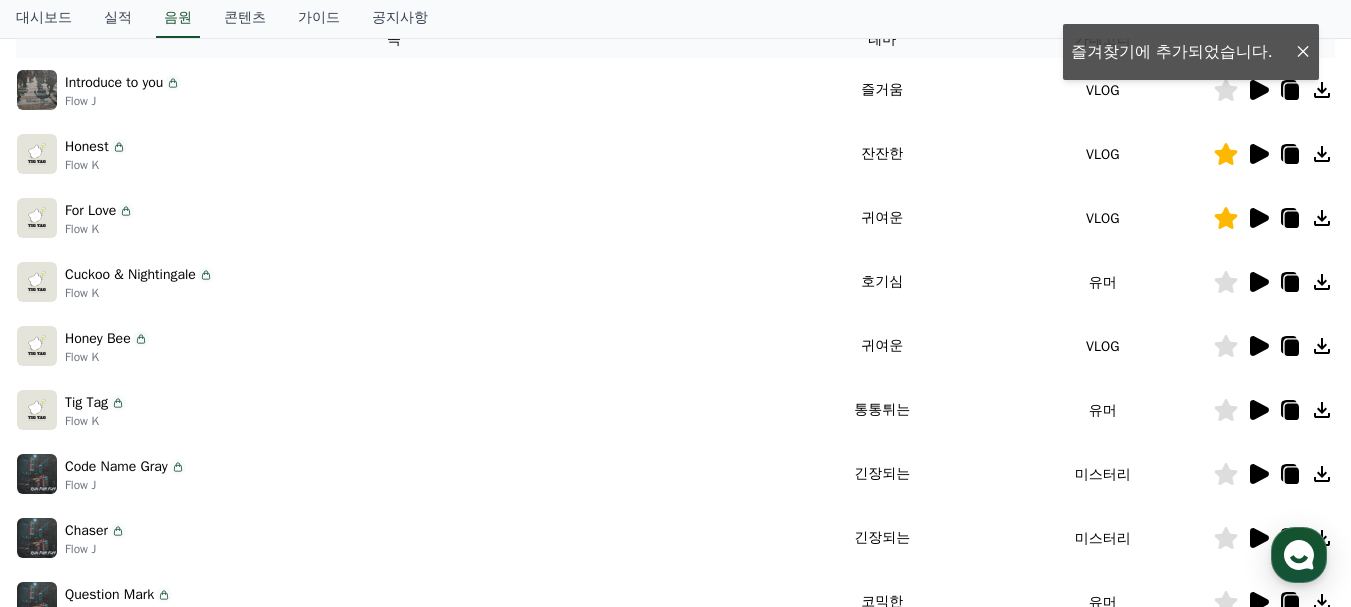 click 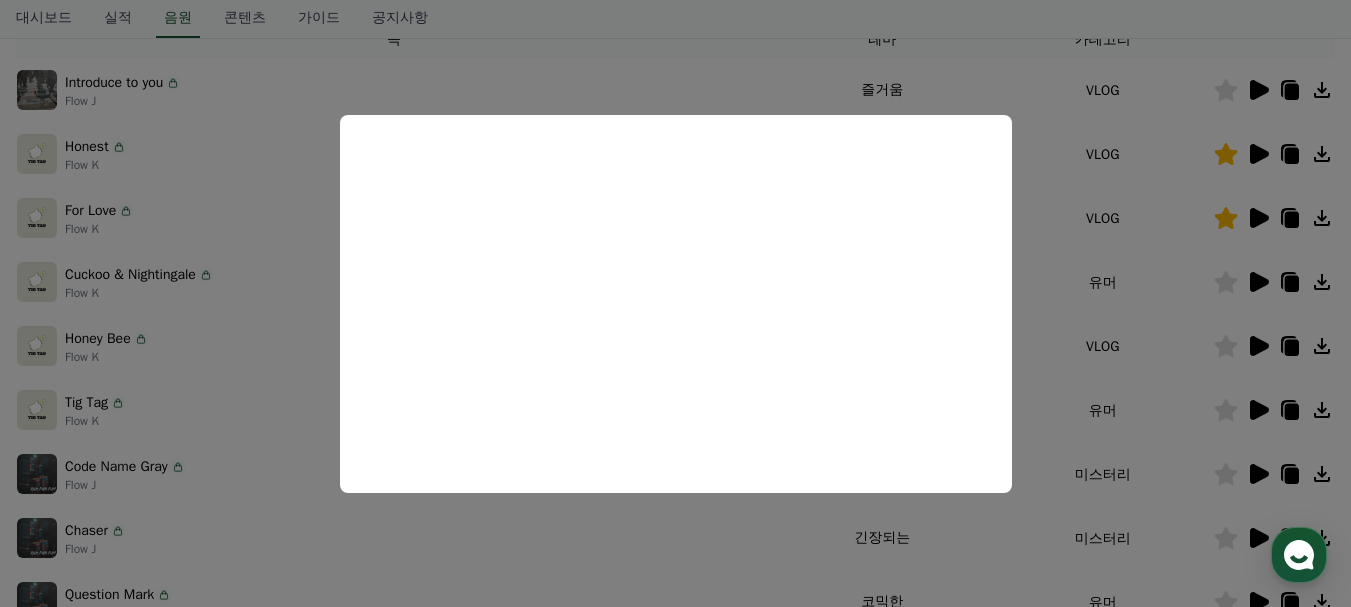 click at bounding box center [675, 303] 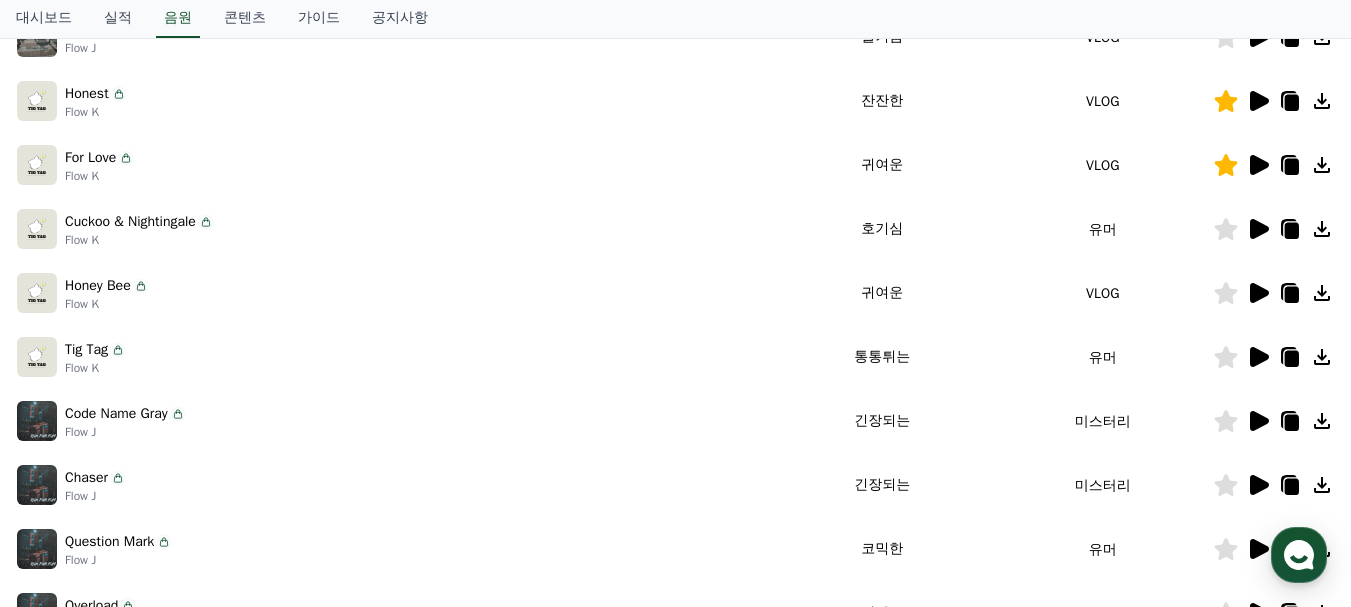 scroll, scrollTop: 451, scrollLeft: 0, axis: vertical 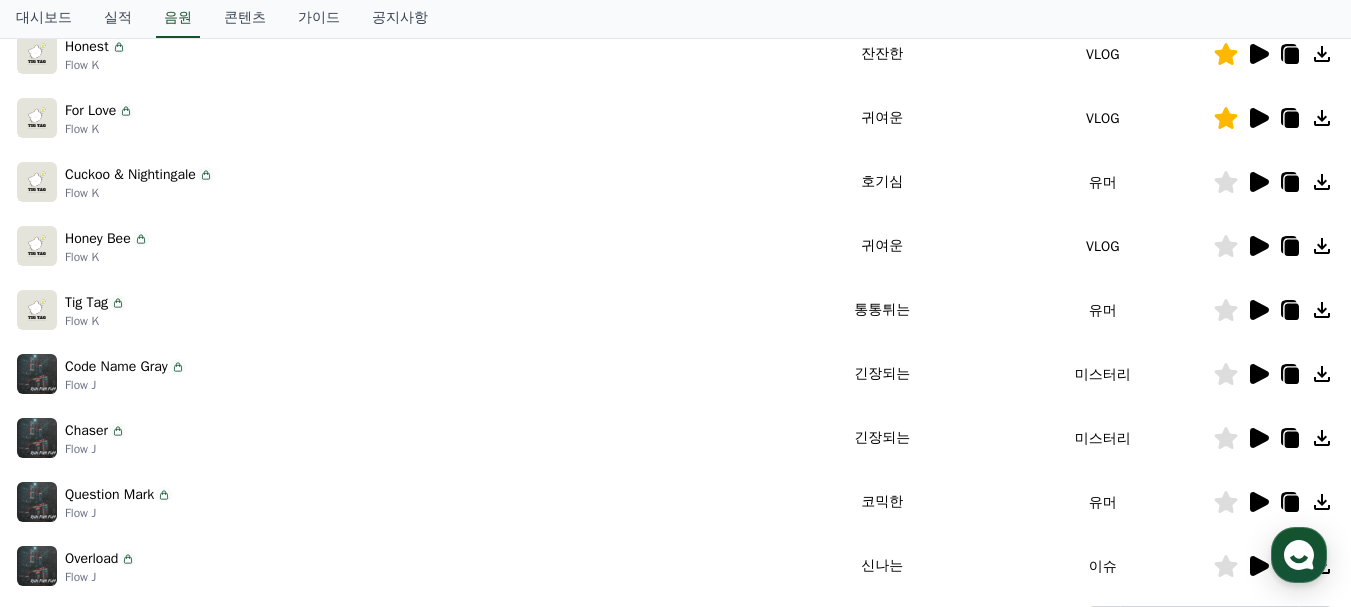 click 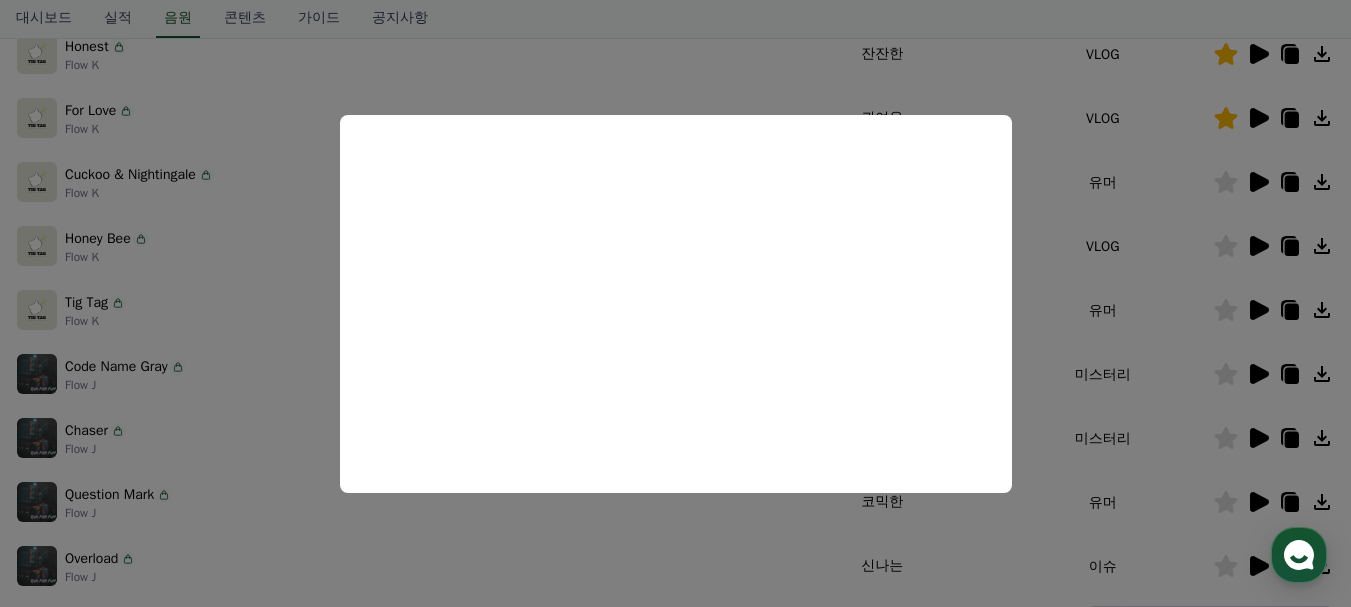 click at bounding box center [675, 303] 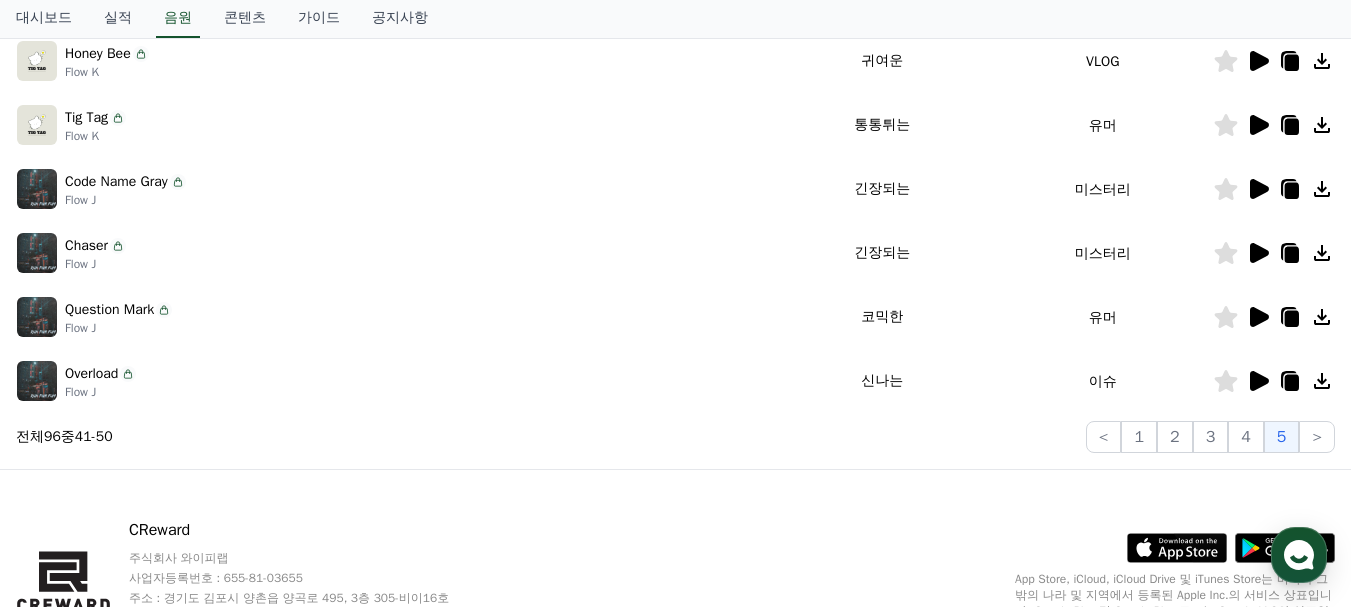scroll, scrollTop: 651, scrollLeft: 0, axis: vertical 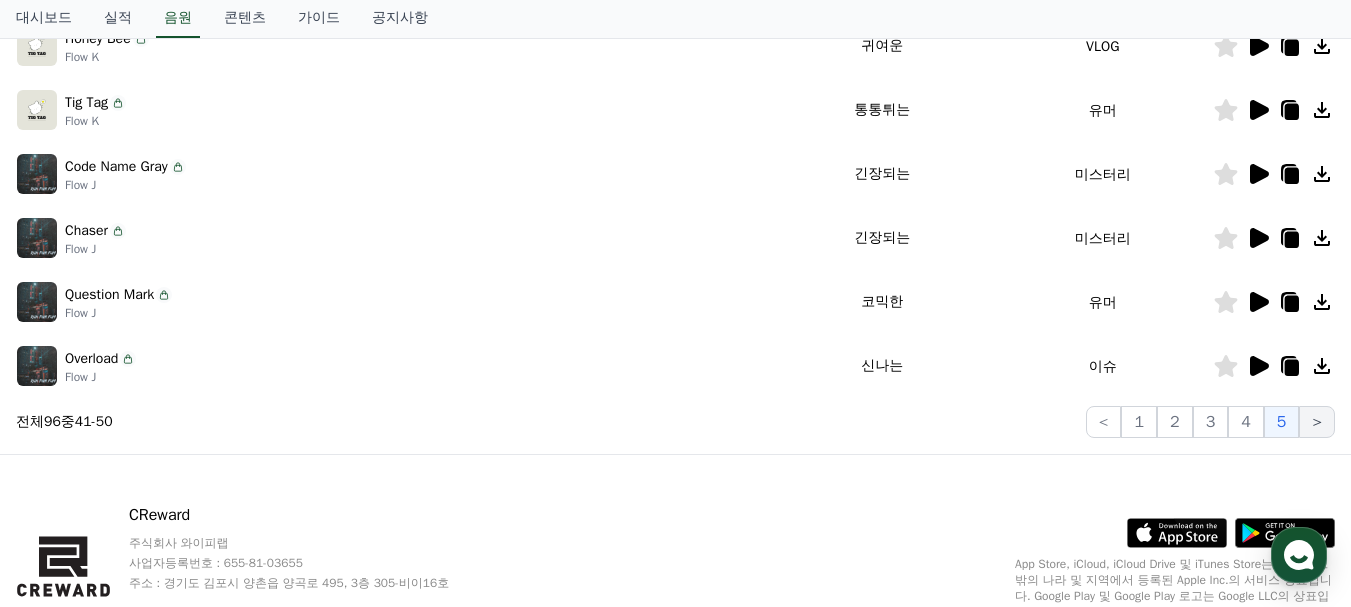 click on ">" 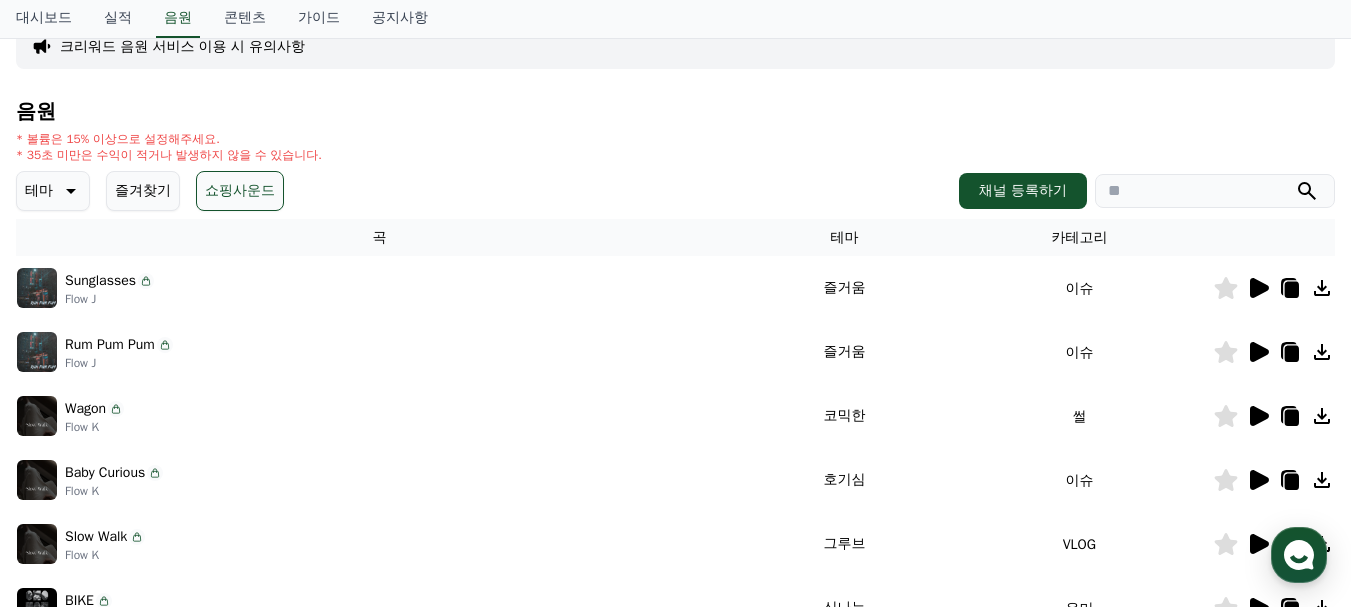 scroll, scrollTop: 151, scrollLeft: 0, axis: vertical 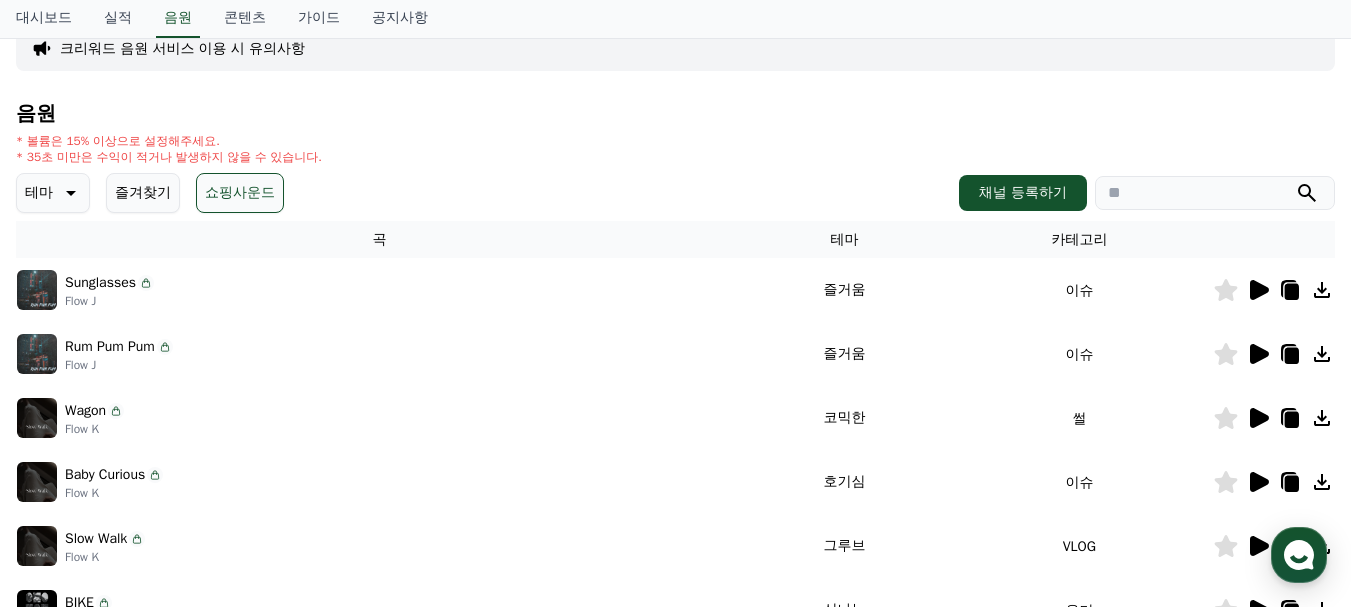 click 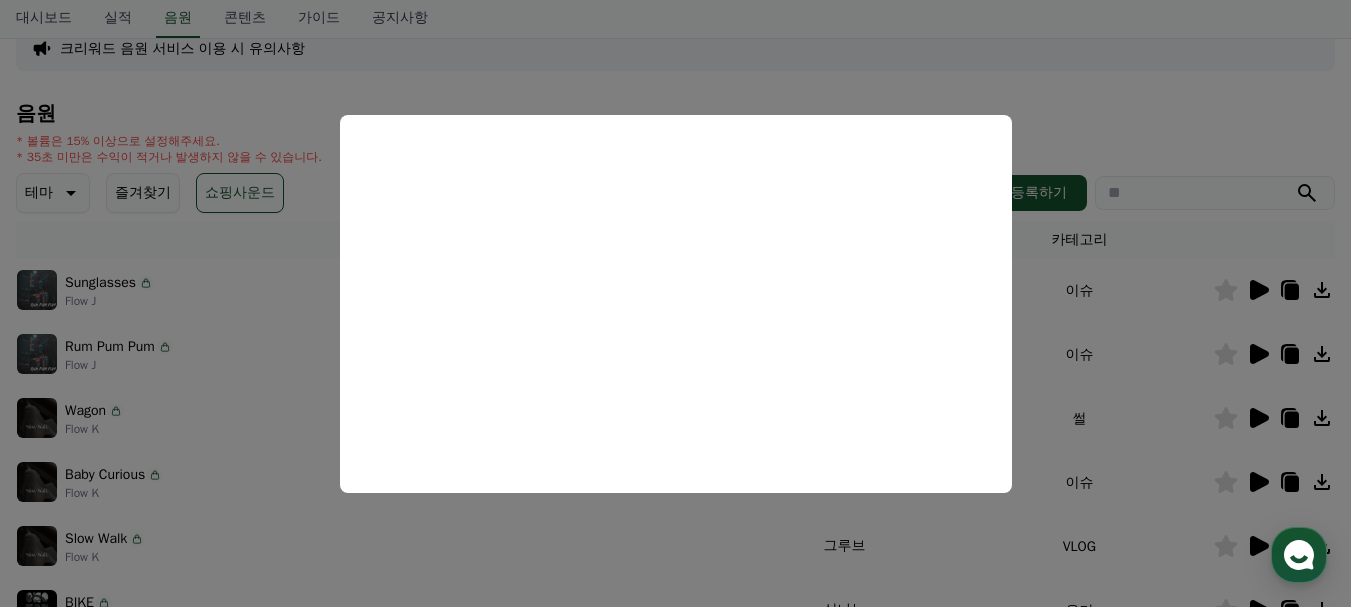 click at bounding box center (675, 303) 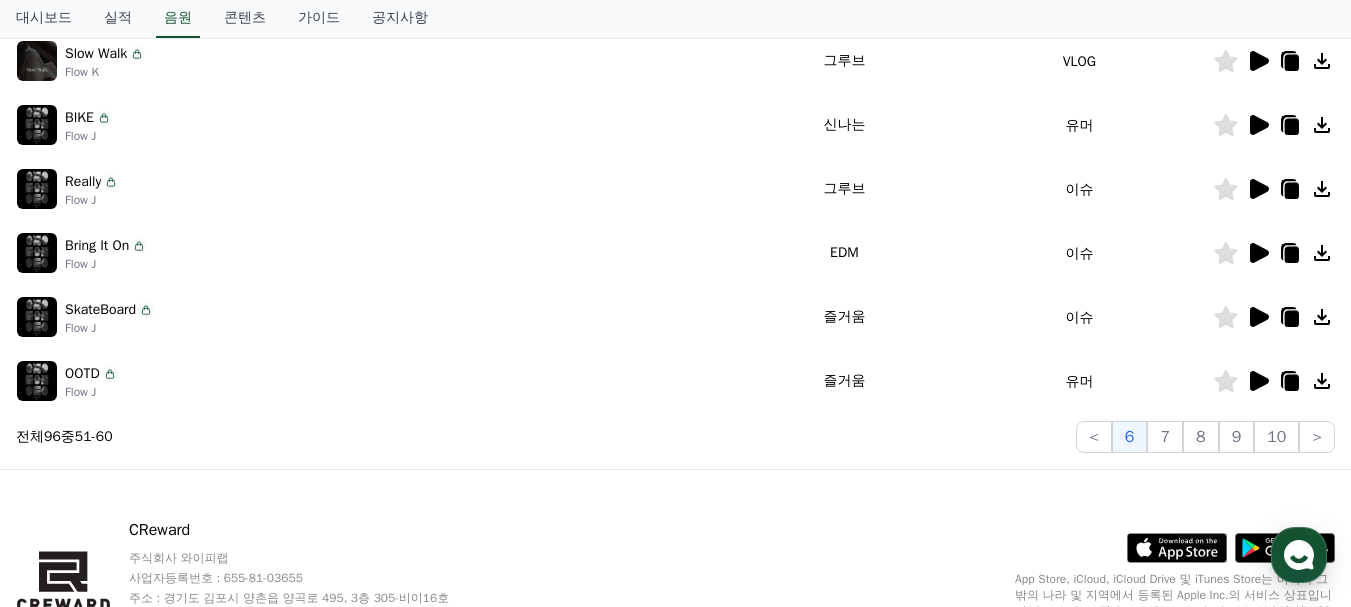scroll, scrollTop: 651, scrollLeft: 0, axis: vertical 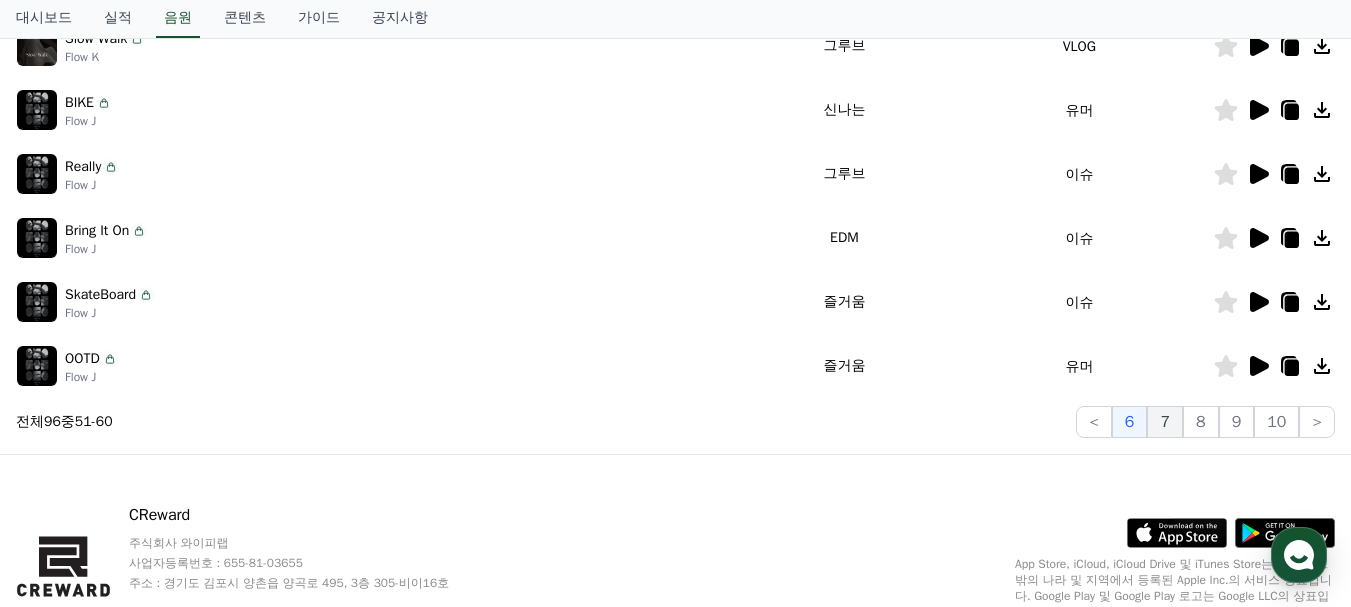 click on "7" 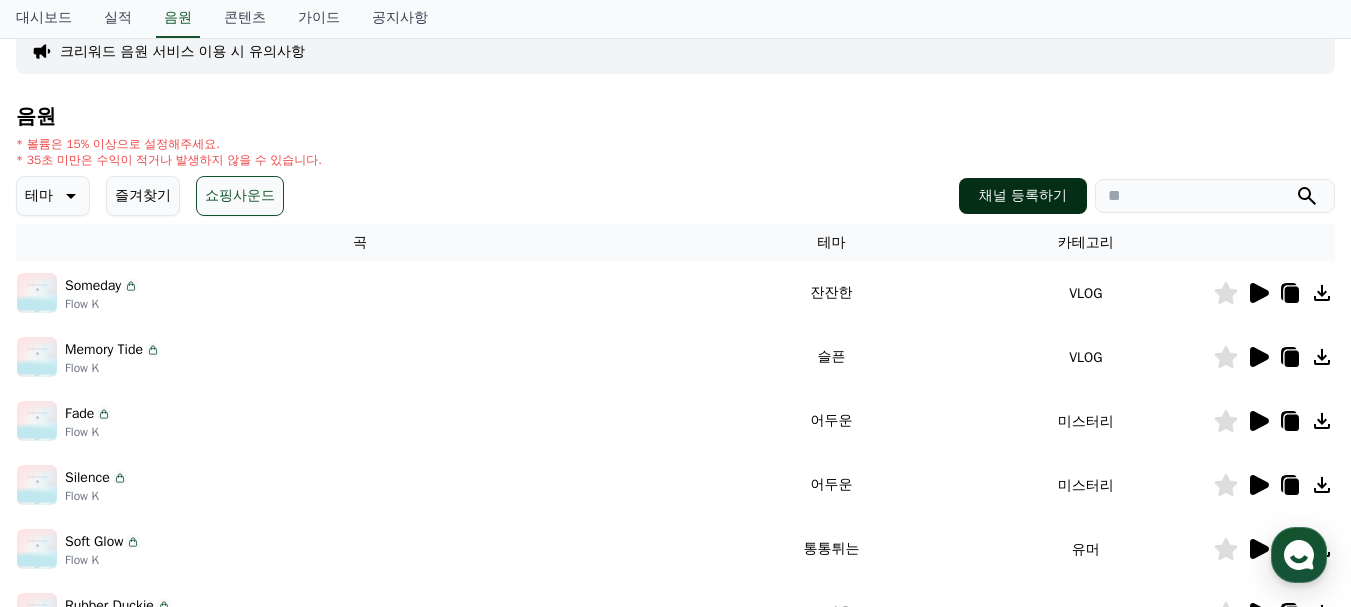 scroll, scrollTop: 251, scrollLeft: 0, axis: vertical 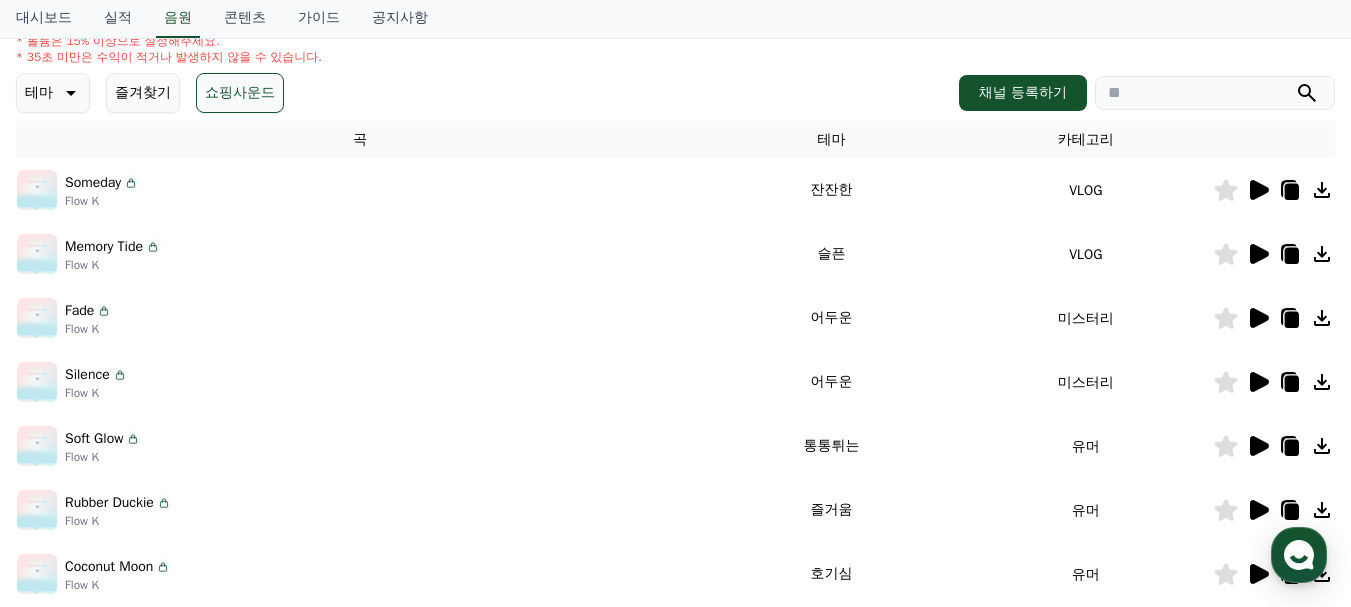 click 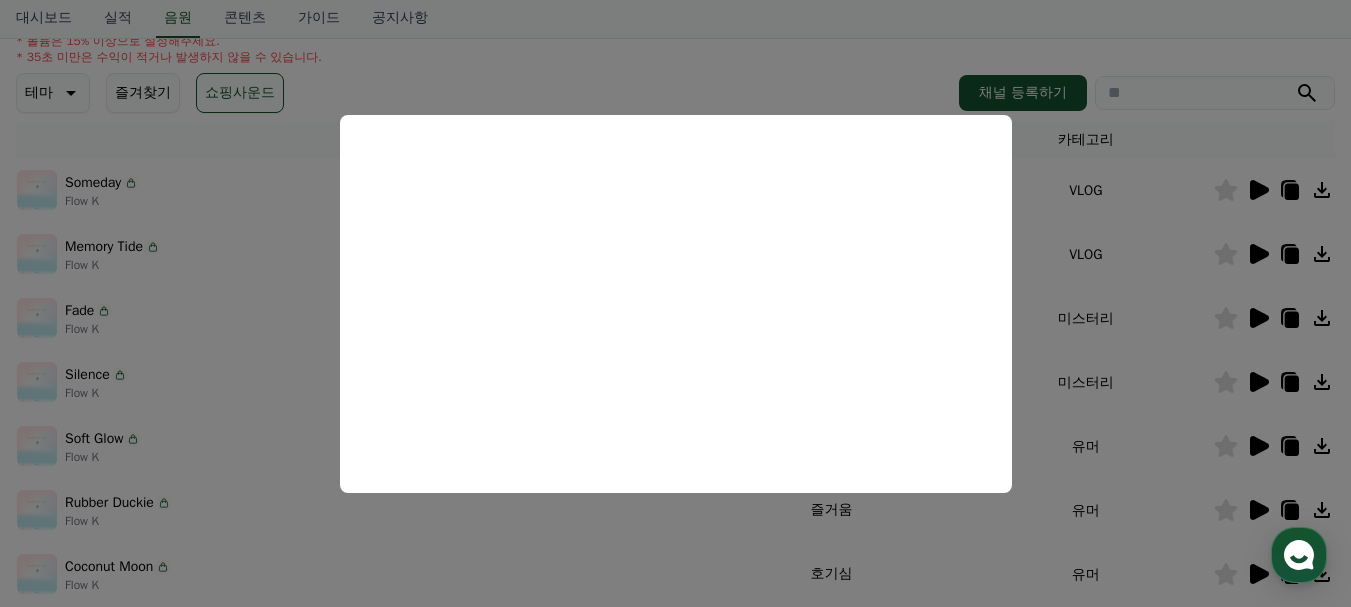 click at bounding box center [675, 303] 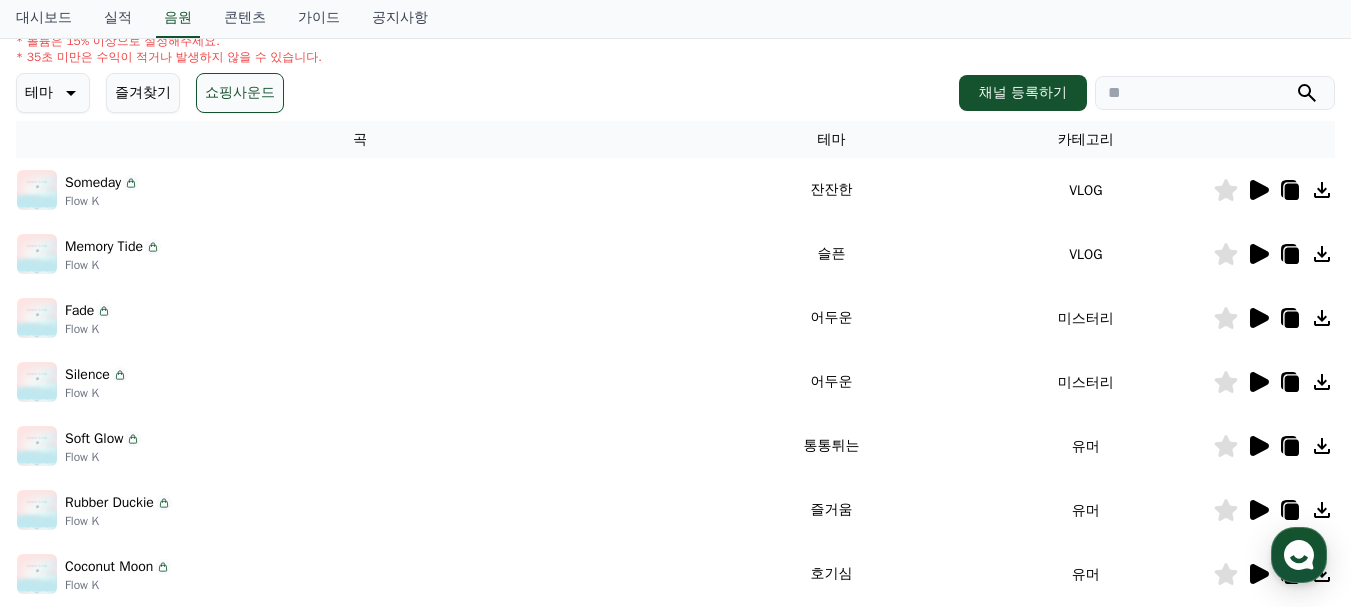 click 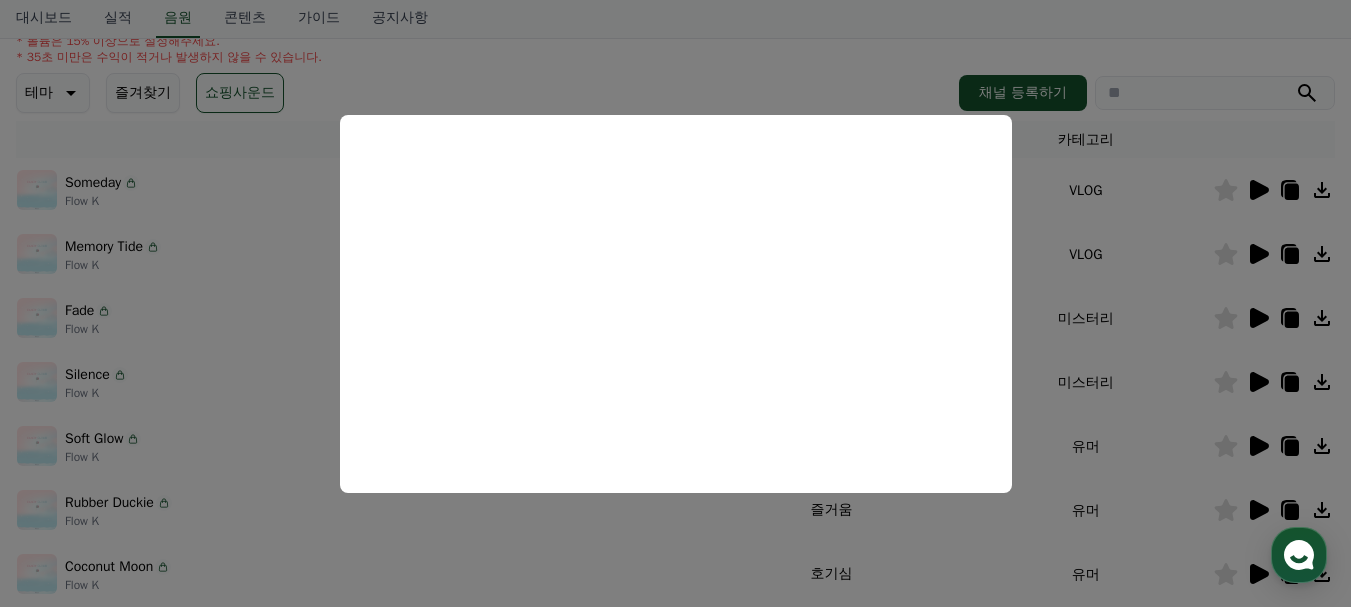 click at bounding box center [675, 303] 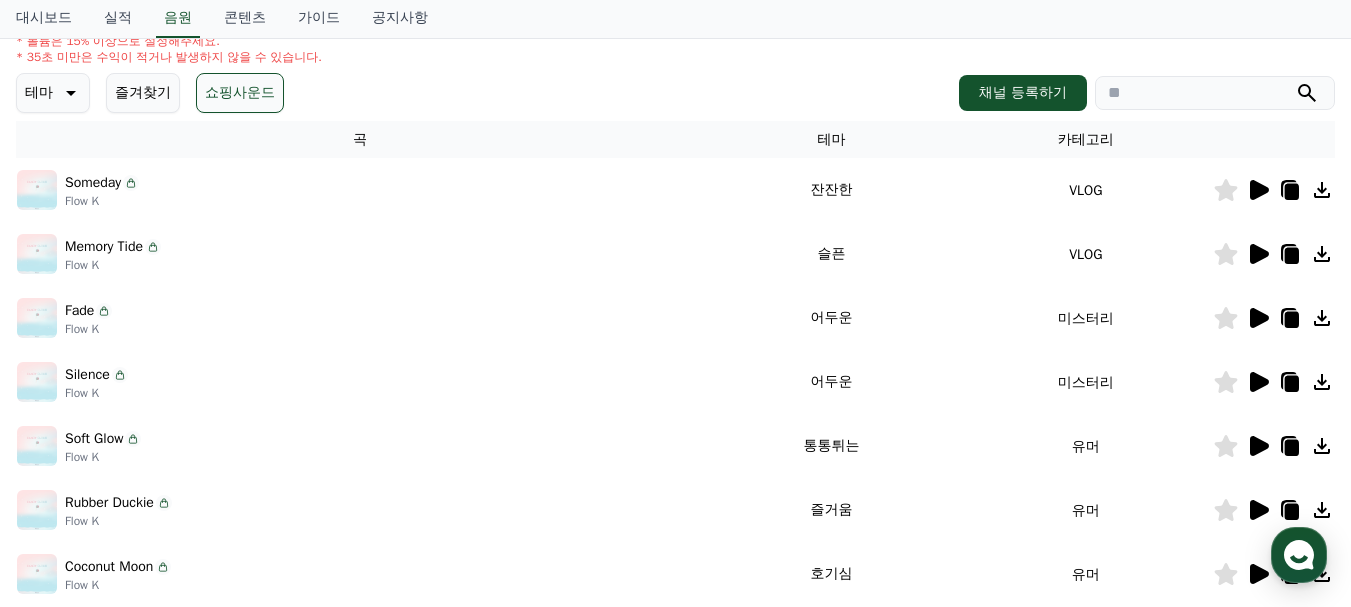 click 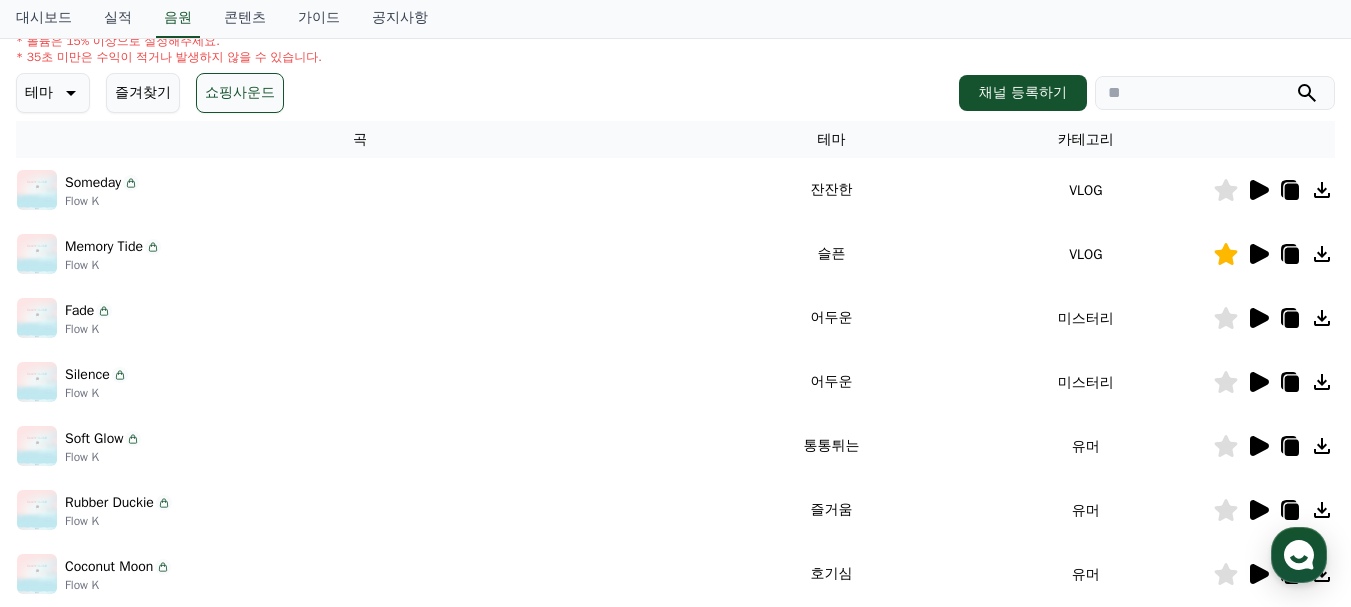 click 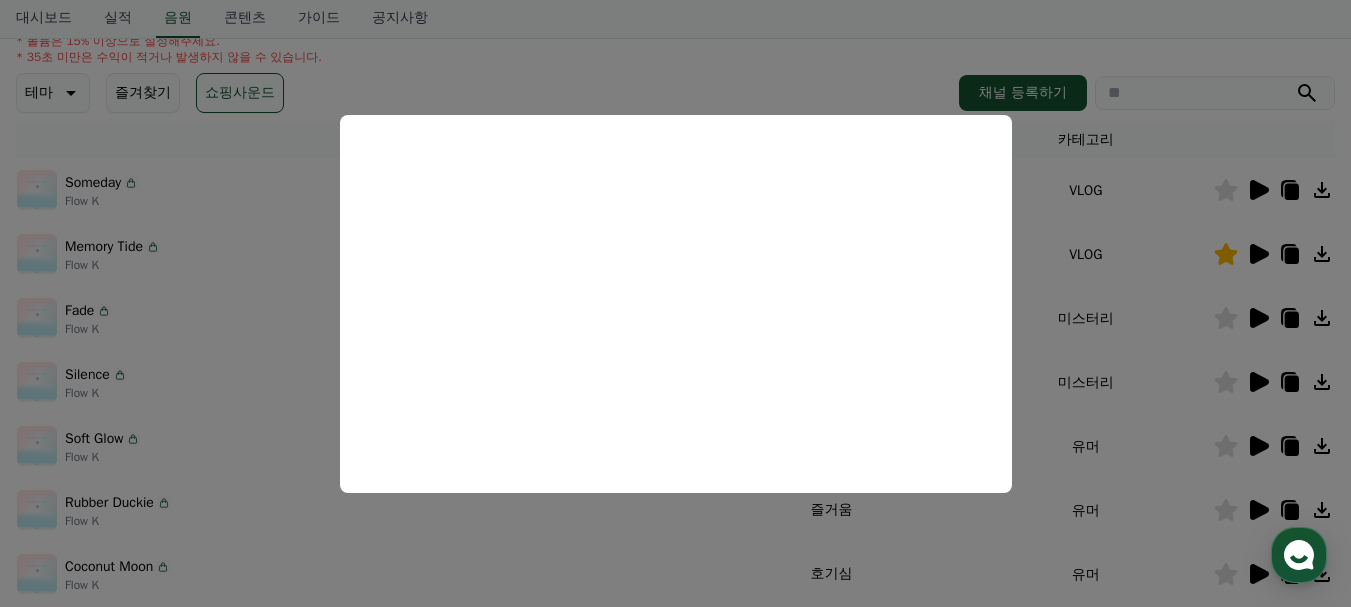 click at bounding box center (675, 303) 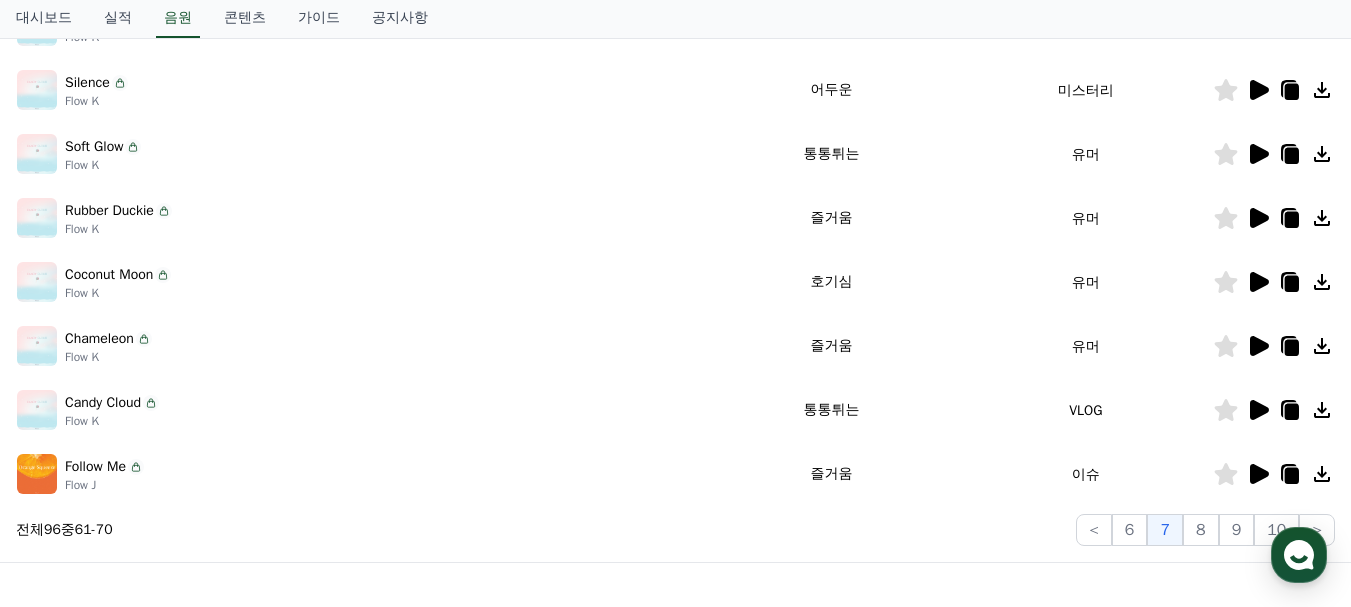 scroll, scrollTop: 551, scrollLeft: 0, axis: vertical 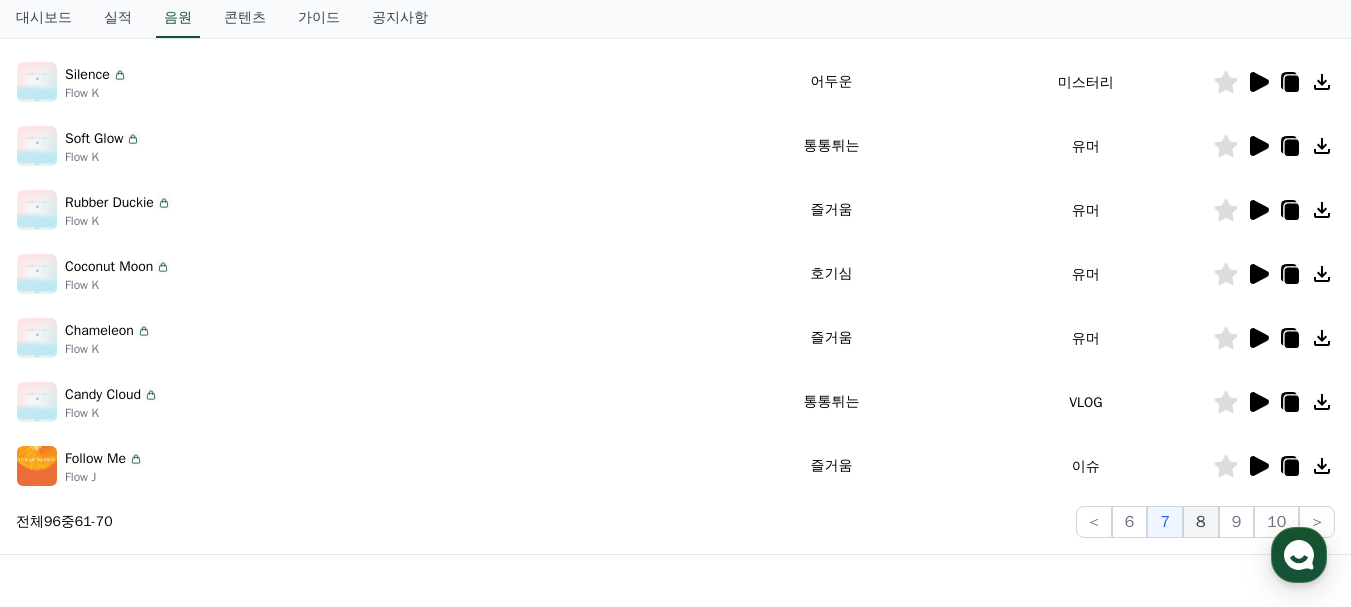 click on "8" 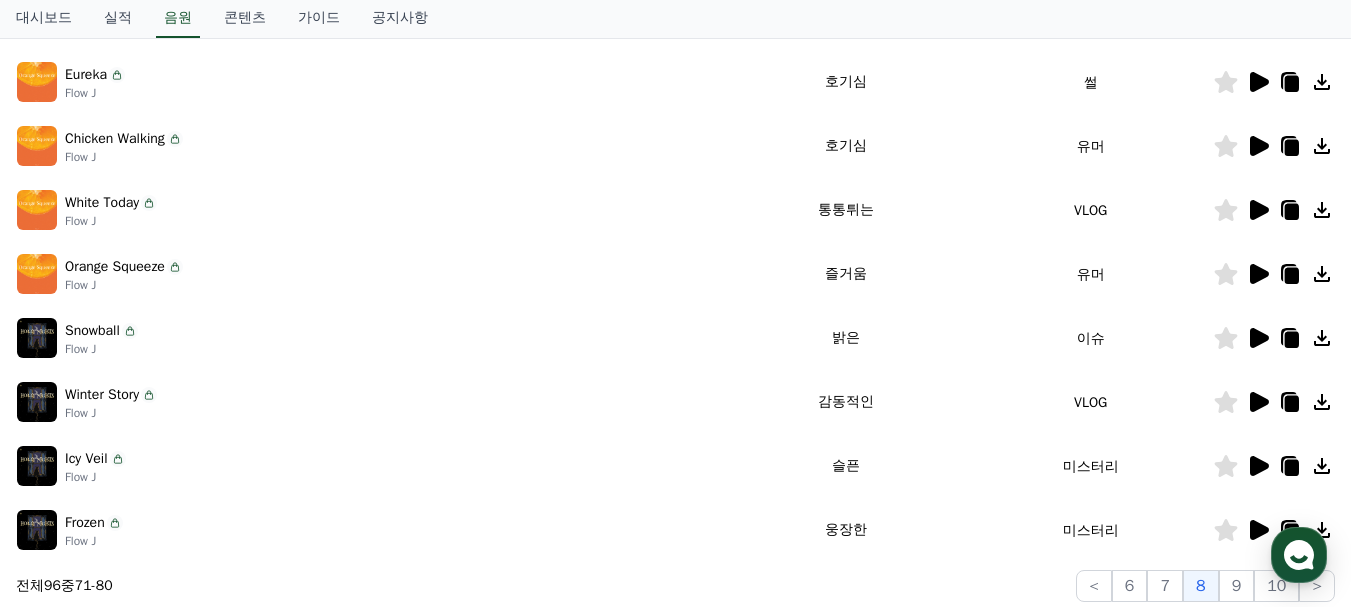 scroll, scrollTop: 451, scrollLeft: 0, axis: vertical 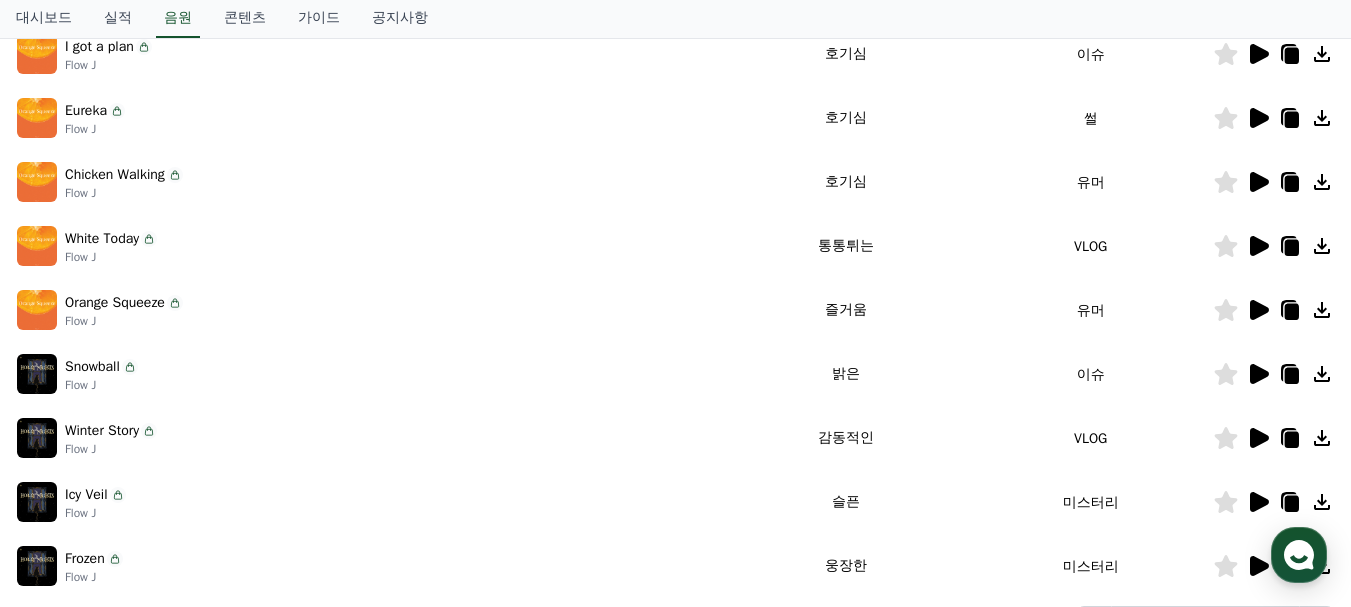 click 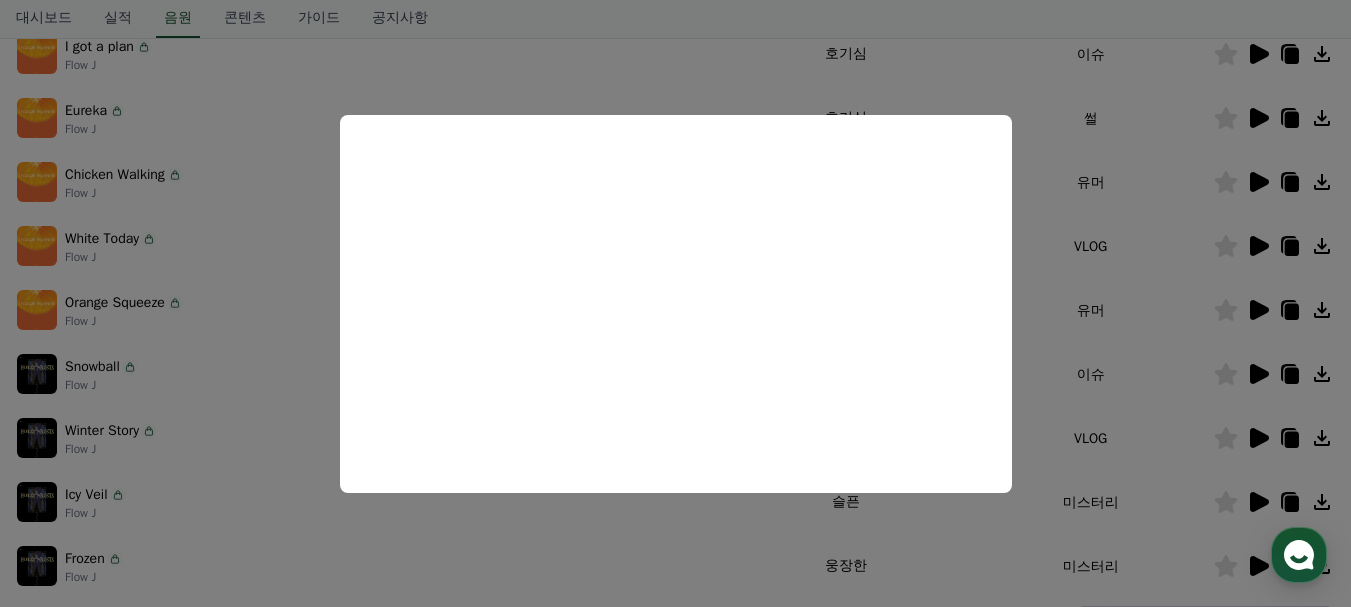 click at bounding box center [675, 303] 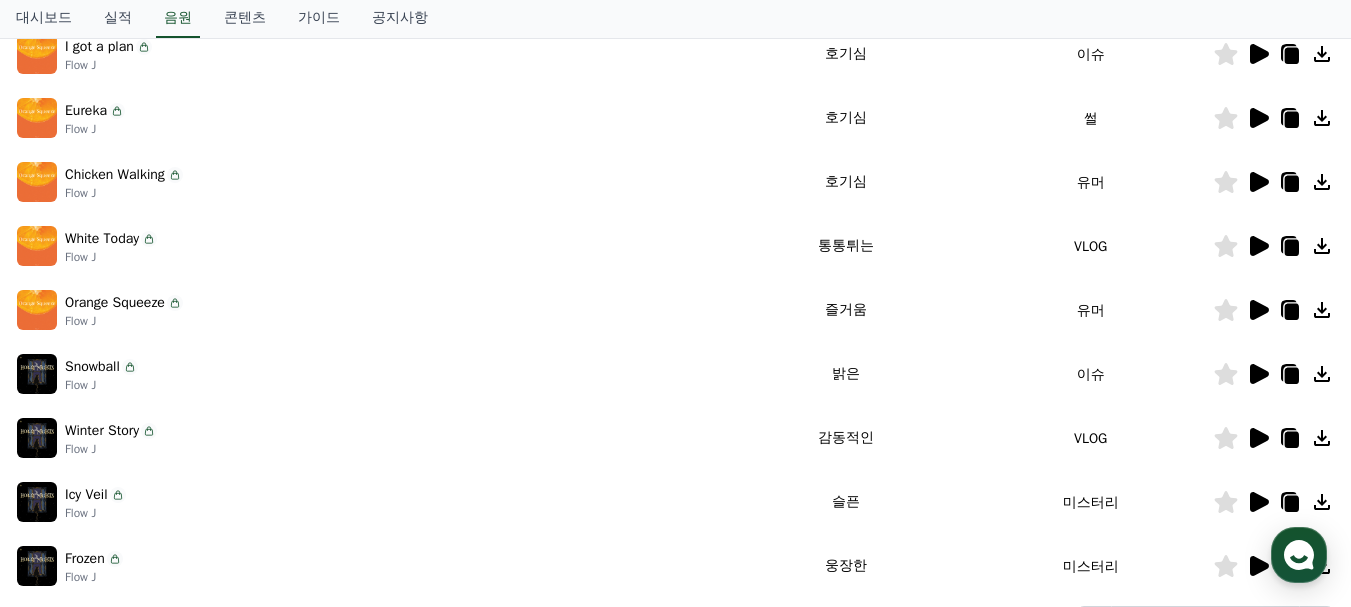 click 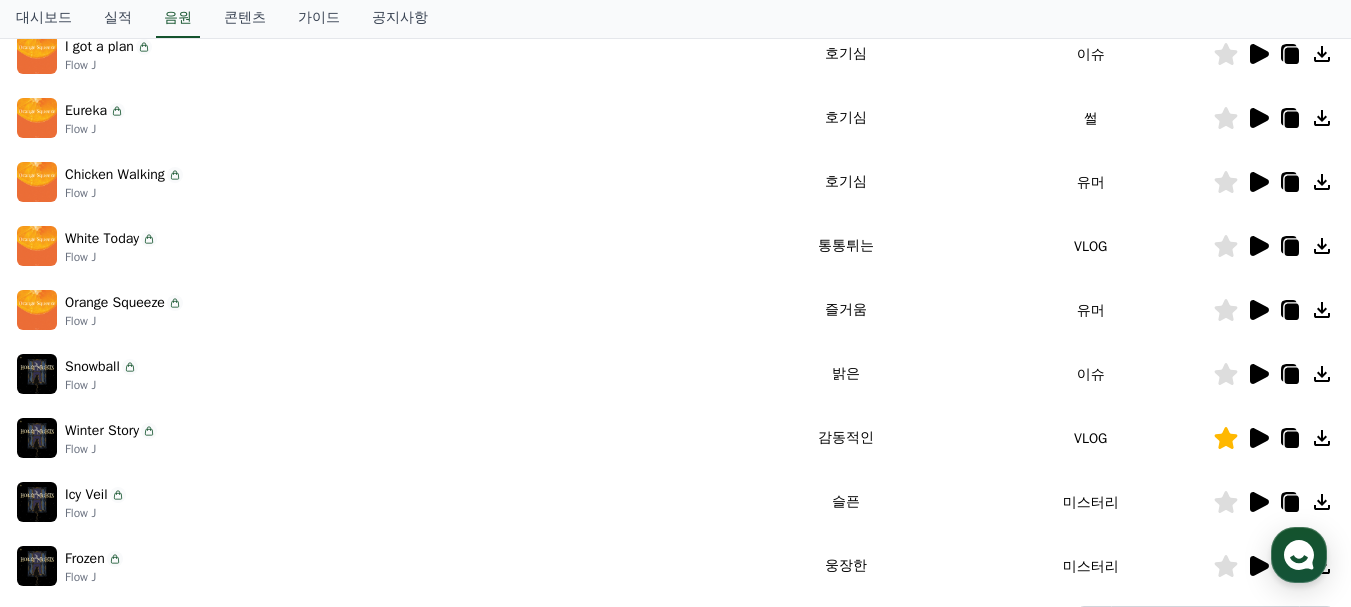 click 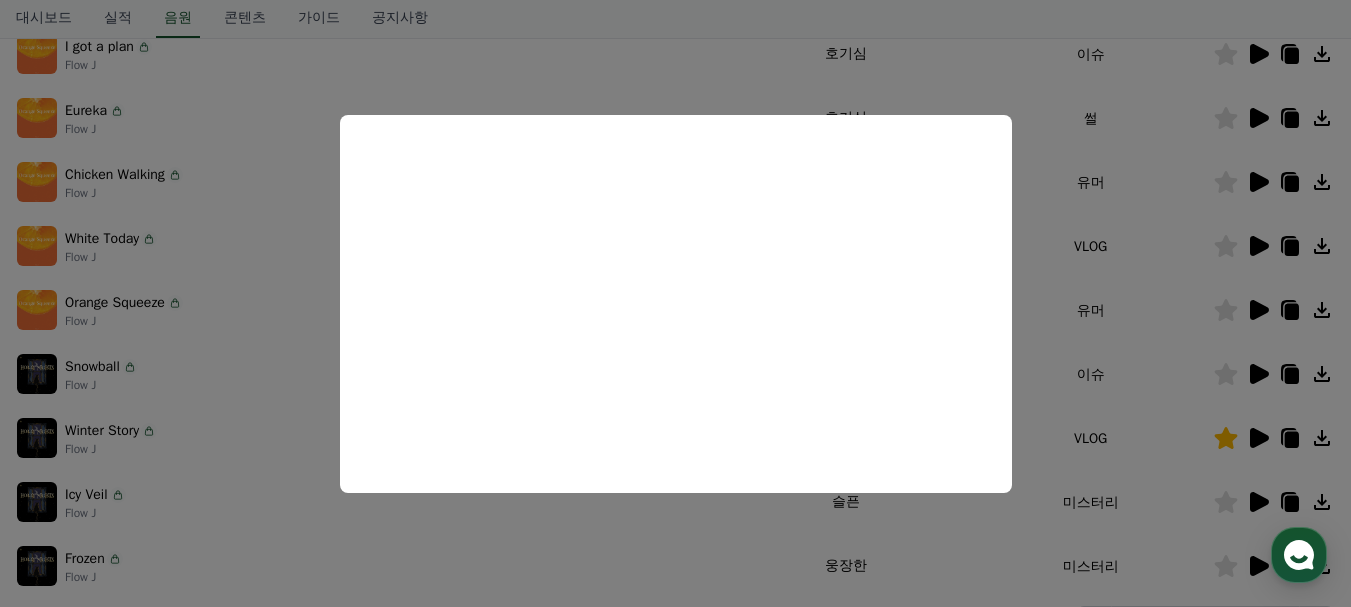 click at bounding box center [675, 303] 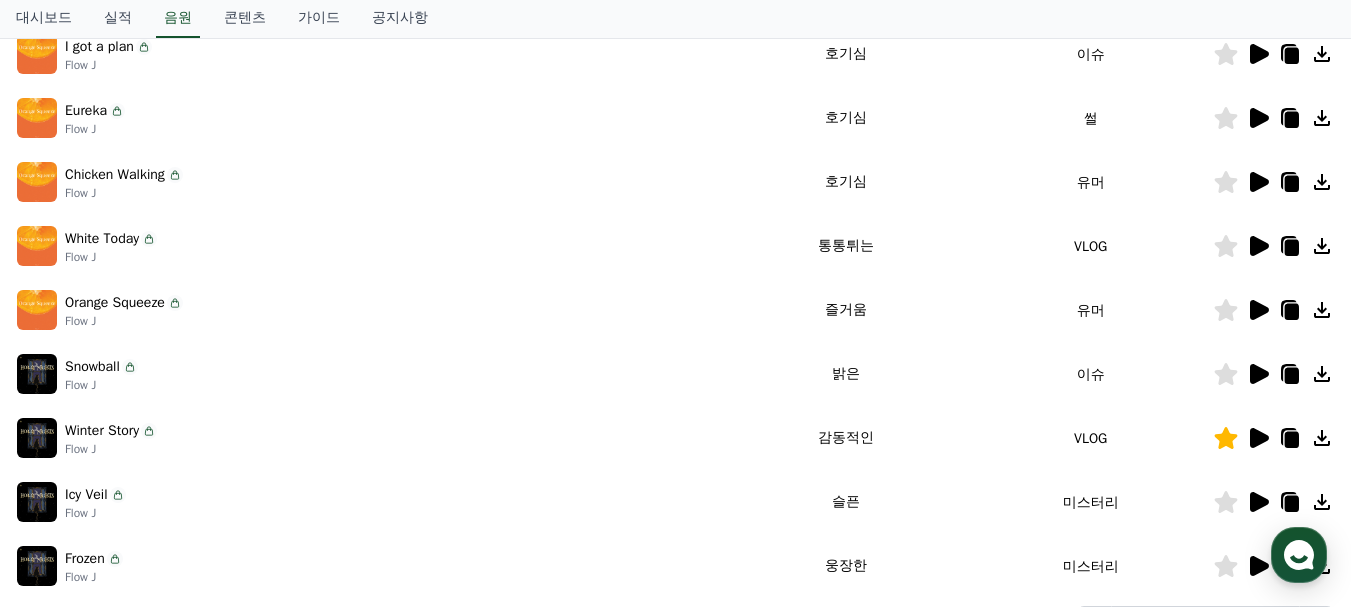 click 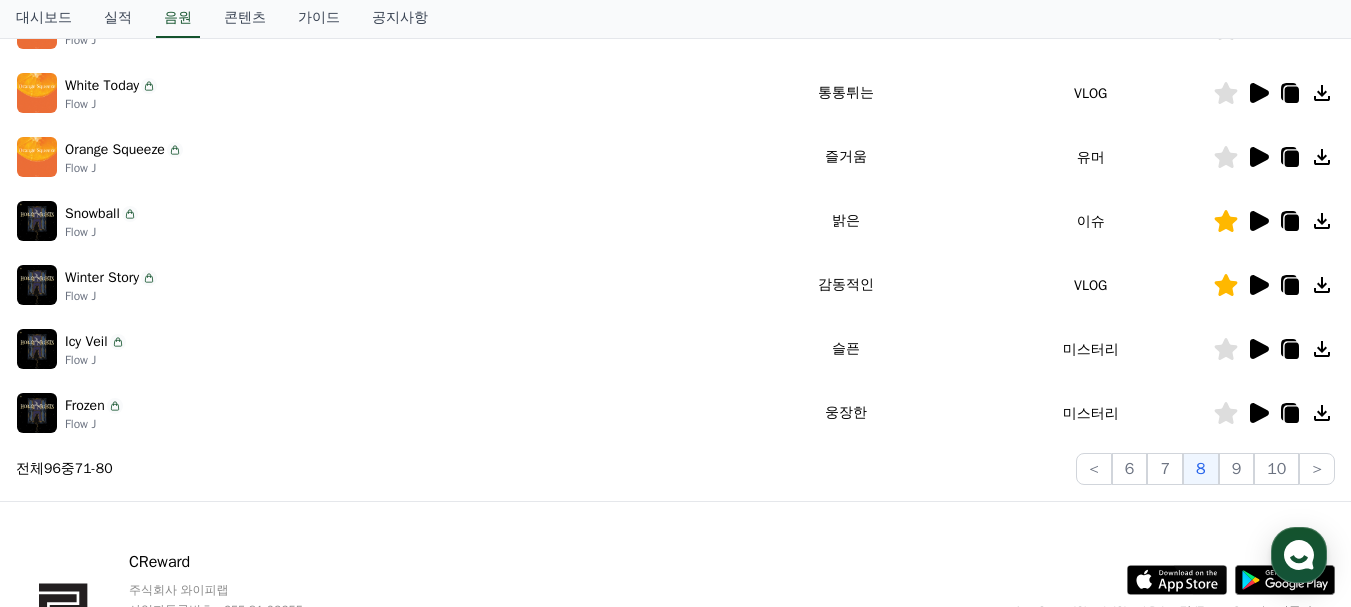 scroll, scrollTop: 651, scrollLeft: 0, axis: vertical 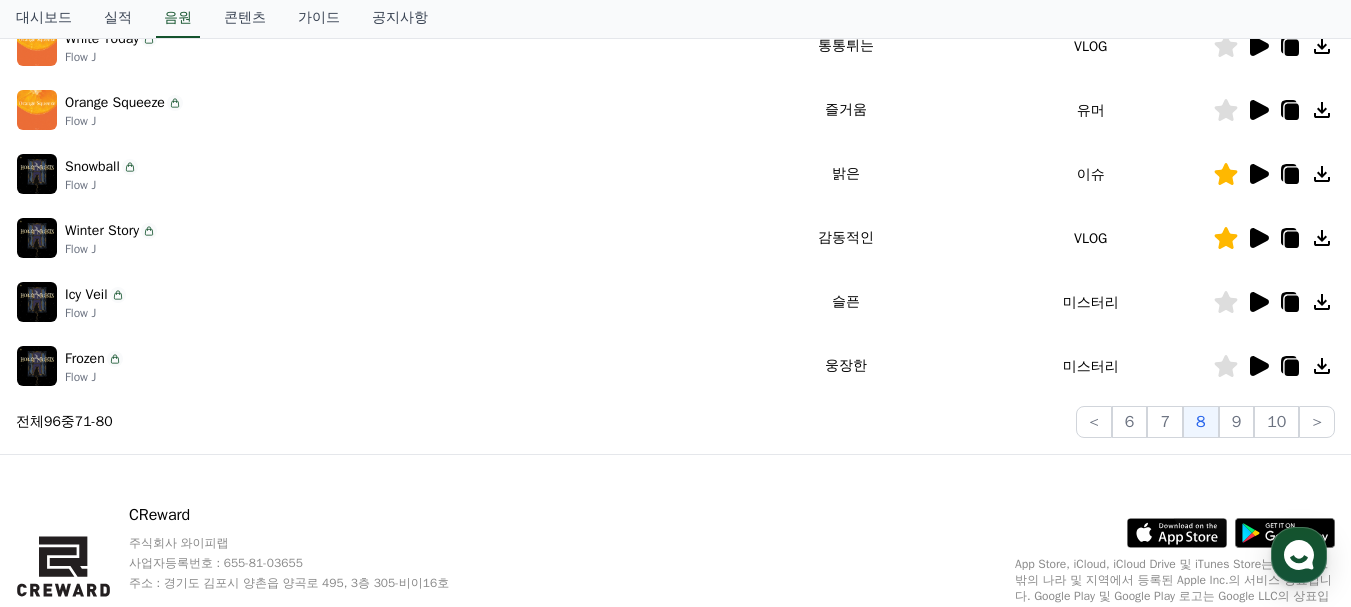 click 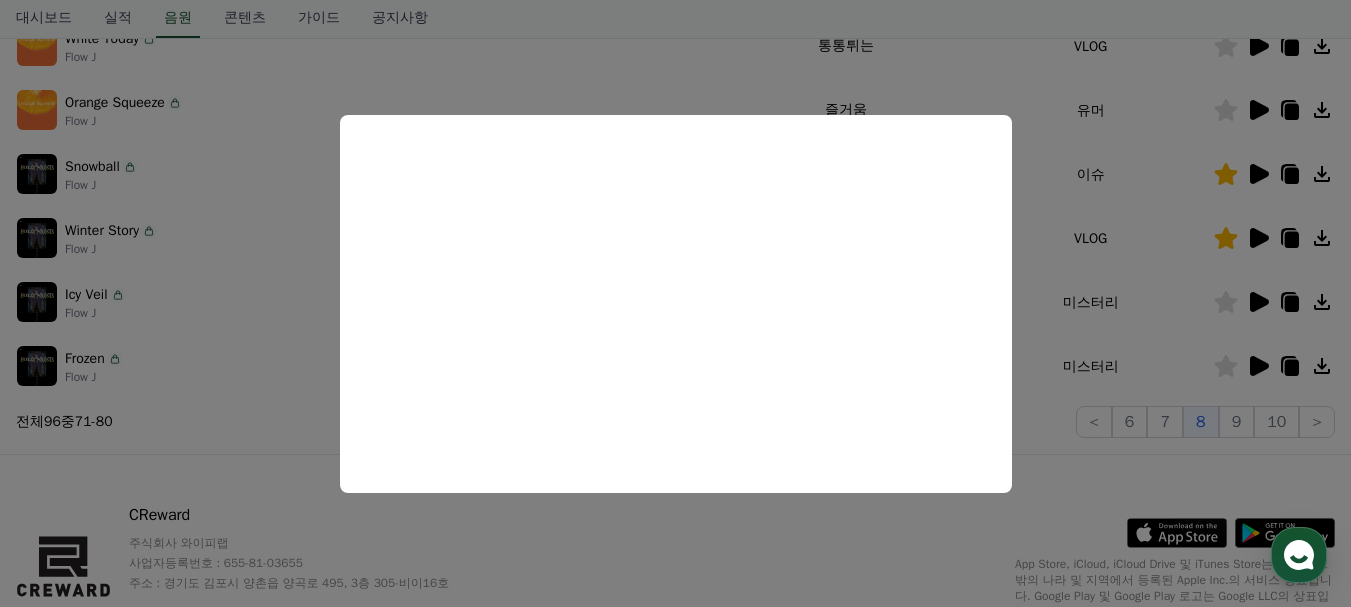 click at bounding box center [675, 303] 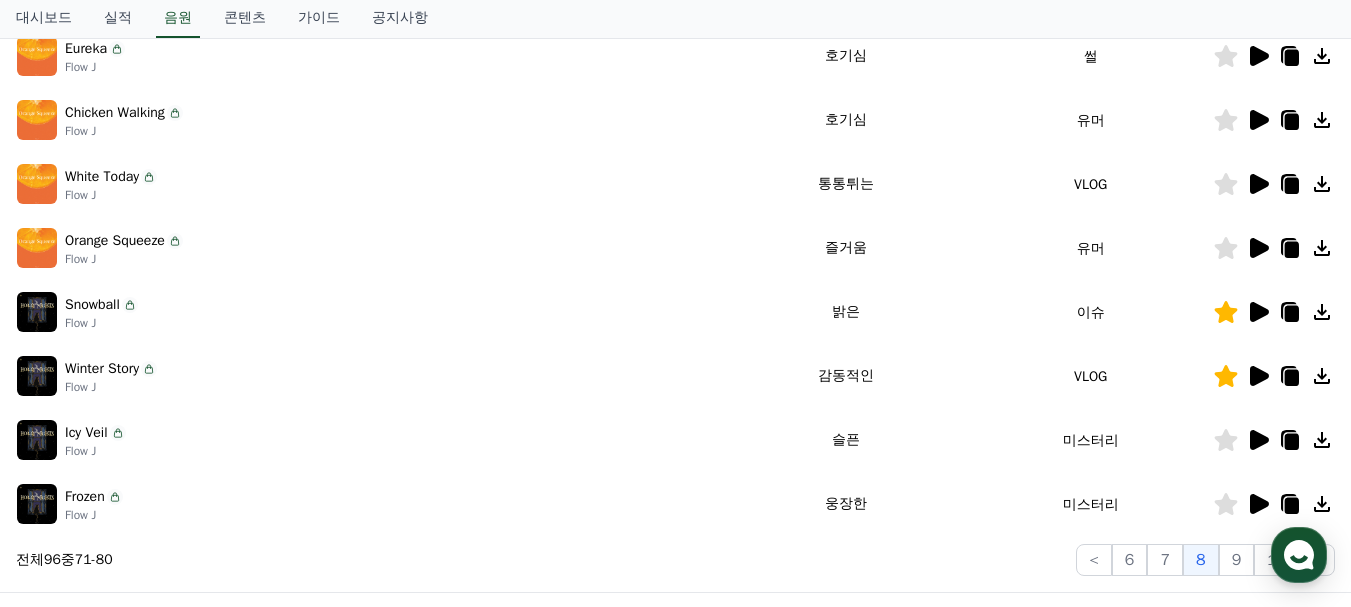 scroll, scrollTop: 651, scrollLeft: 0, axis: vertical 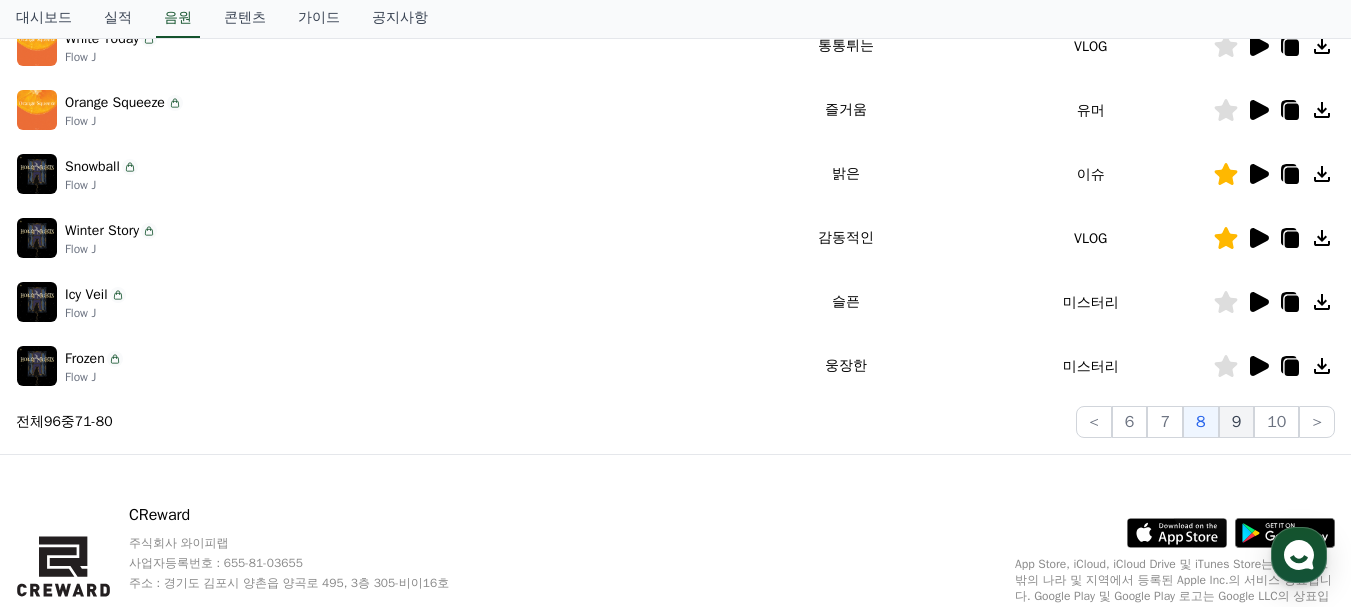 click on "9" 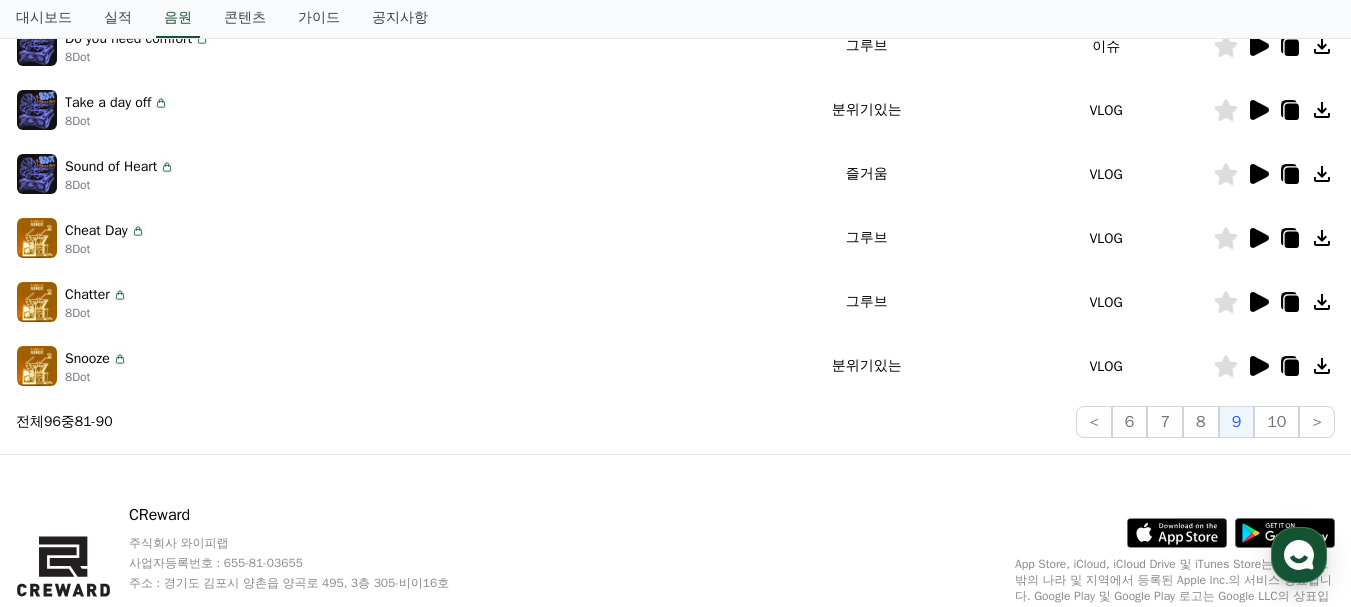 click 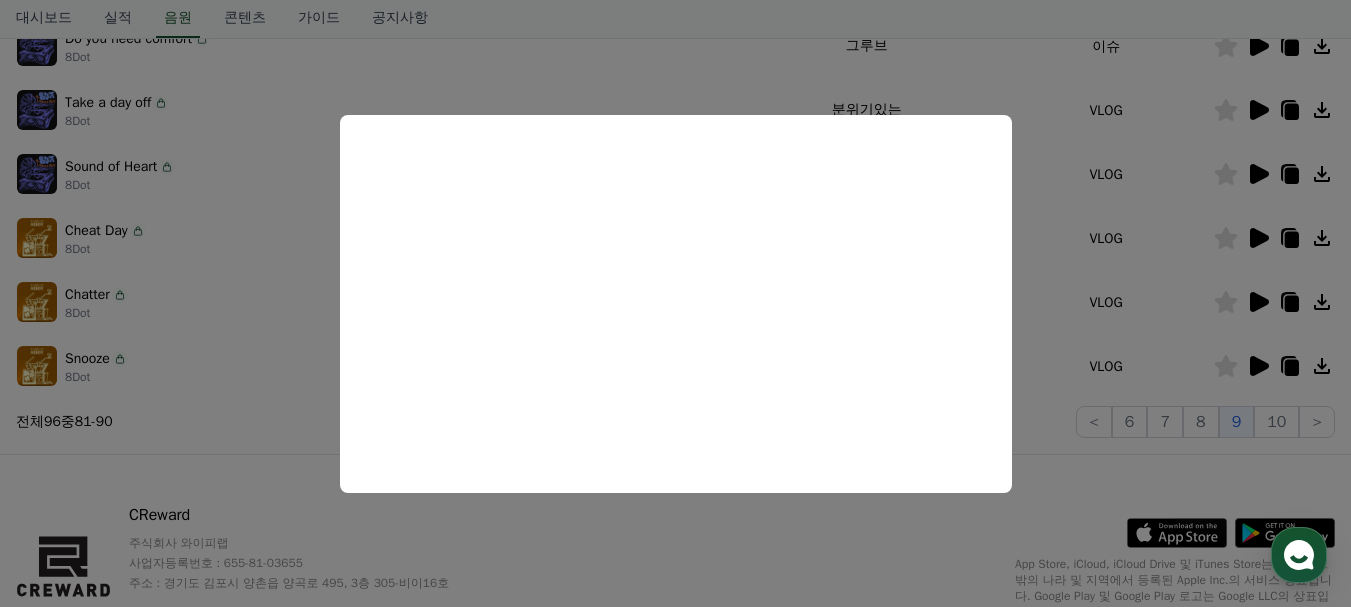 click at bounding box center (675, 303) 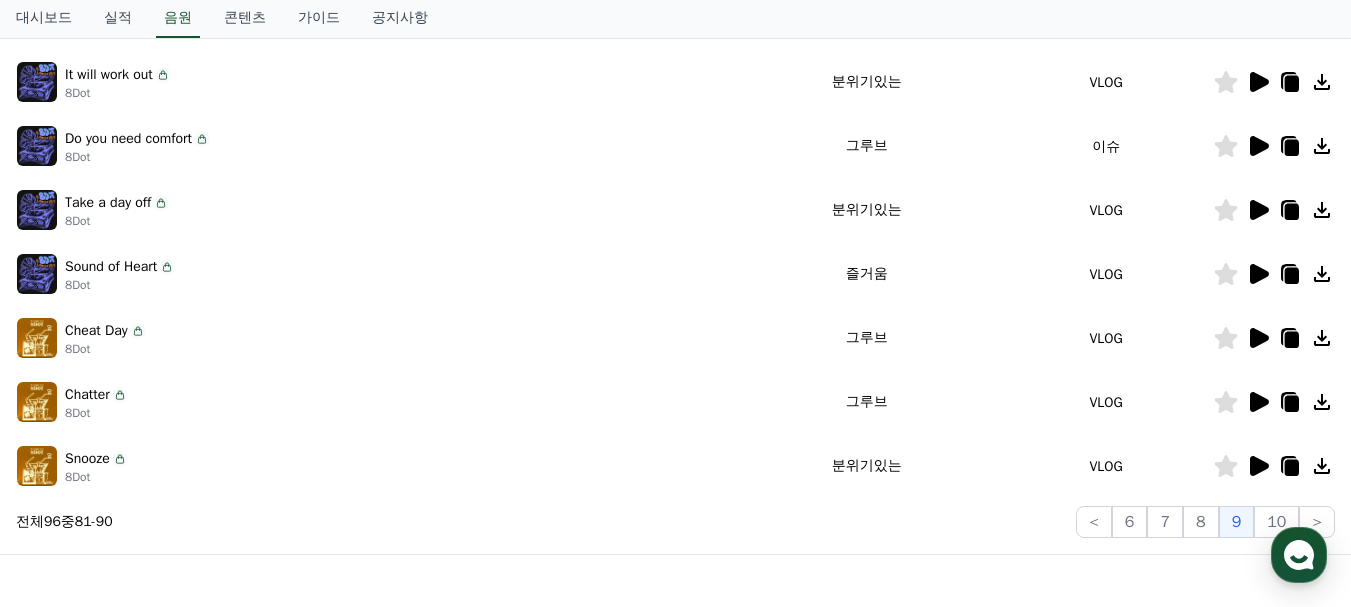 scroll, scrollTop: 451, scrollLeft: 0, axis: vertical 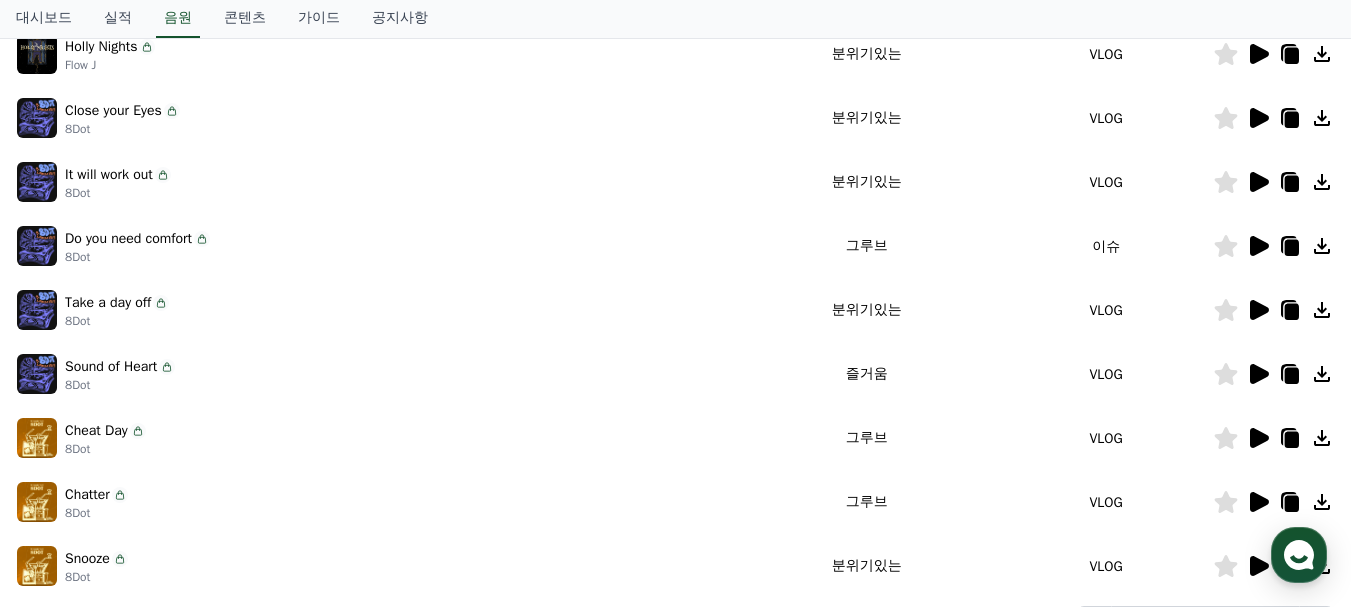 click 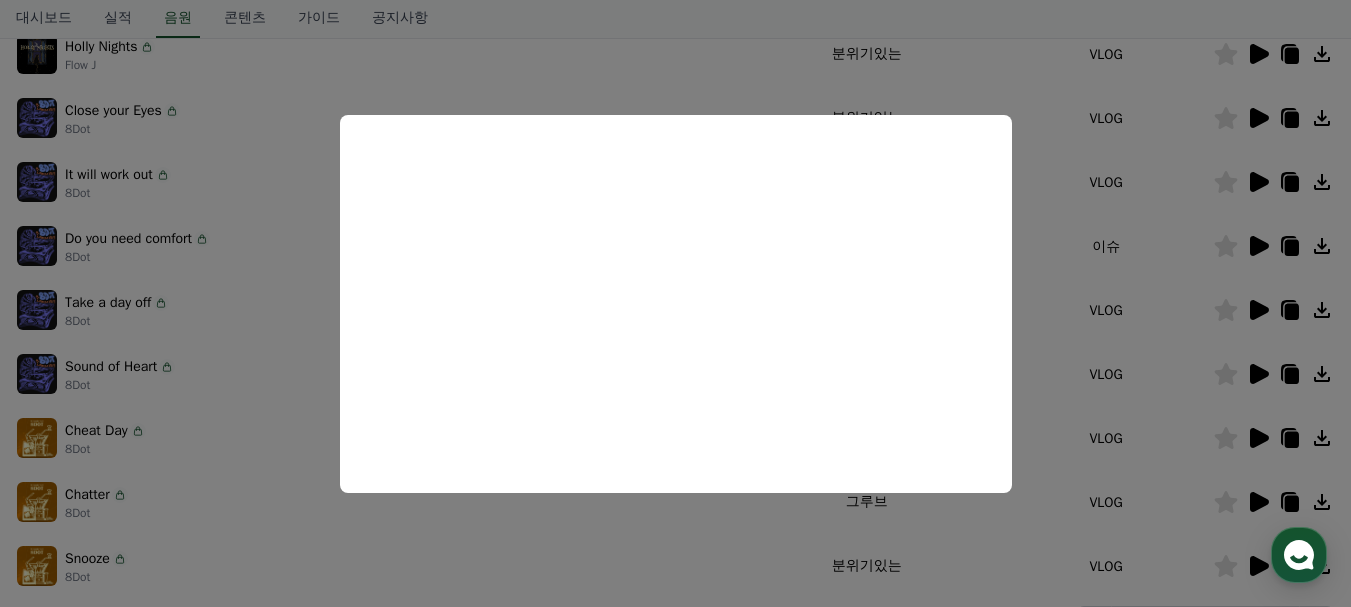 click at bounding box center [675, 303] 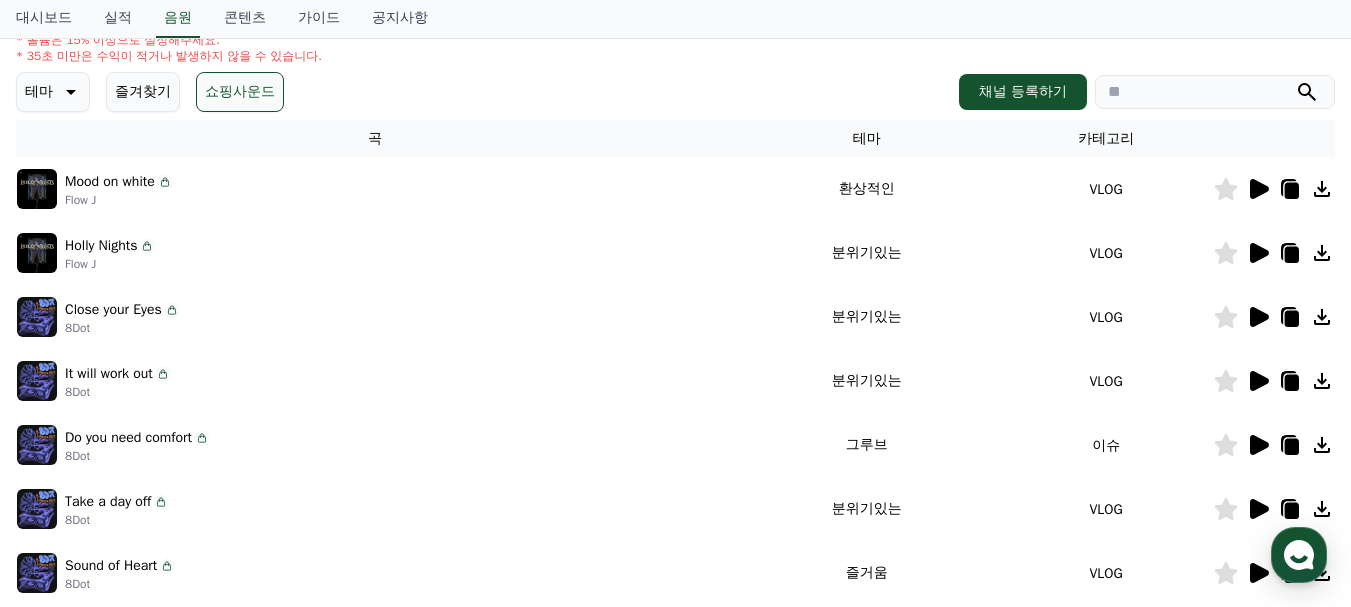 scroll, scrollTop: 251, scrollLeft: 0, axis: vertical 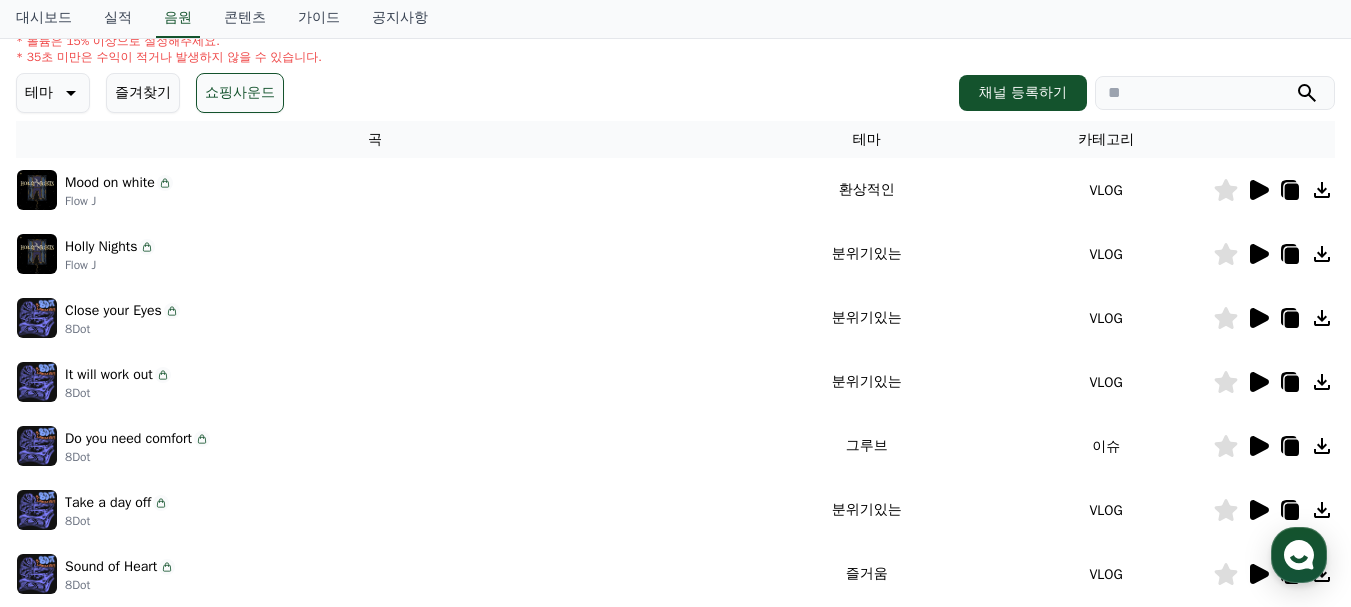 click 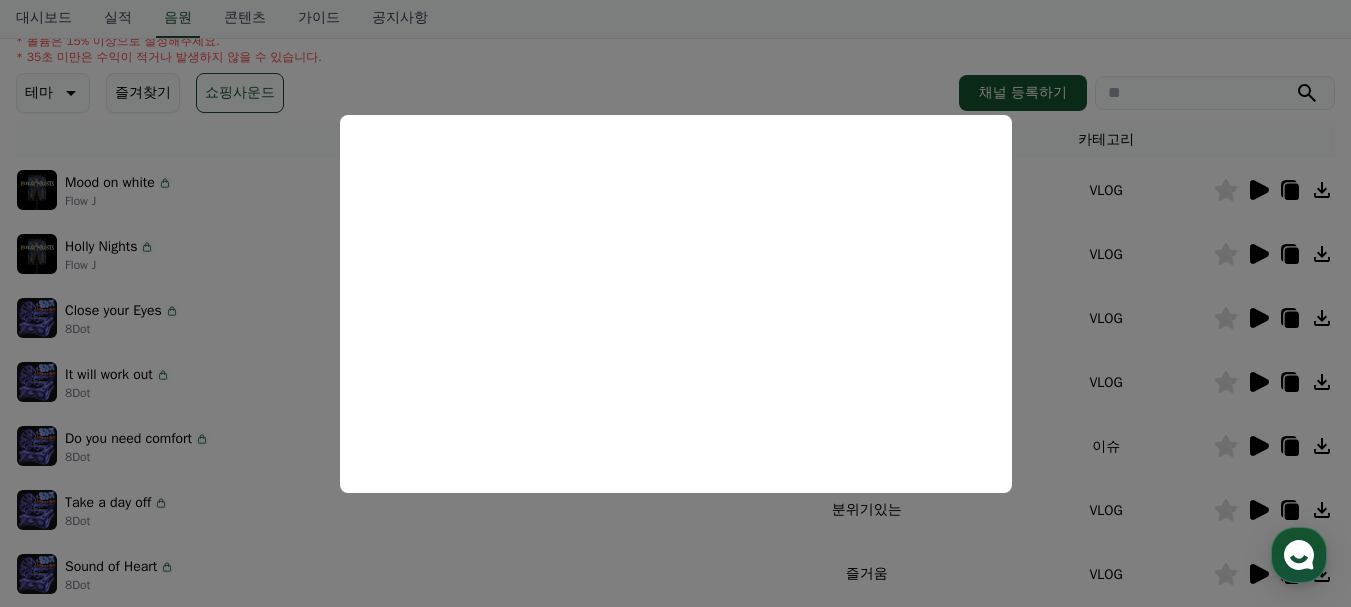 click at bounding box center [675, 303] 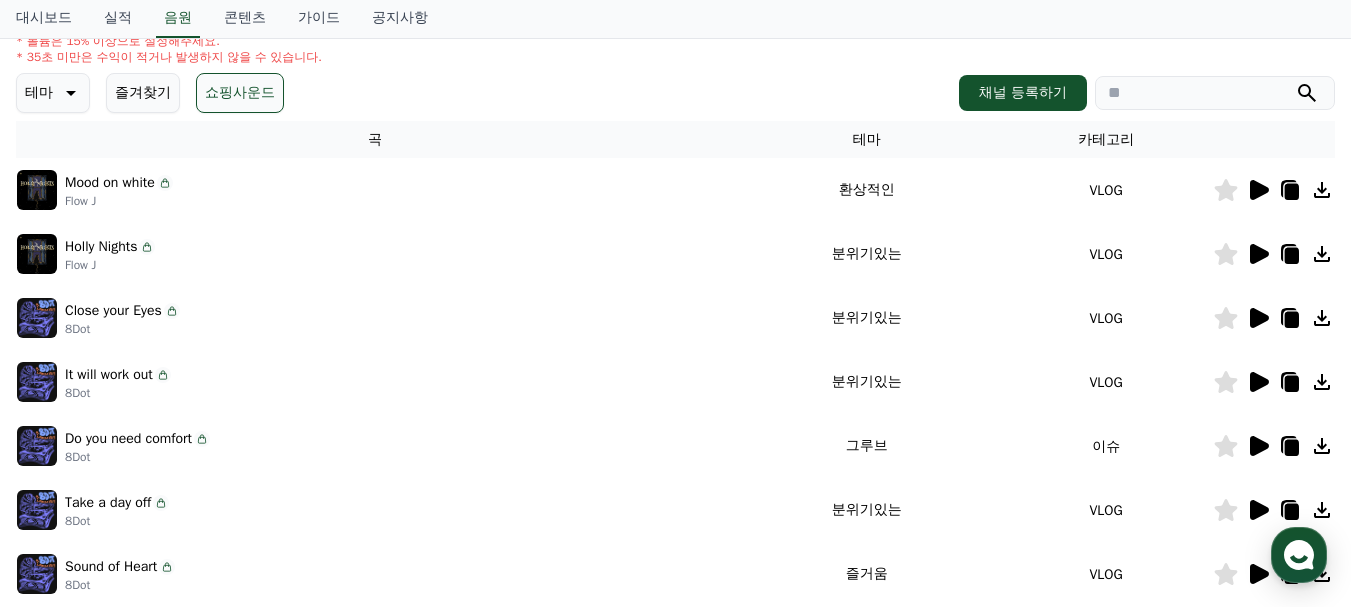 click 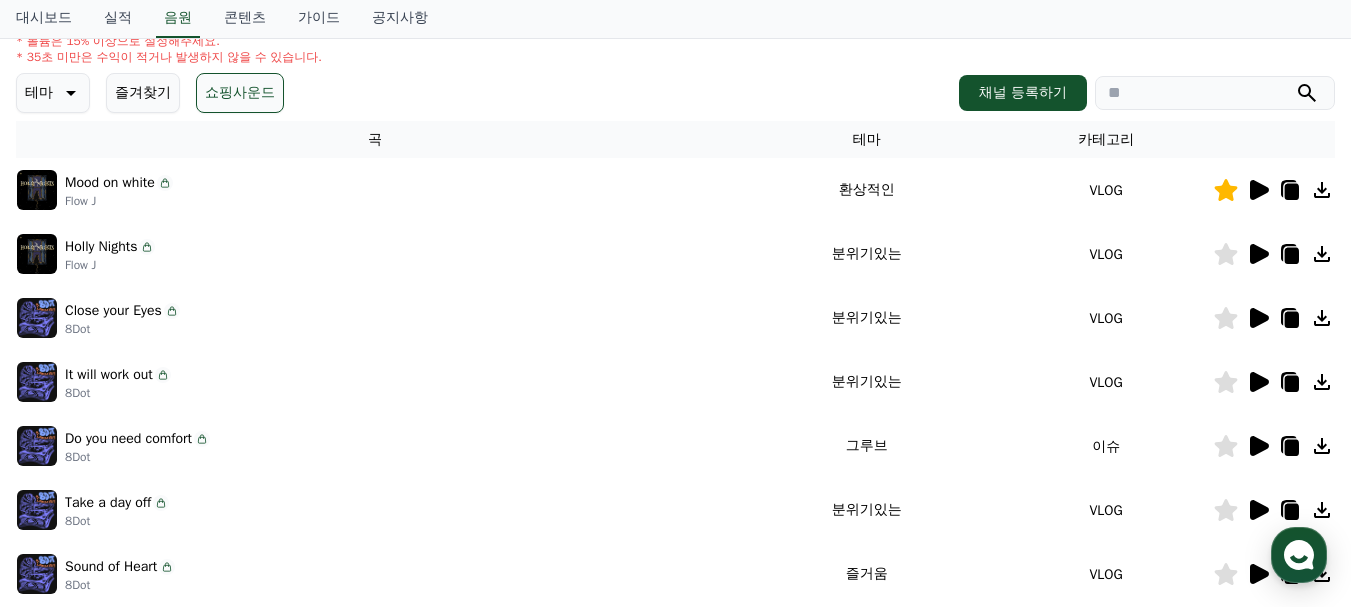 click 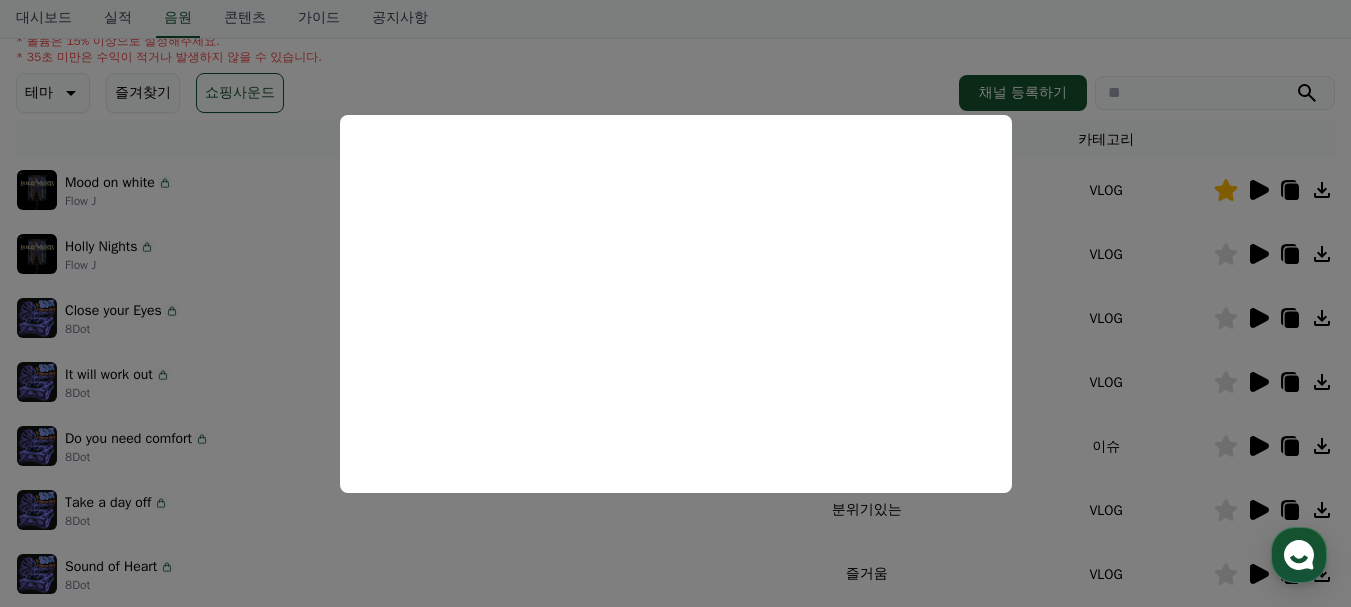 click at bounding box center [675, 303] 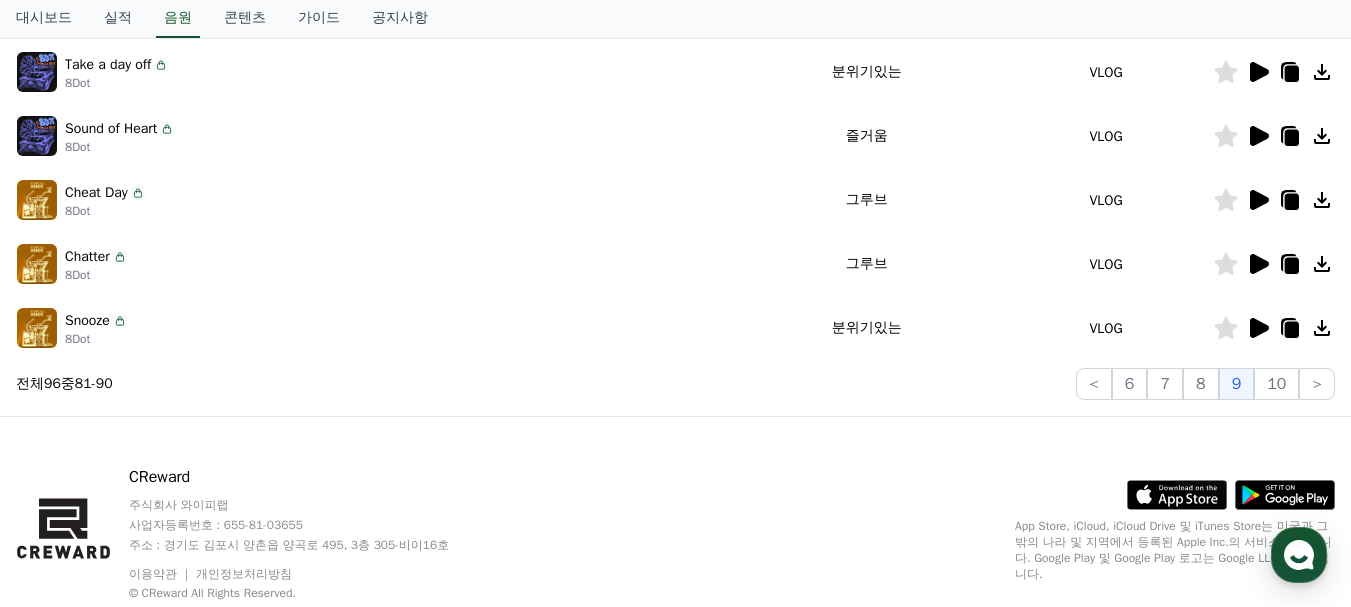 scroll, scrollTop: 747, scrollLeft: 0, axis: vertical 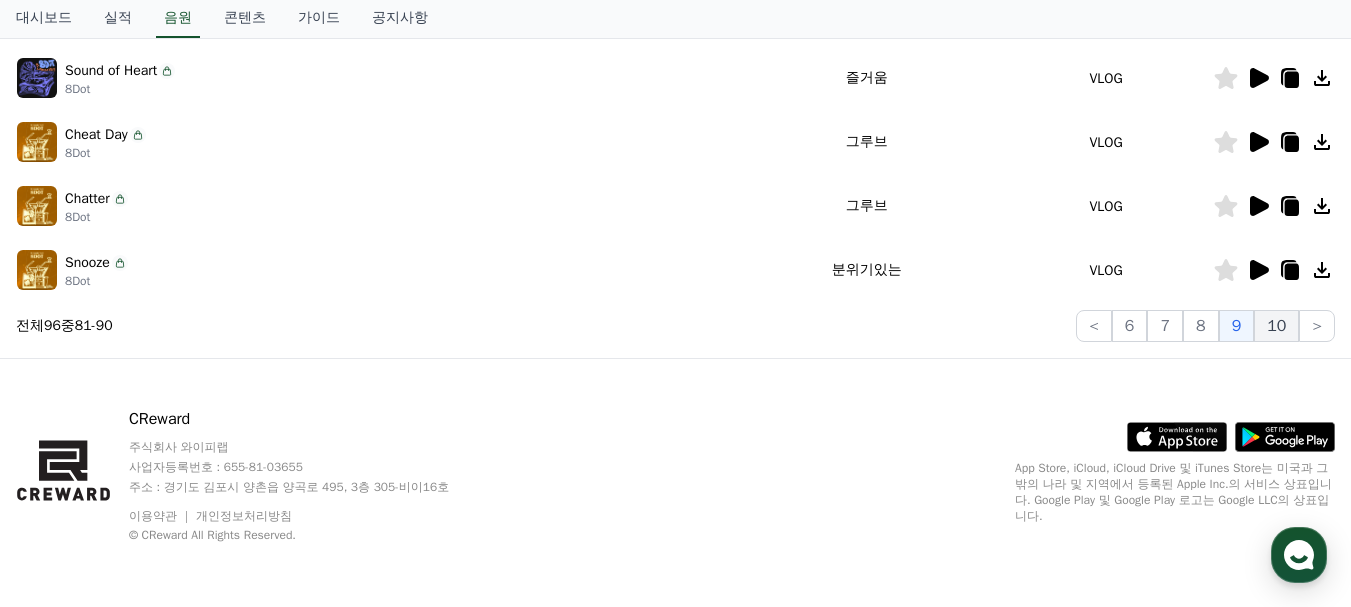 click on "10" 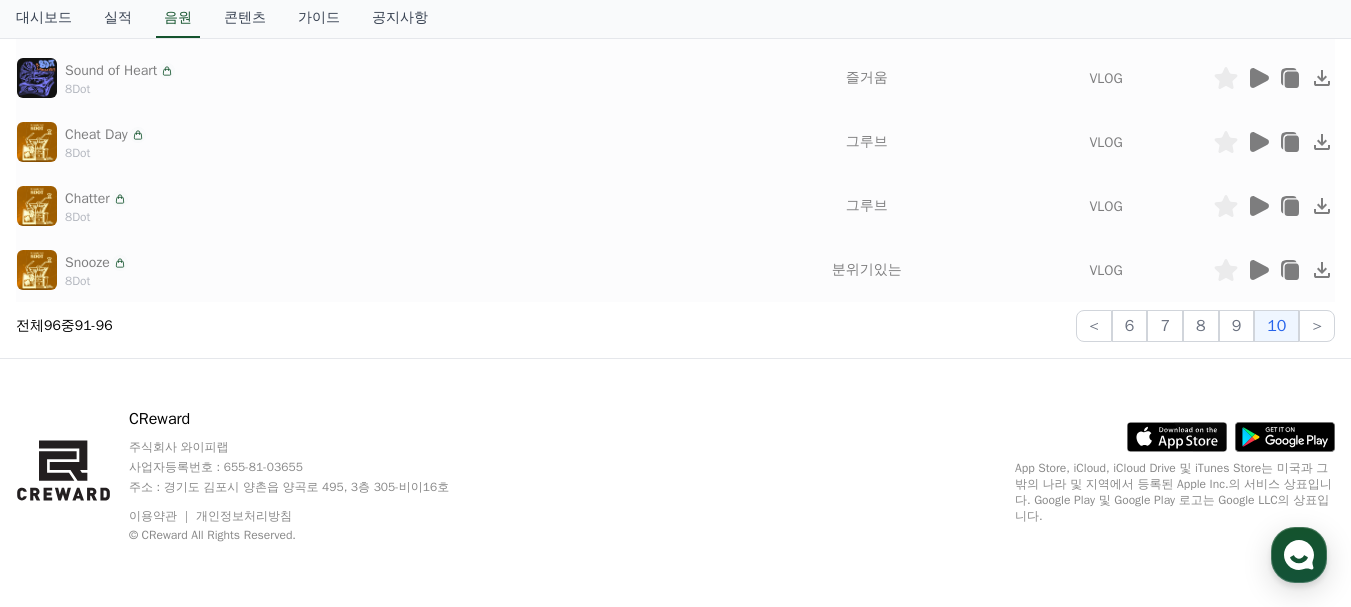 scroll, scrollTop: 491, scrollLeft: 0, axis: vertical 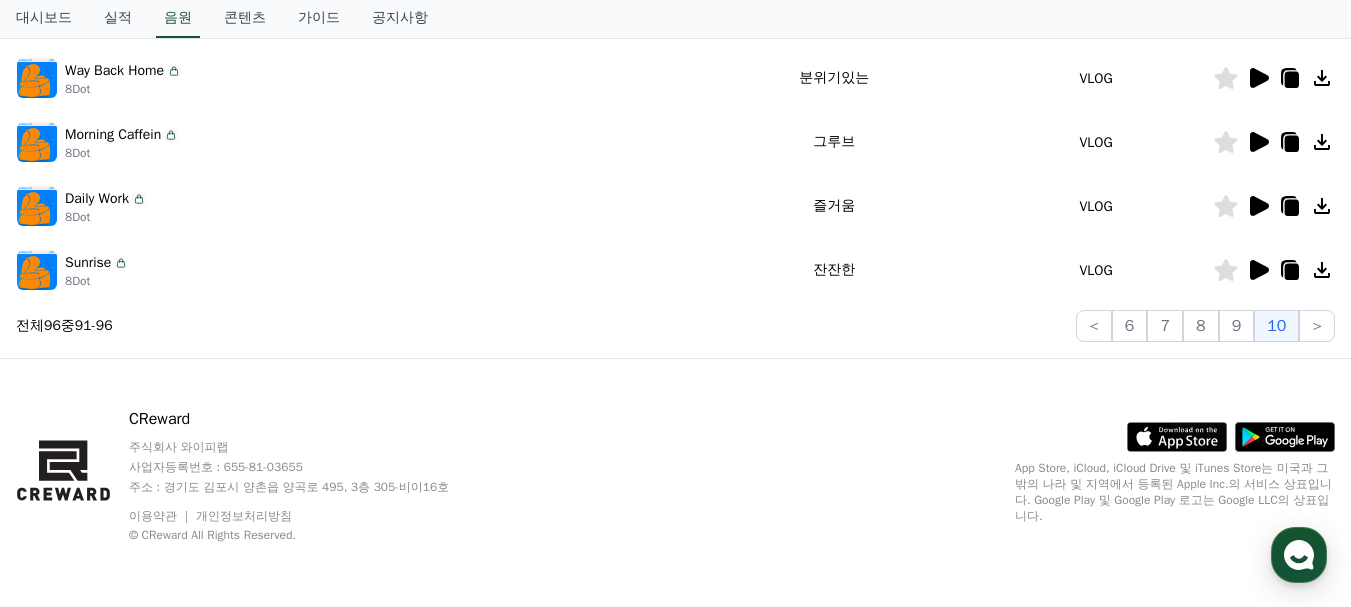 click 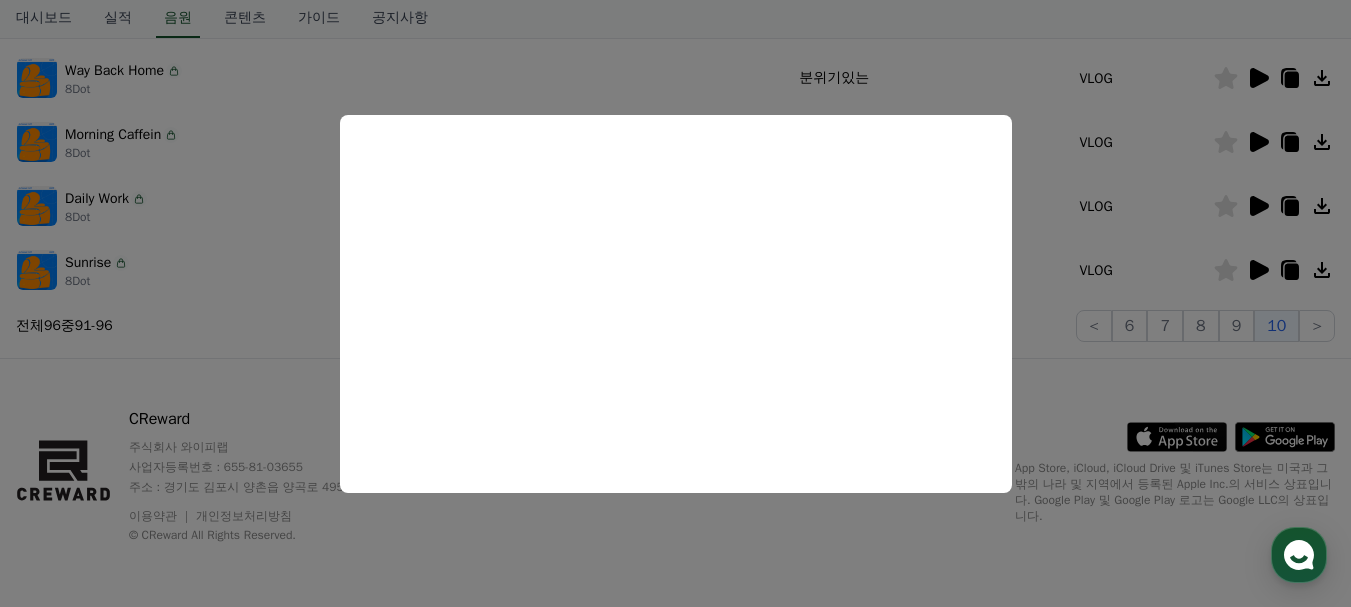 click at bounding box center [675, 303] 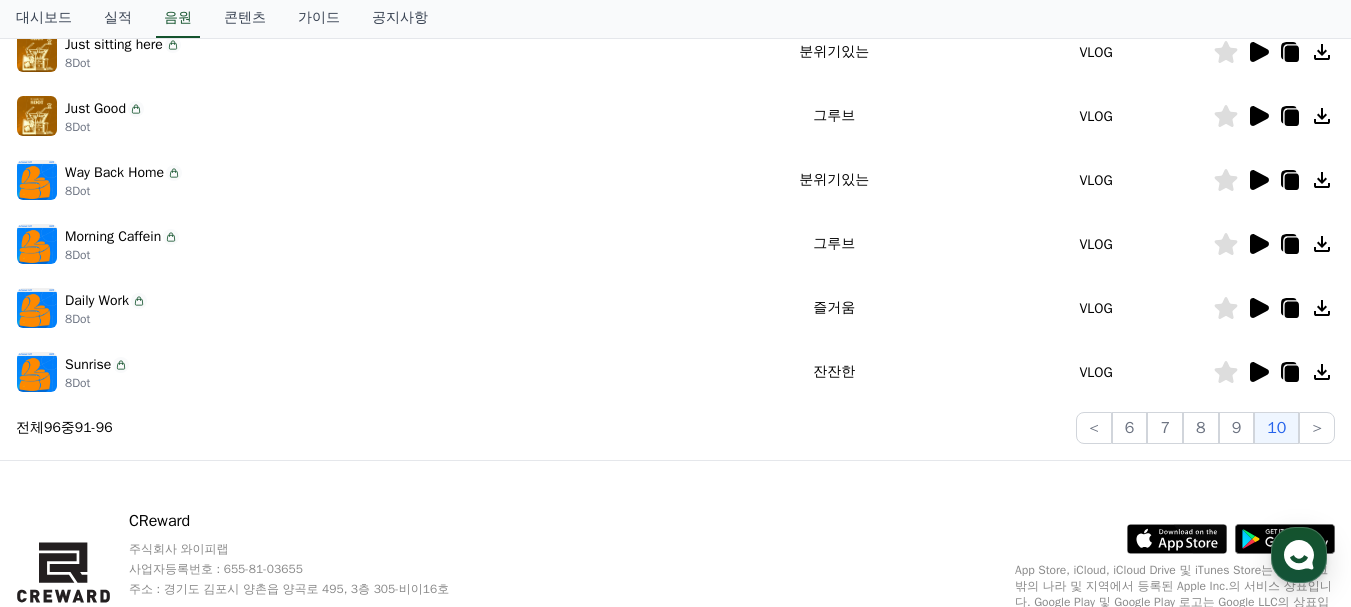 scroll, scrollTop: 391, scrollLeft: 0, axis: vertical 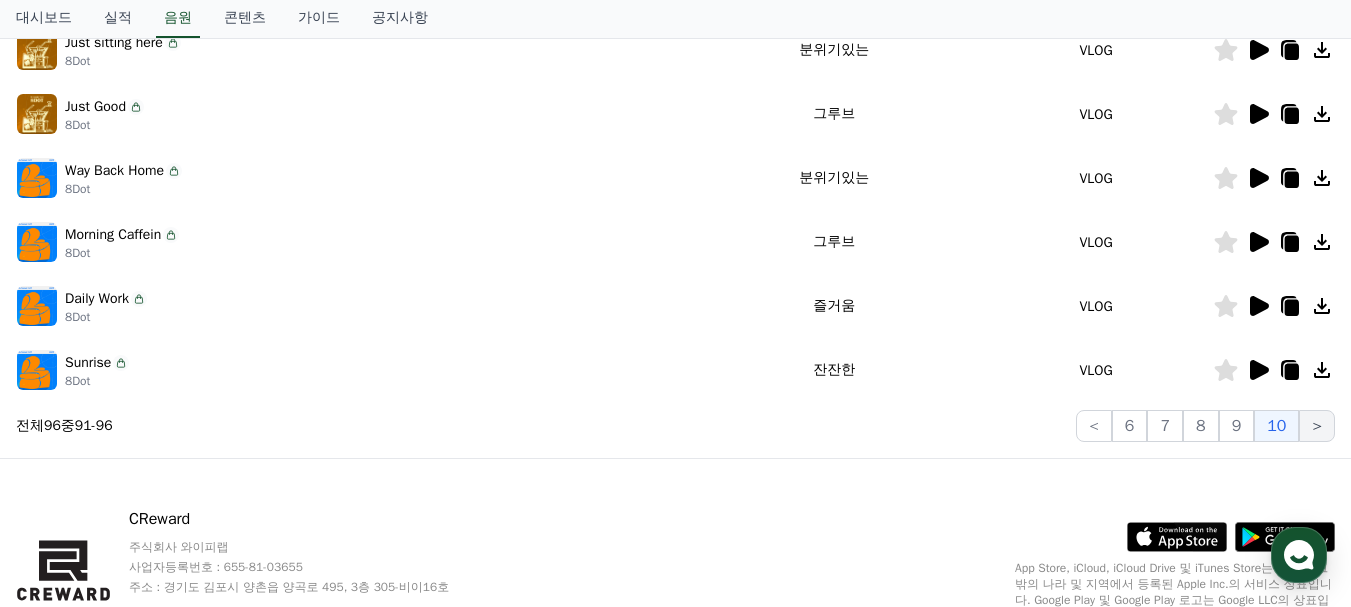 click on ">" 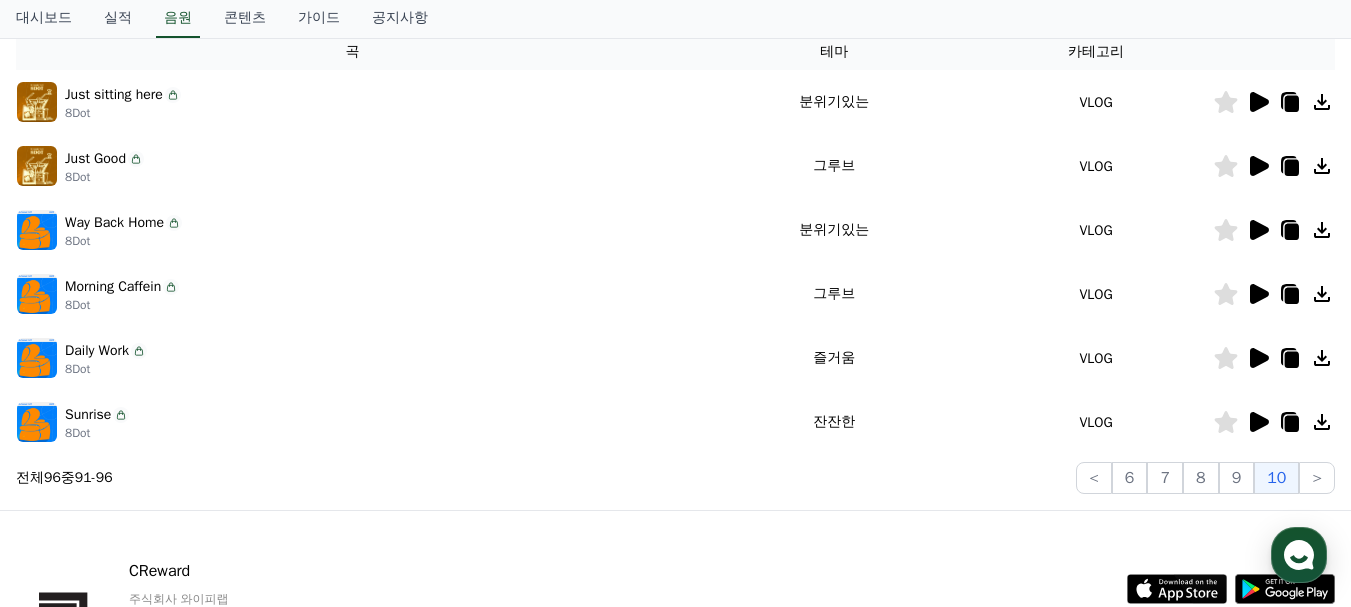 scroll, scrollTop: 291, scrollLeft: 0, axis: vertical 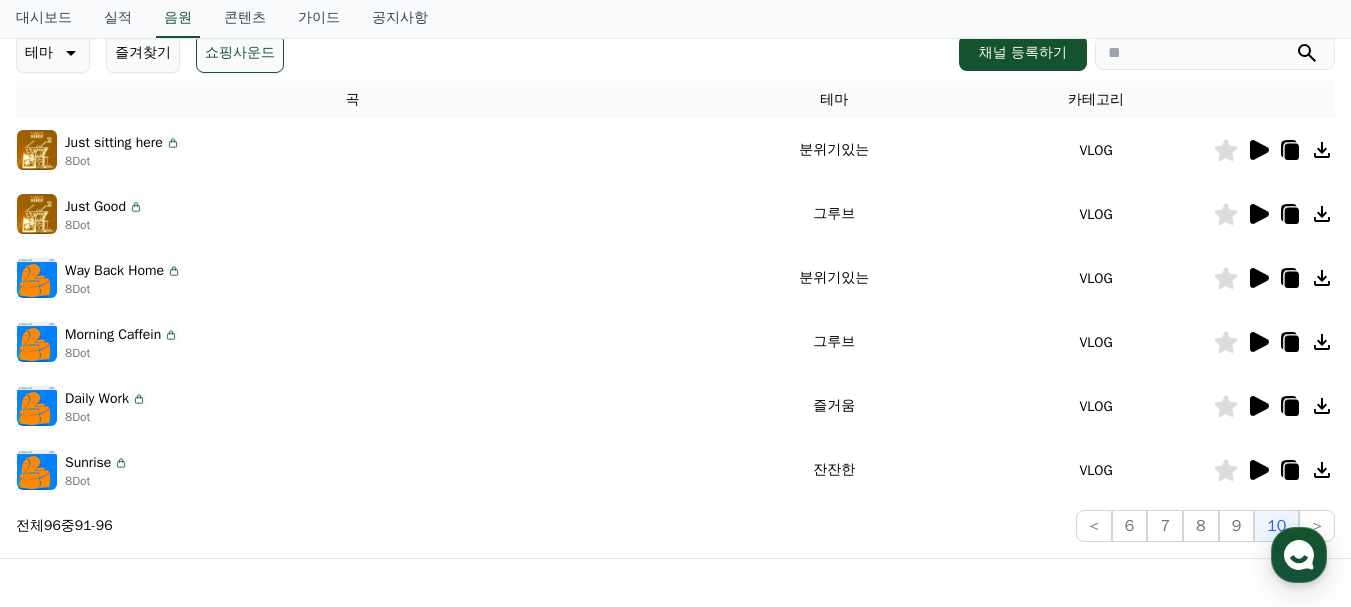 click 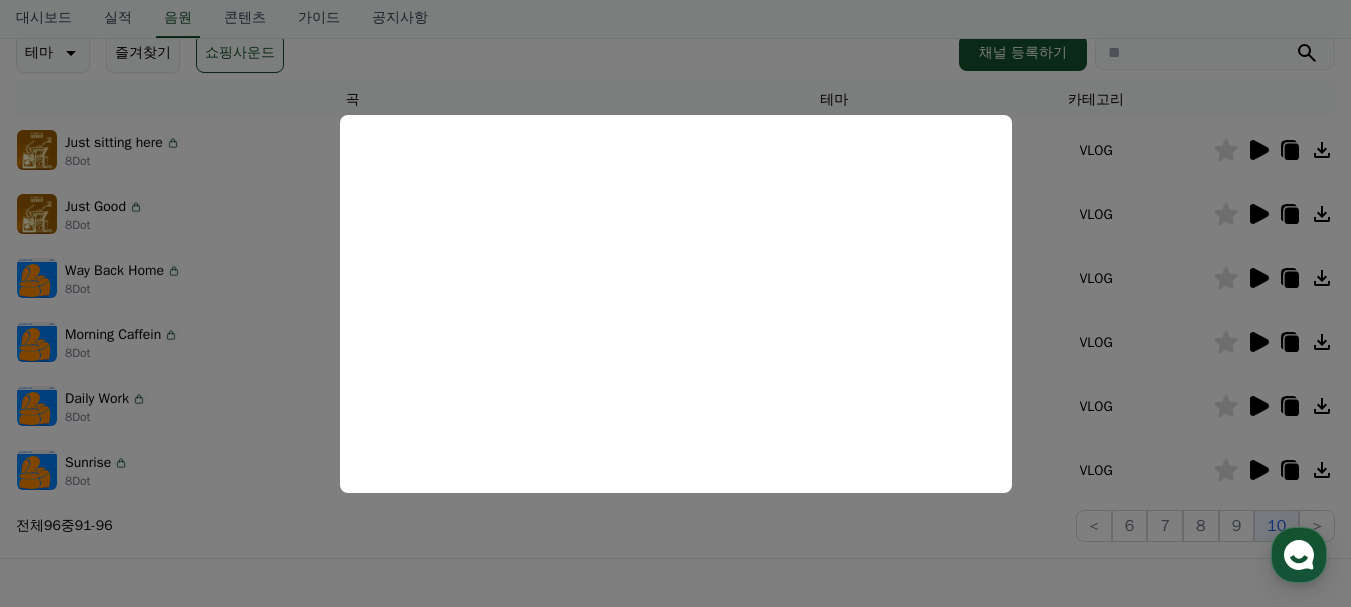 click at bounding box center (675, 303) 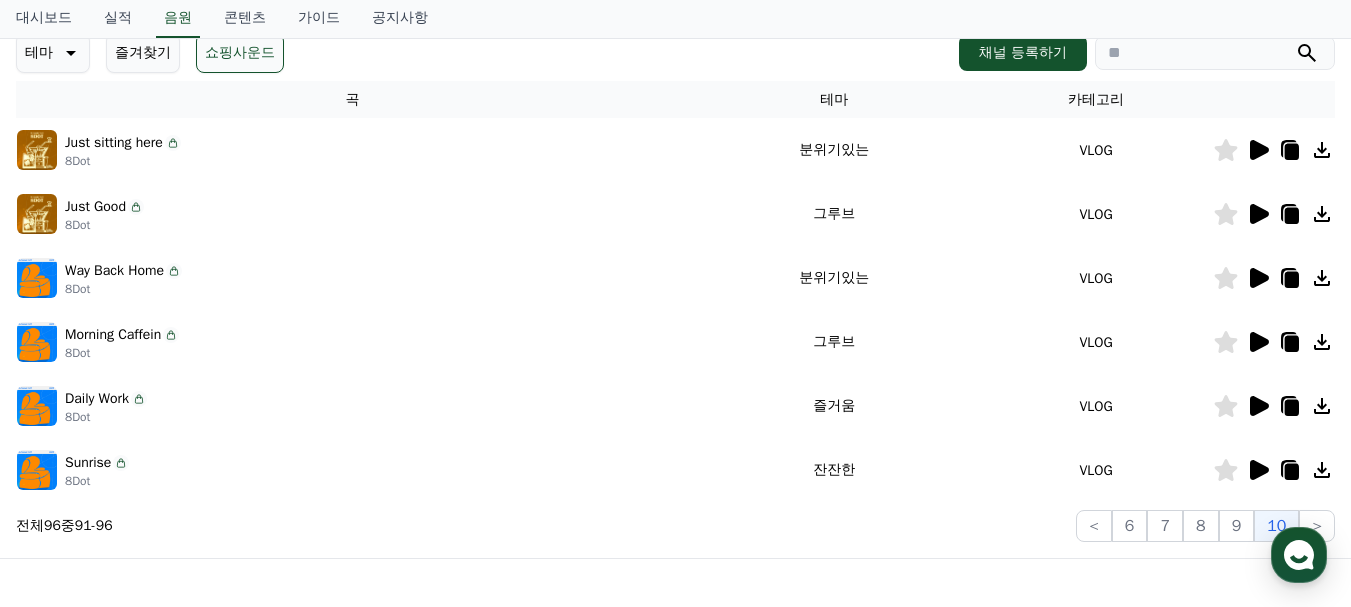 click 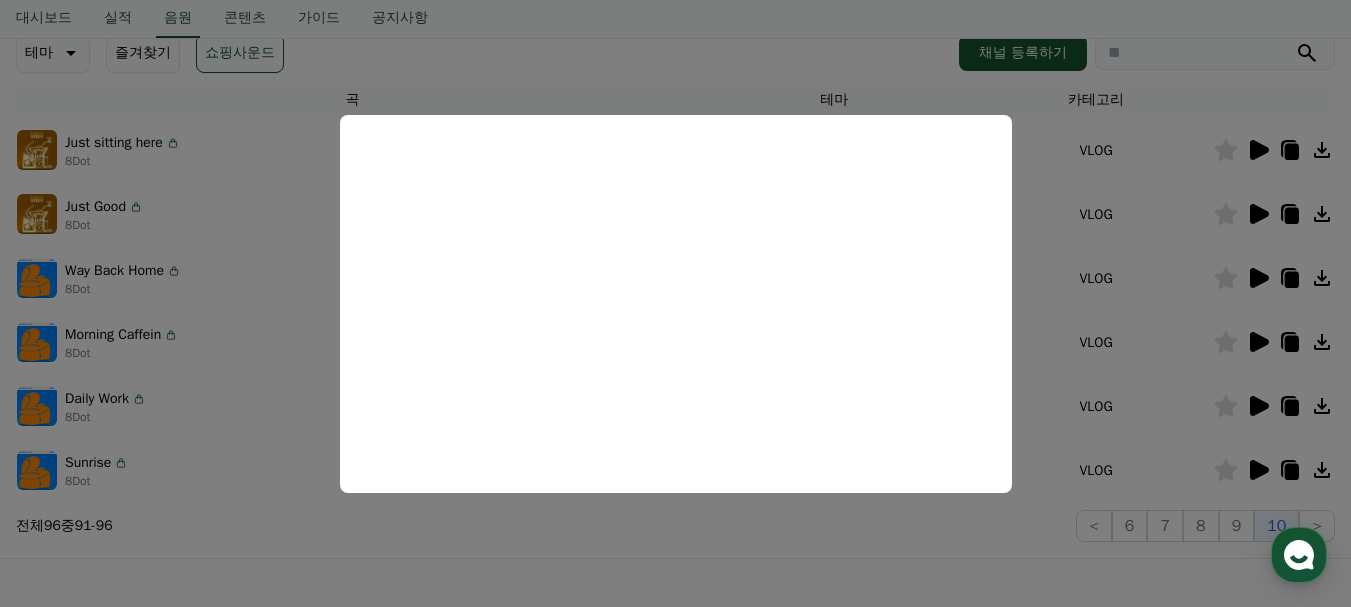 click at bounding box center [675, 303] 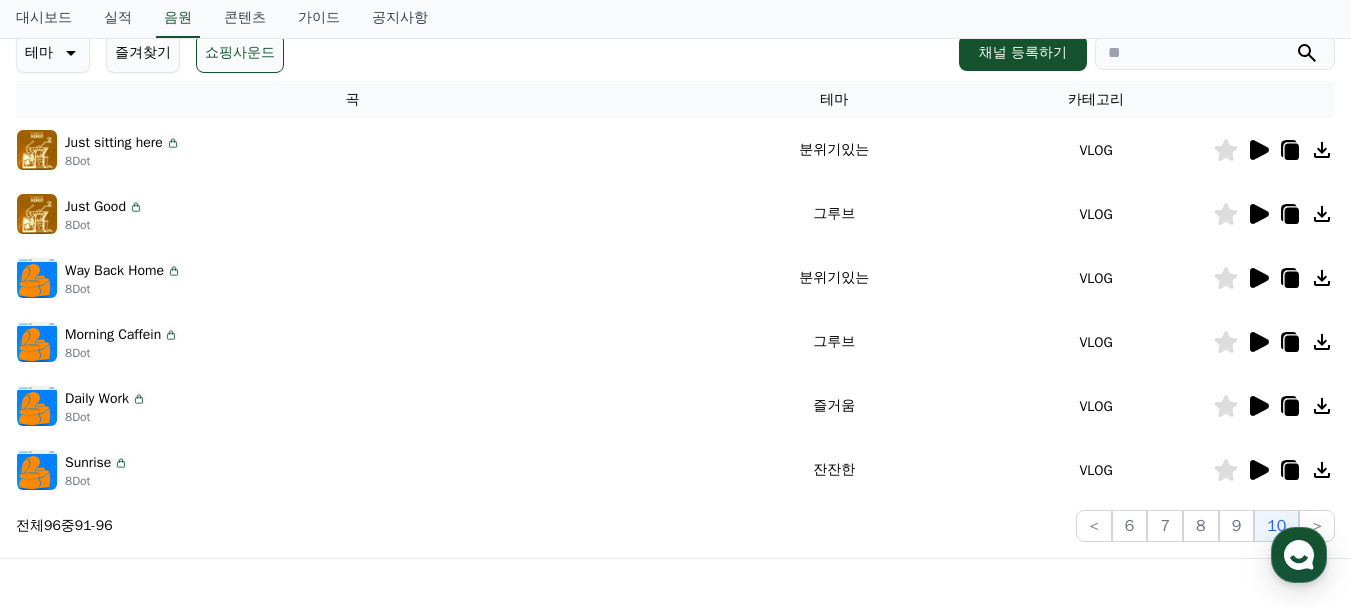 click 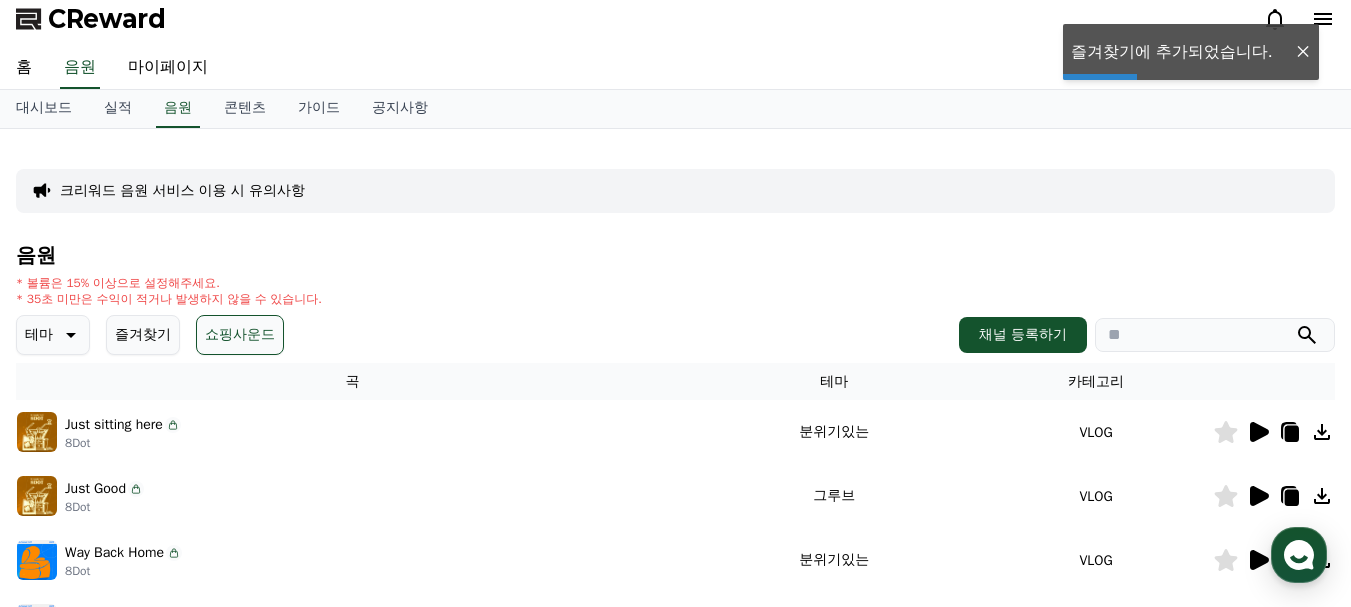scroll, scrollTop: 0, scrollLeft: 0, axis: both 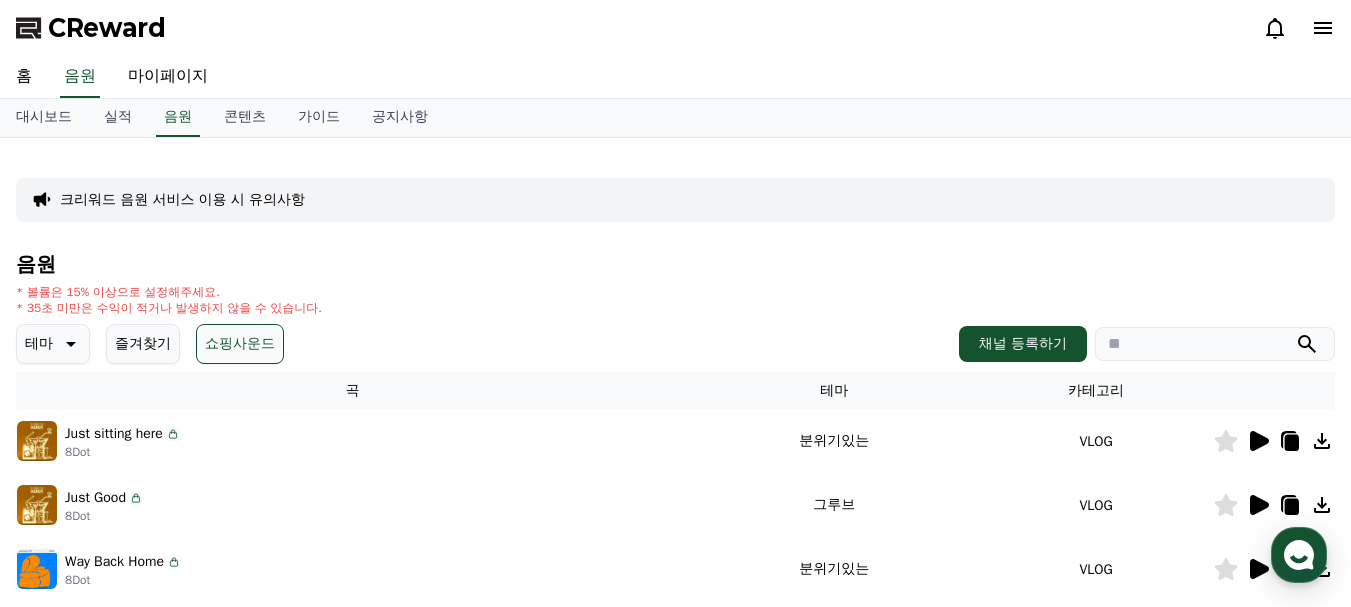click on "즐겨찾기" at bounding box center [143, 344] 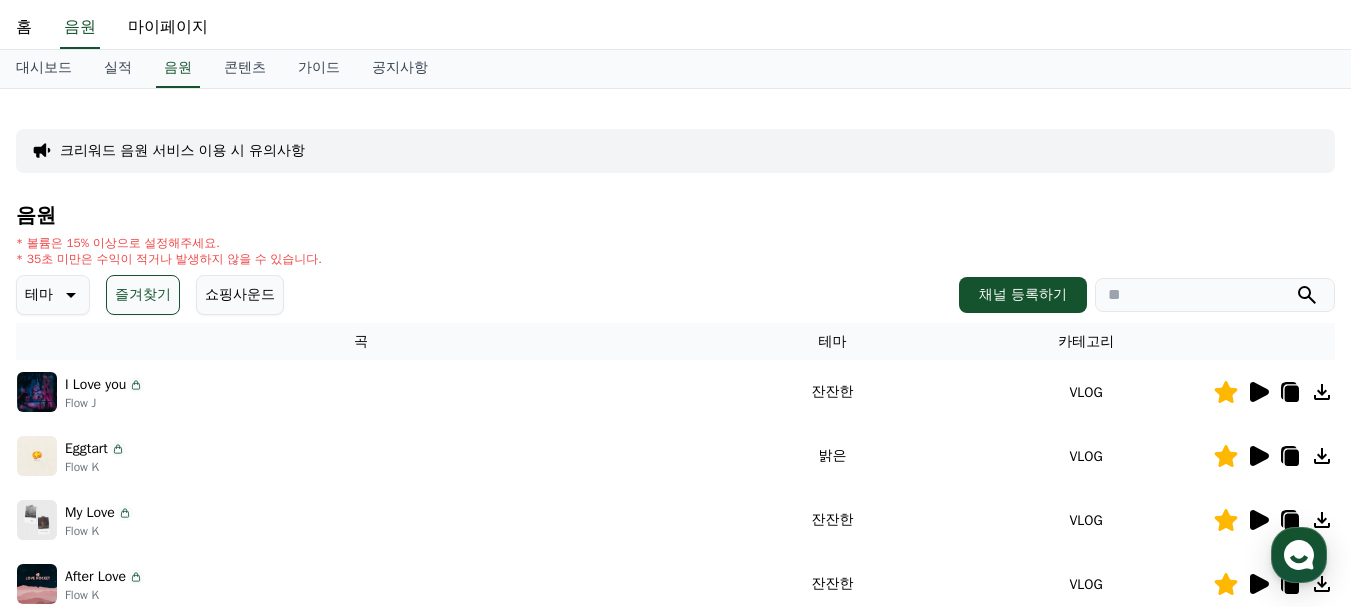 scroll, scrollTop: 0, scrollLeft: 0, axis: both 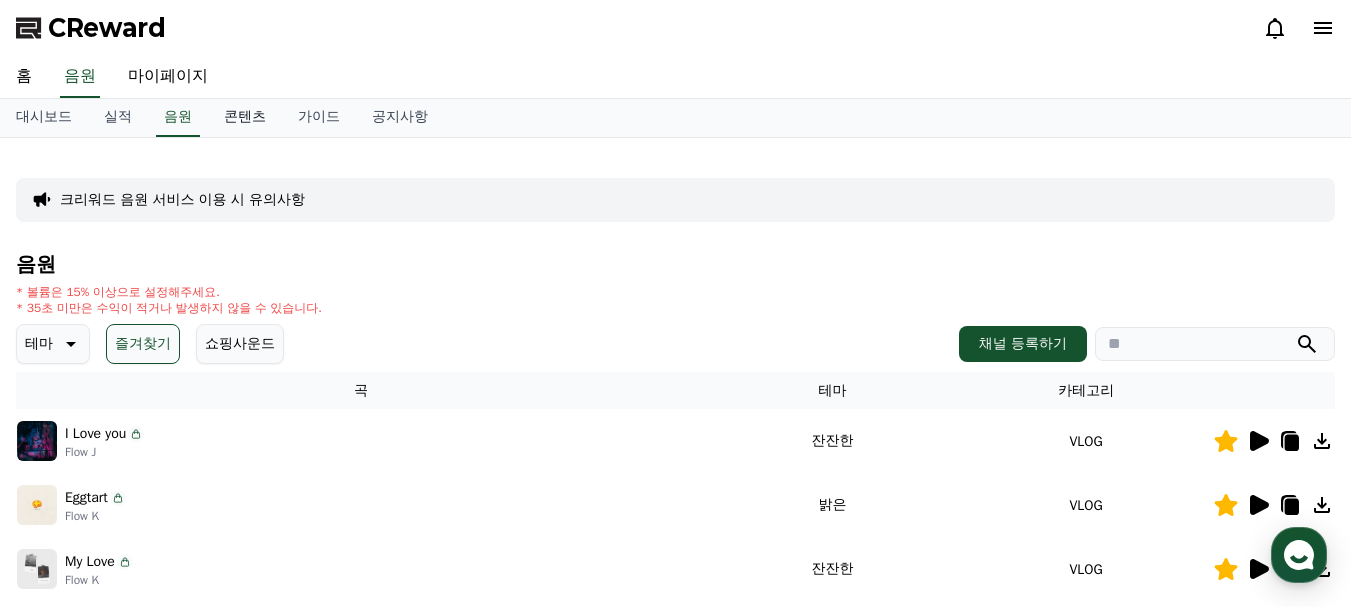 click on "콘텐츠" at bounding box center (245, 118) 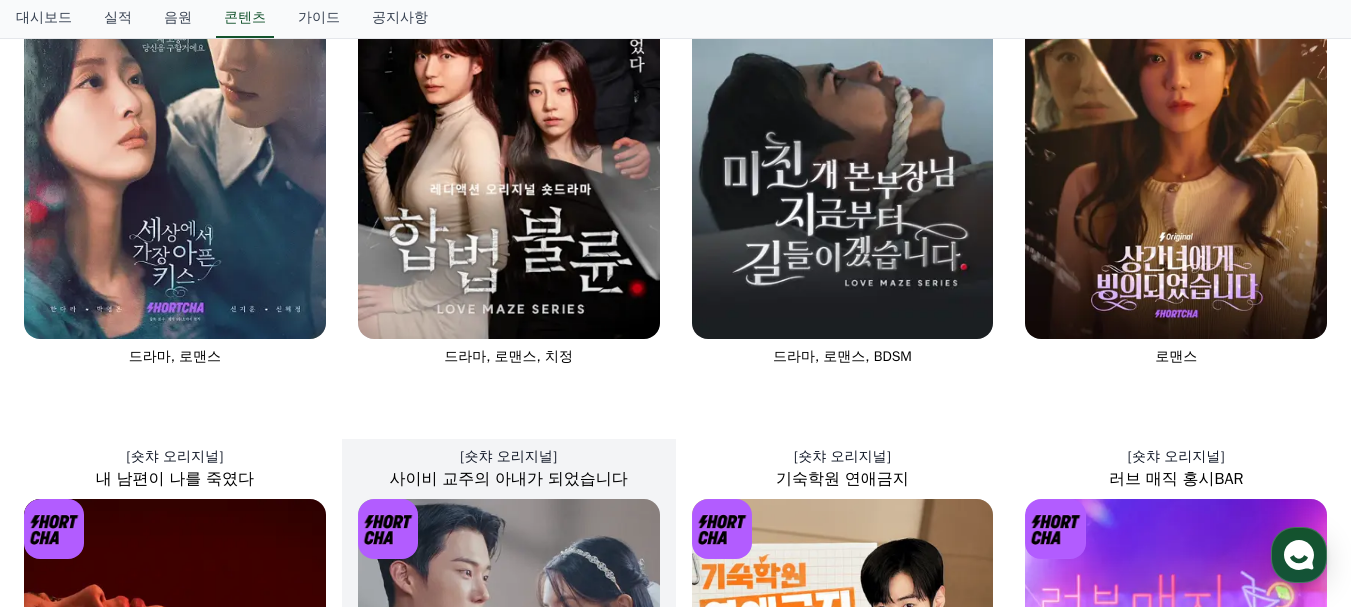 scroll, scrollTop: 0, scrollLeft: 0, axis: both 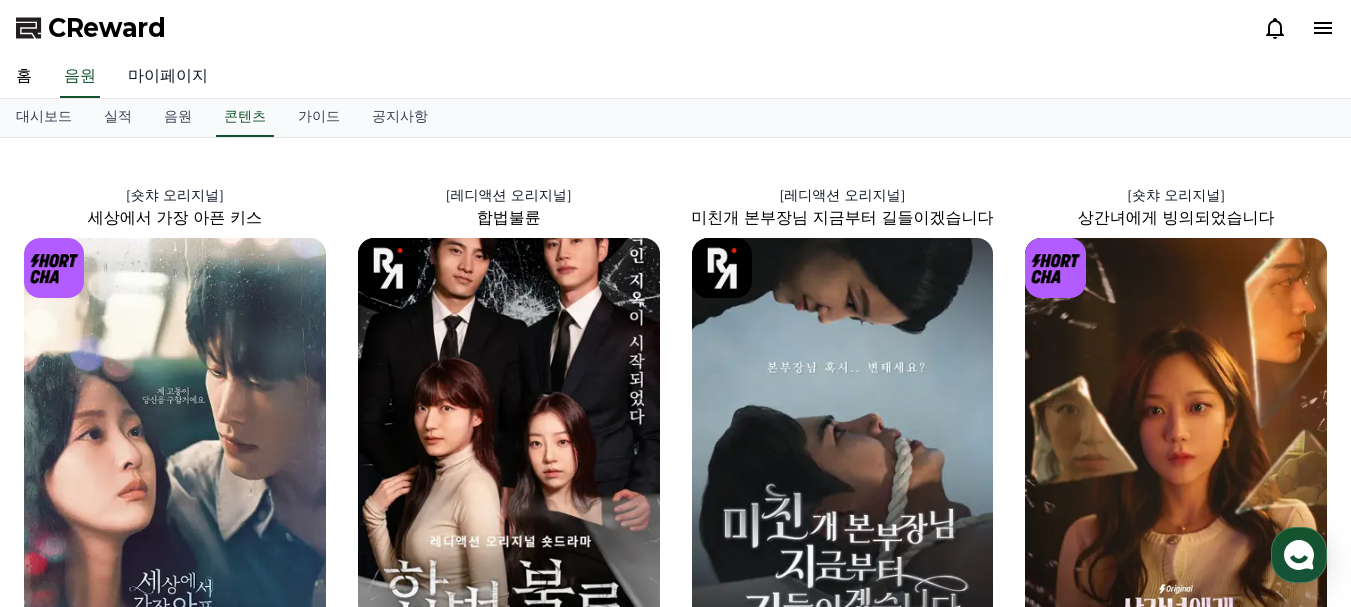 click on "마이페이지" at bounding box center [168, 77] 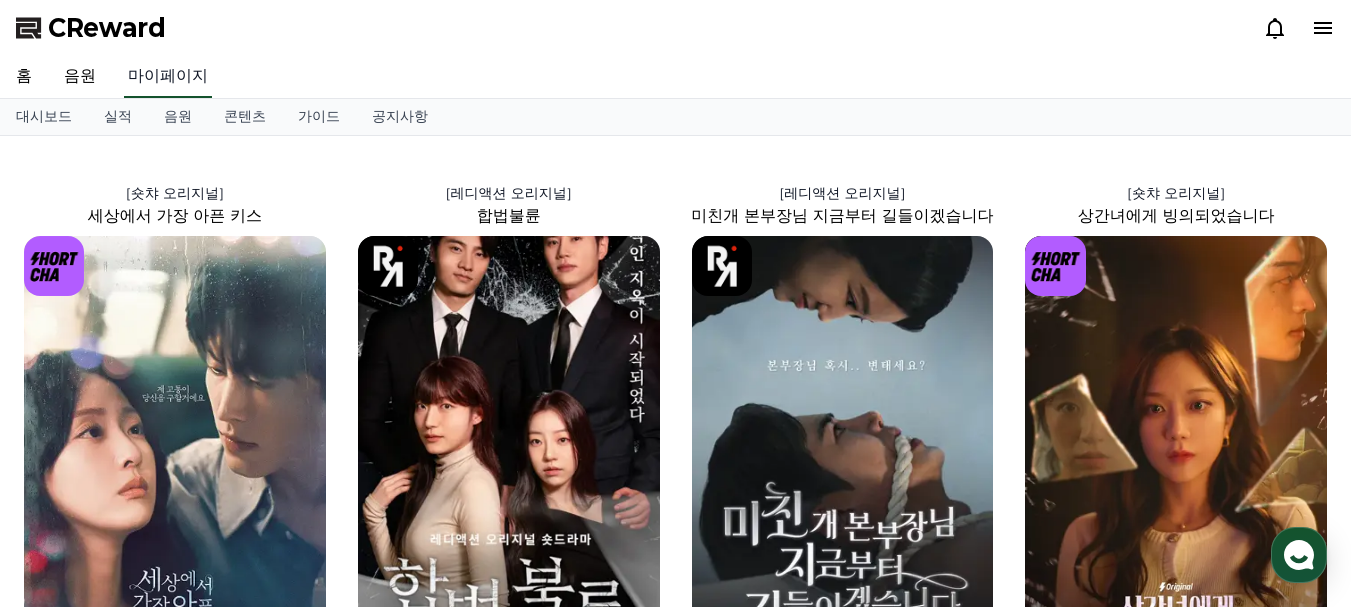 select on "**********" 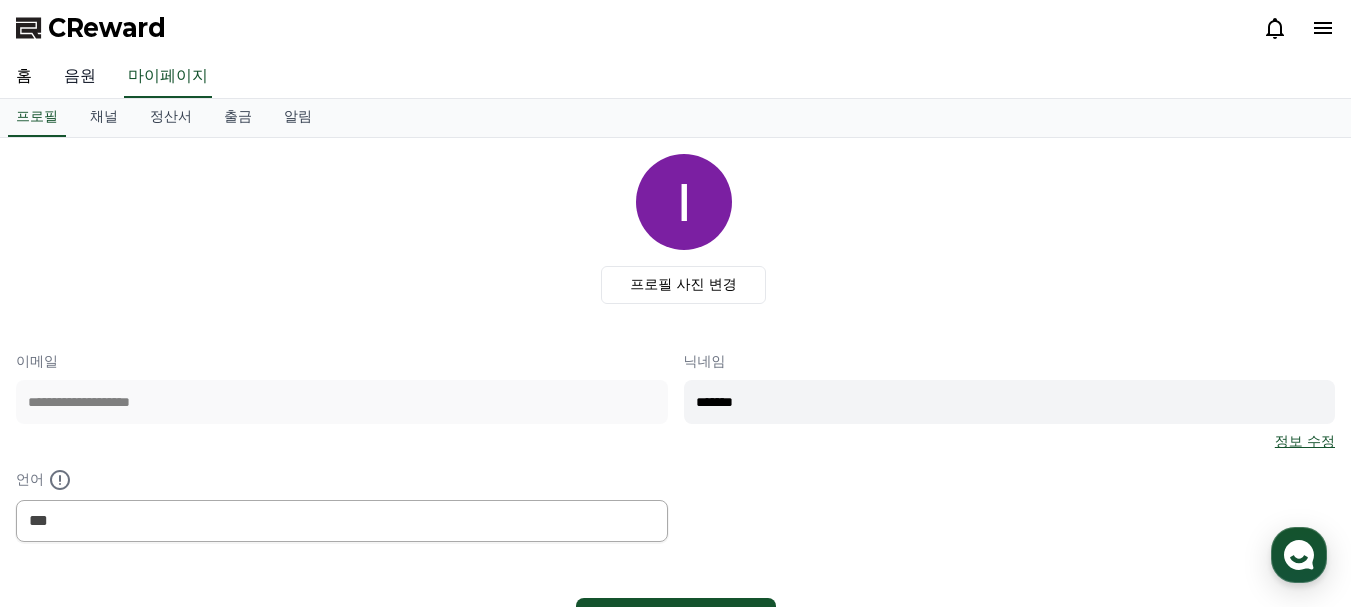 click on "음원" at bounding box center [80, 77] 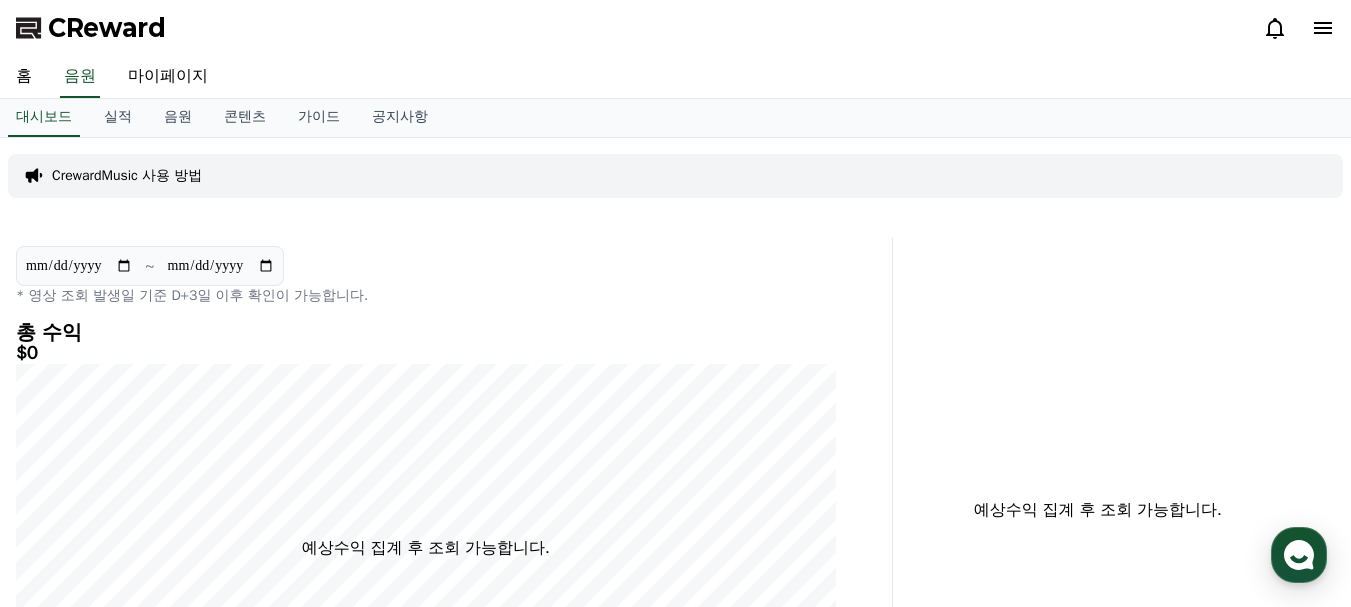 click on "CrewardMusic 사용 방법" at bounding box center [127, 176] 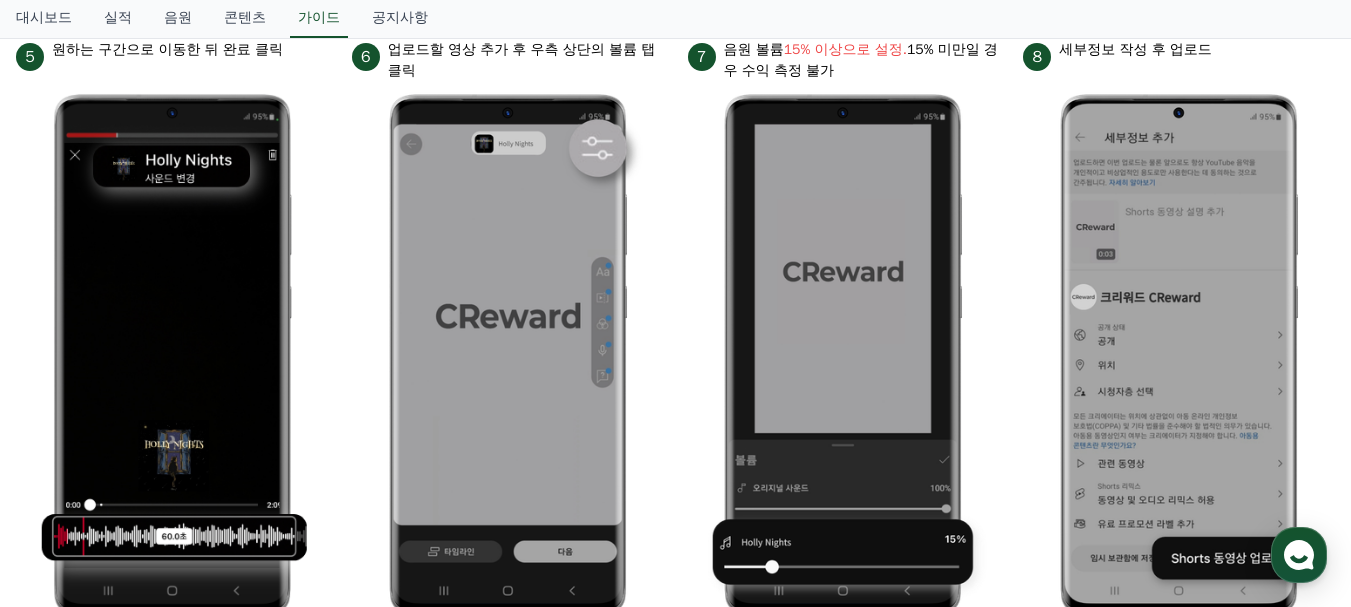 scroll, scrollTop: 942, scrollLeft: 0, axis: vertical 